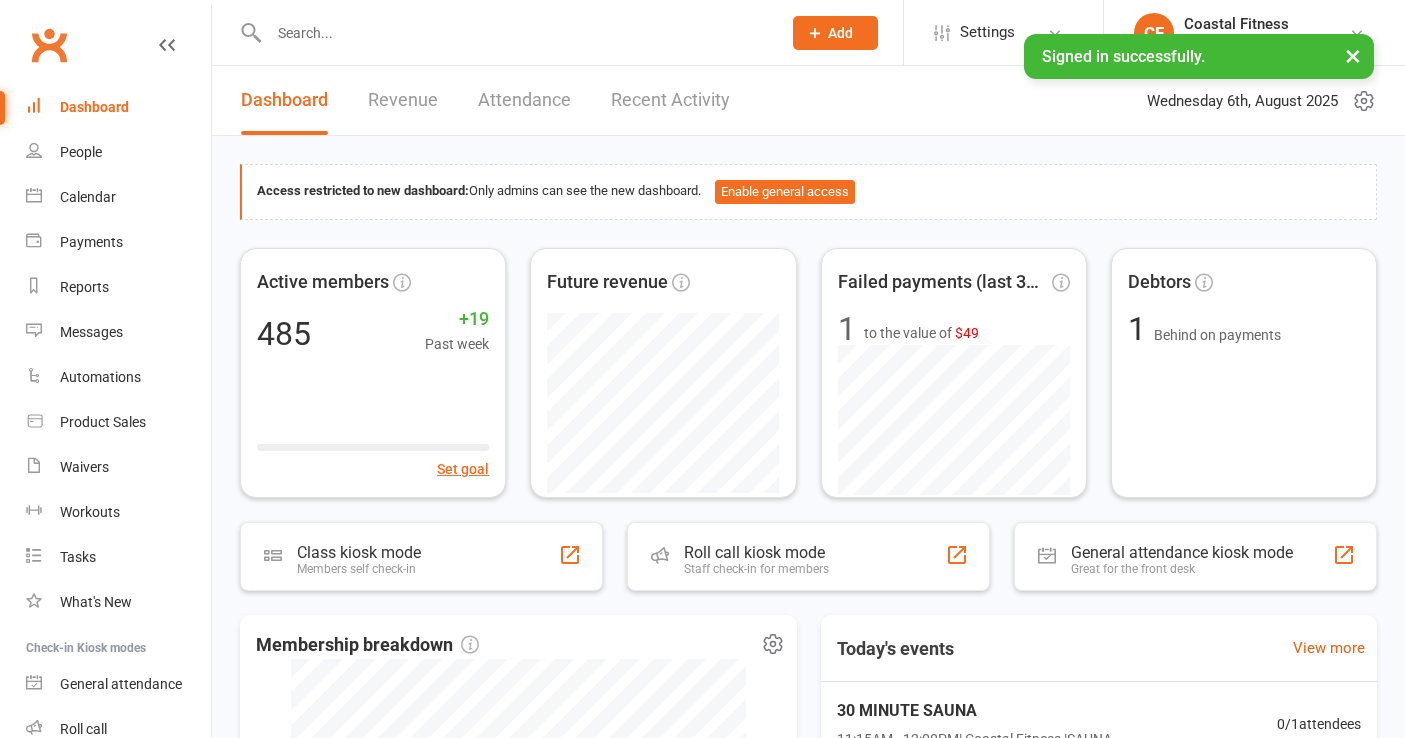 scroll, scrollTop: 0, scrollLeft: 0, axis: both 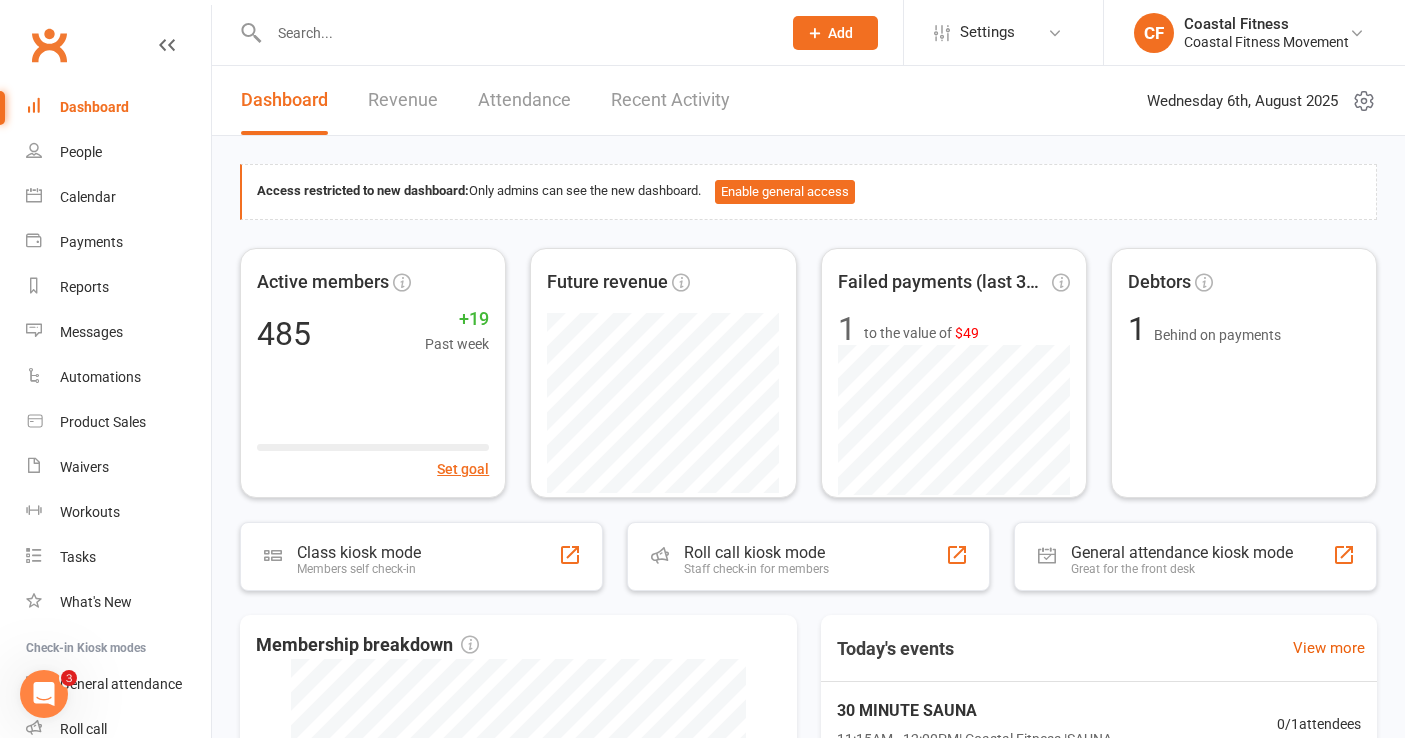click on "Add" 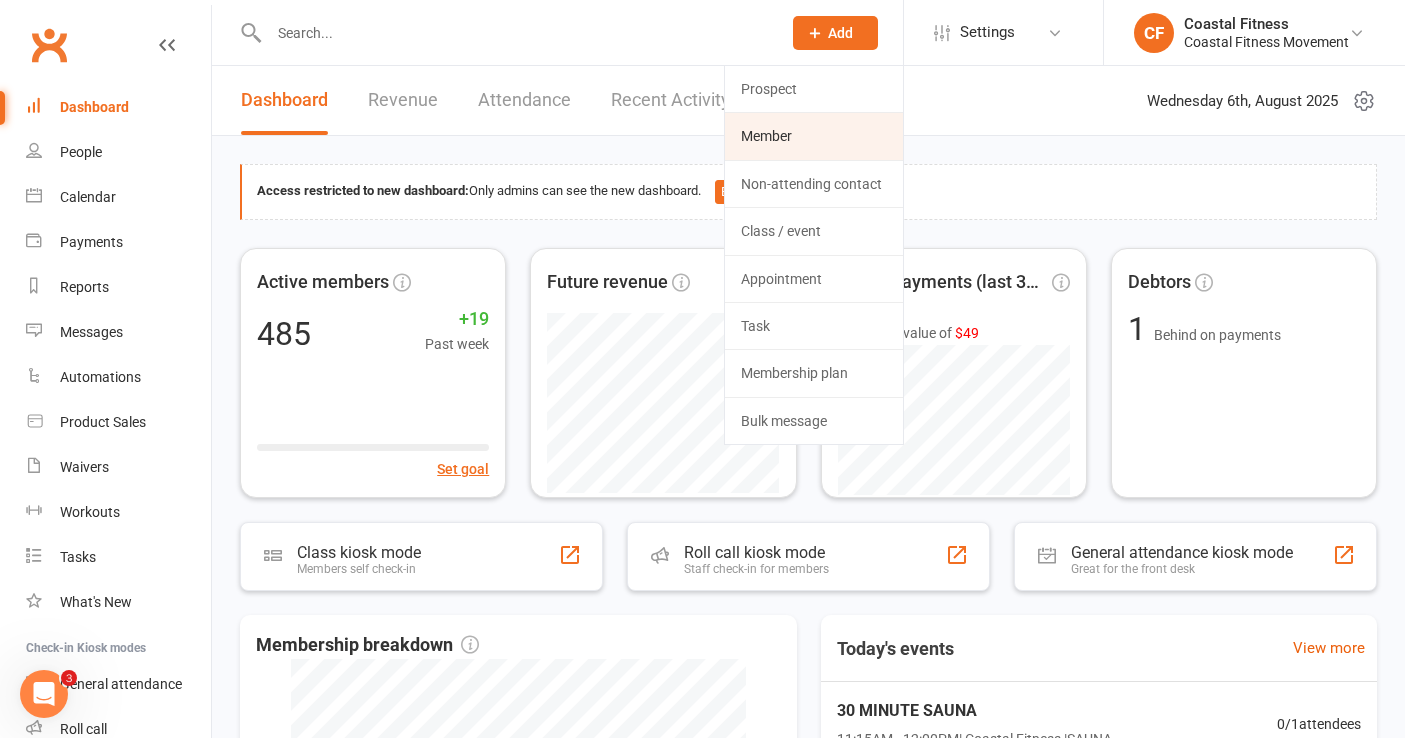 click on "Member" 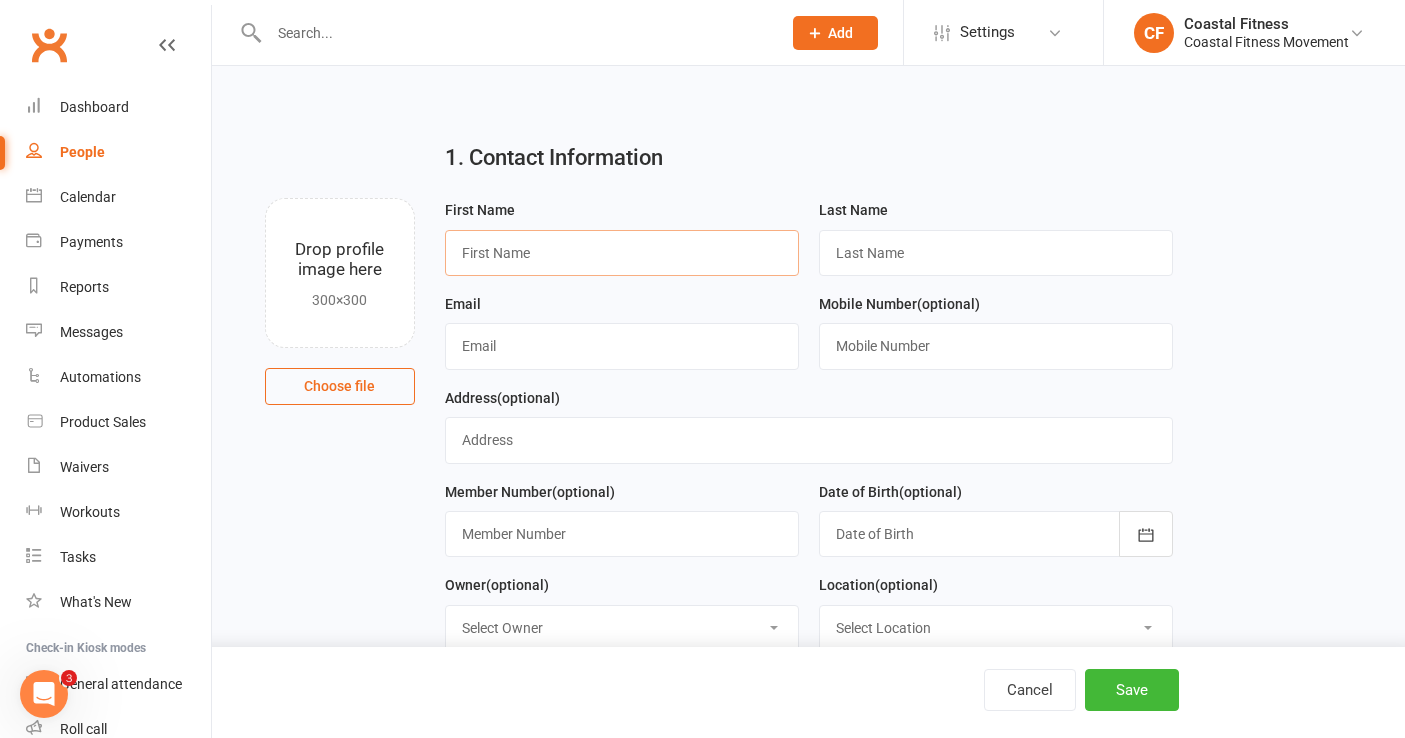 click at bounding box center (622, 253) 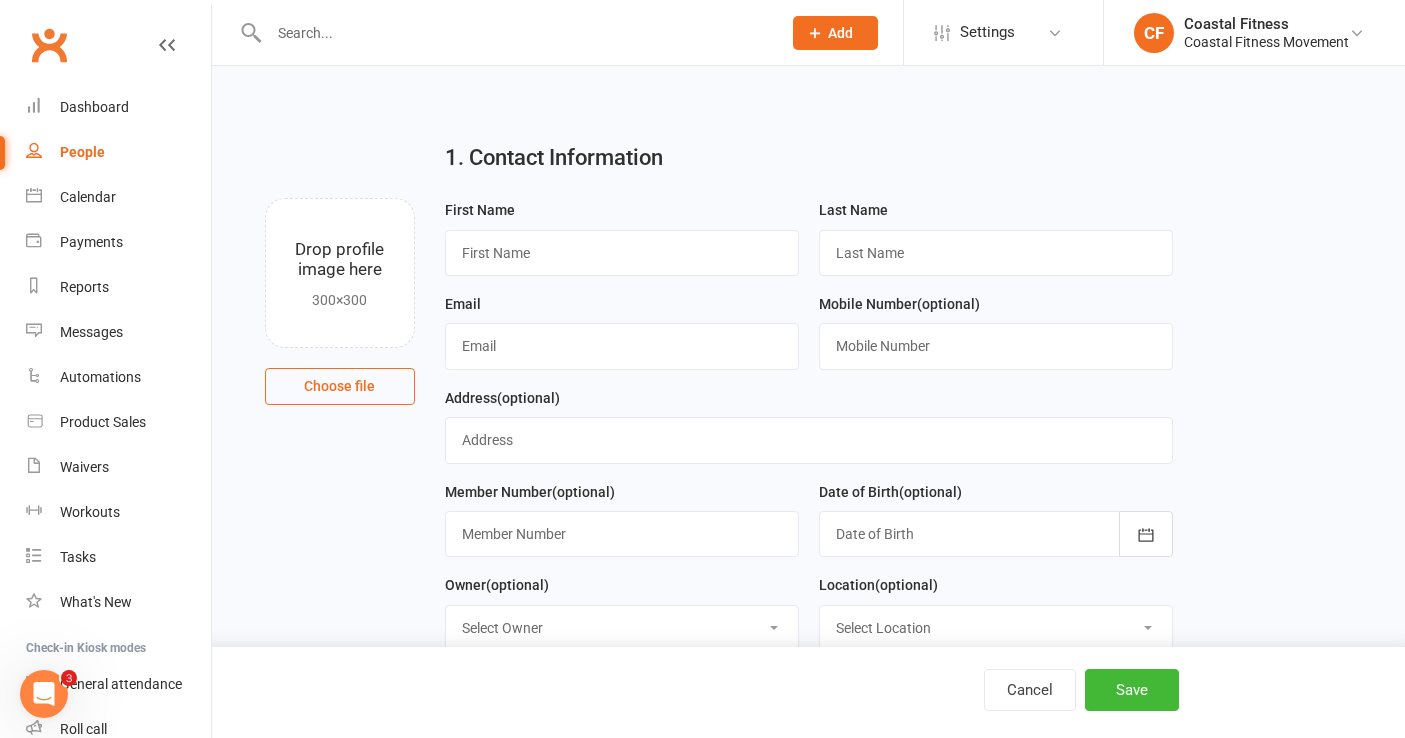 click on "Re-send Member Login Details Contact [FIRST] [LAST] Email Details to [EMAIL] Hi [FIRST], The login link for your Clubworx online member portal is included below: Click here to log in to your member portal now.  Your PIN: [NUMBER] Once you're at the login page, don't forget to add it to your phone or tablet's home screen - it'll make future logins quicker and easier. Coastal Fitness Movement Cancel Send Email" at bounding box center (808, 1134) 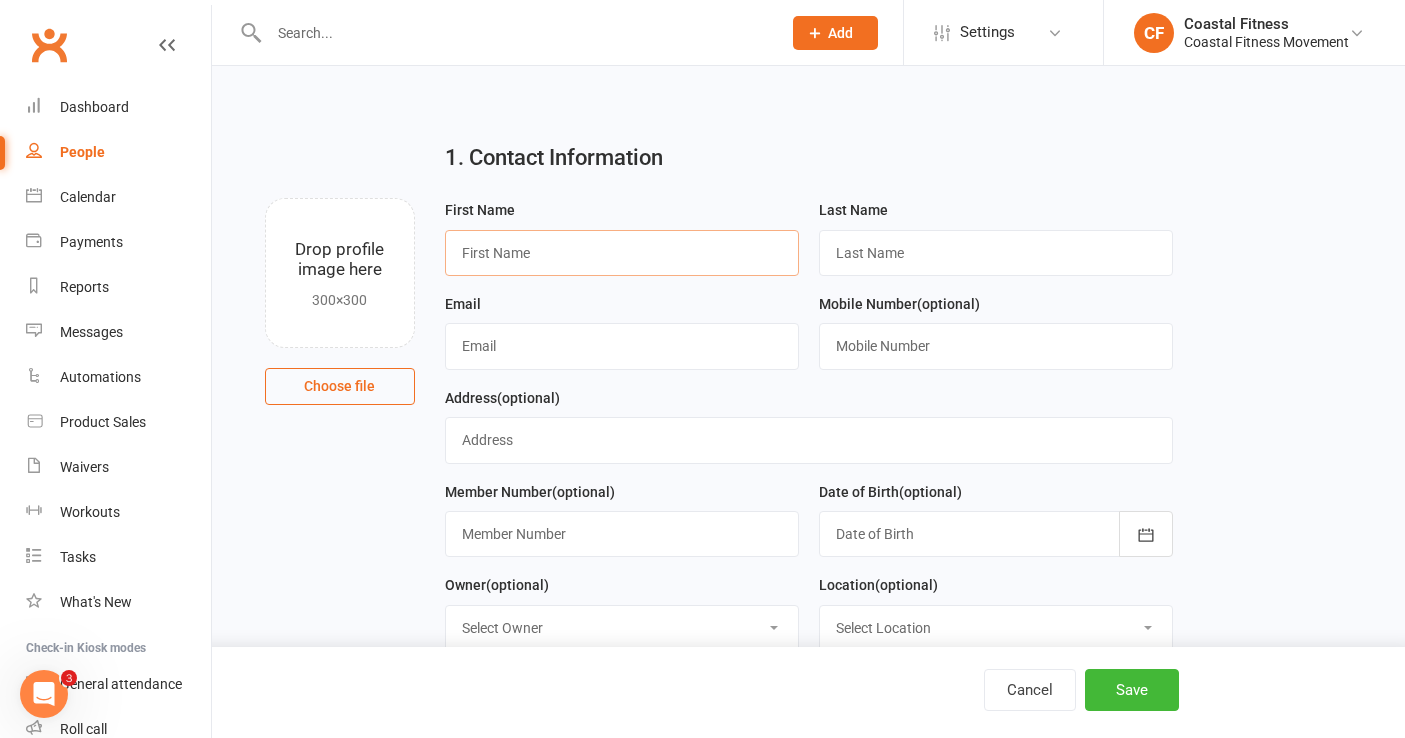 click at bounding box center [622, 253] 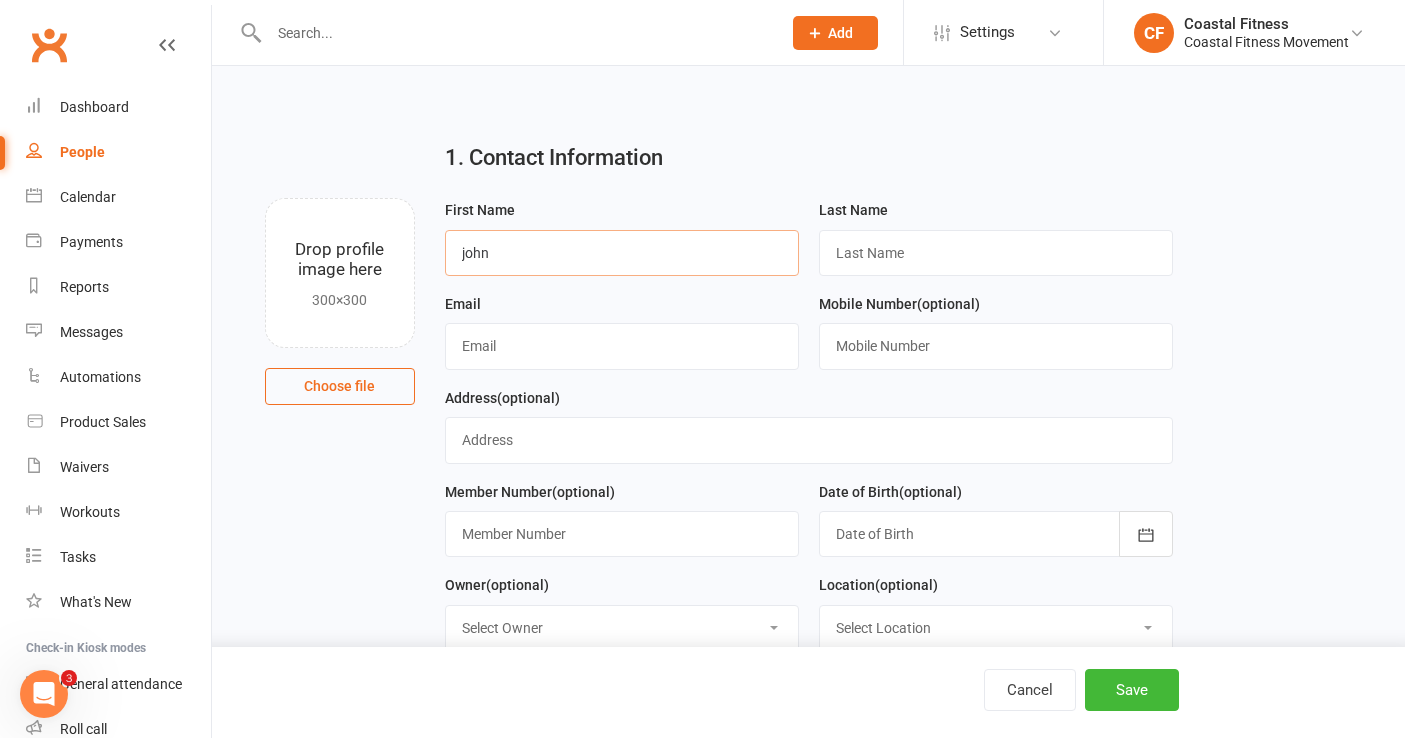 type on "john" 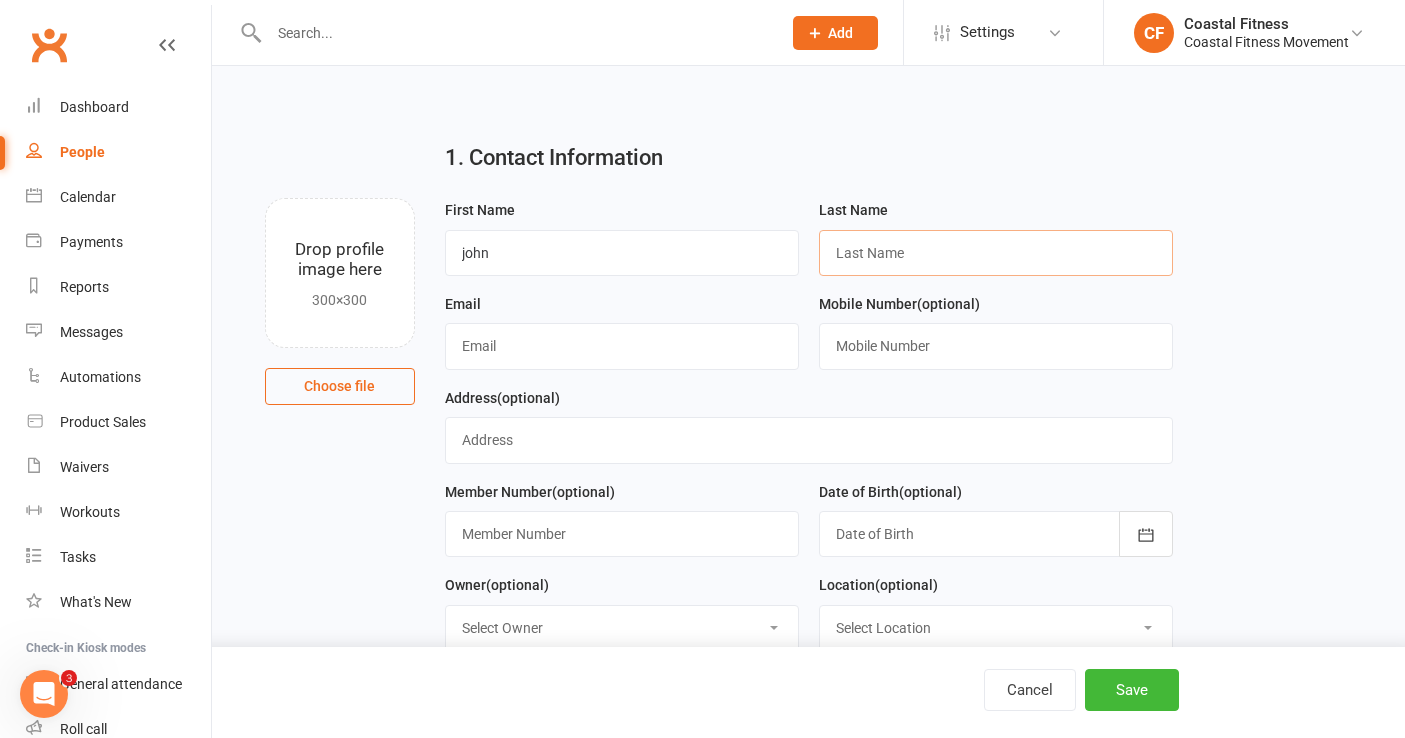 click at bounding box center [996, 253] 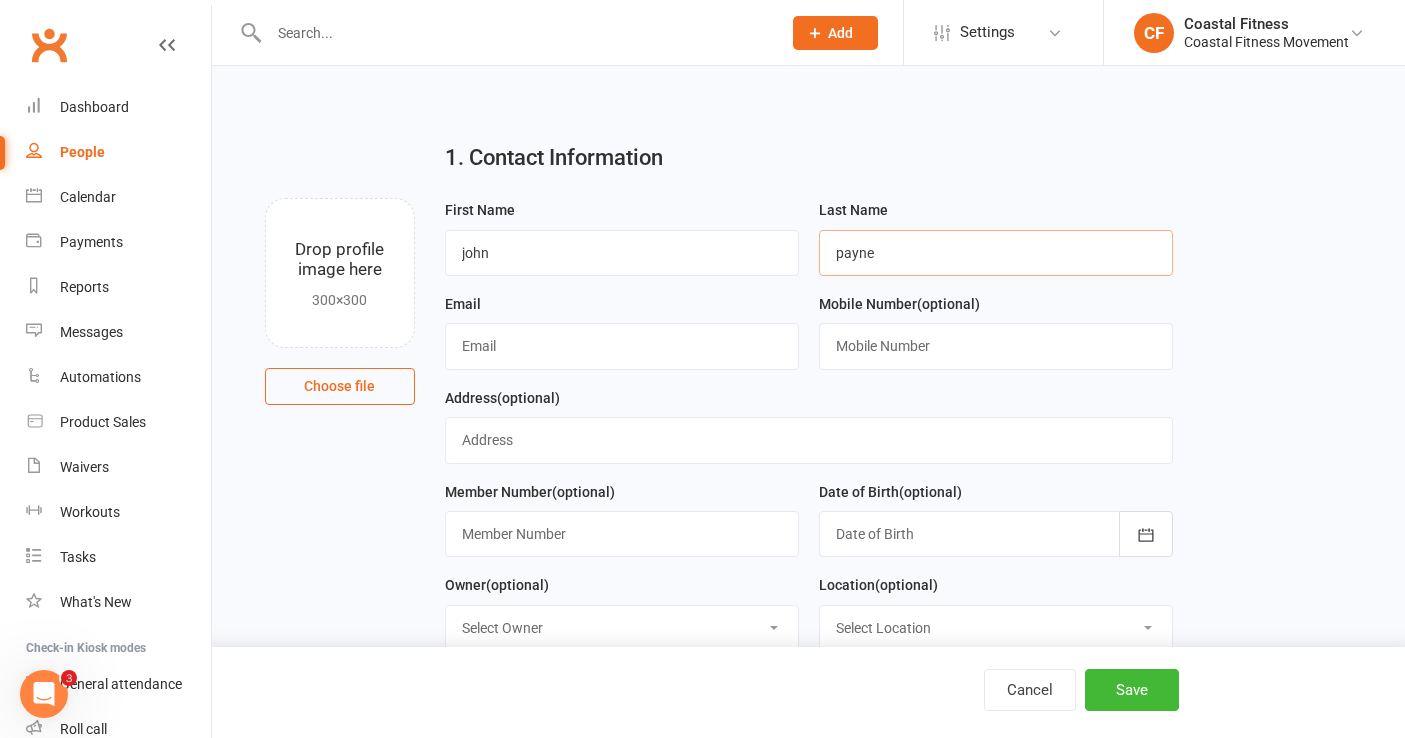 type on "payne" 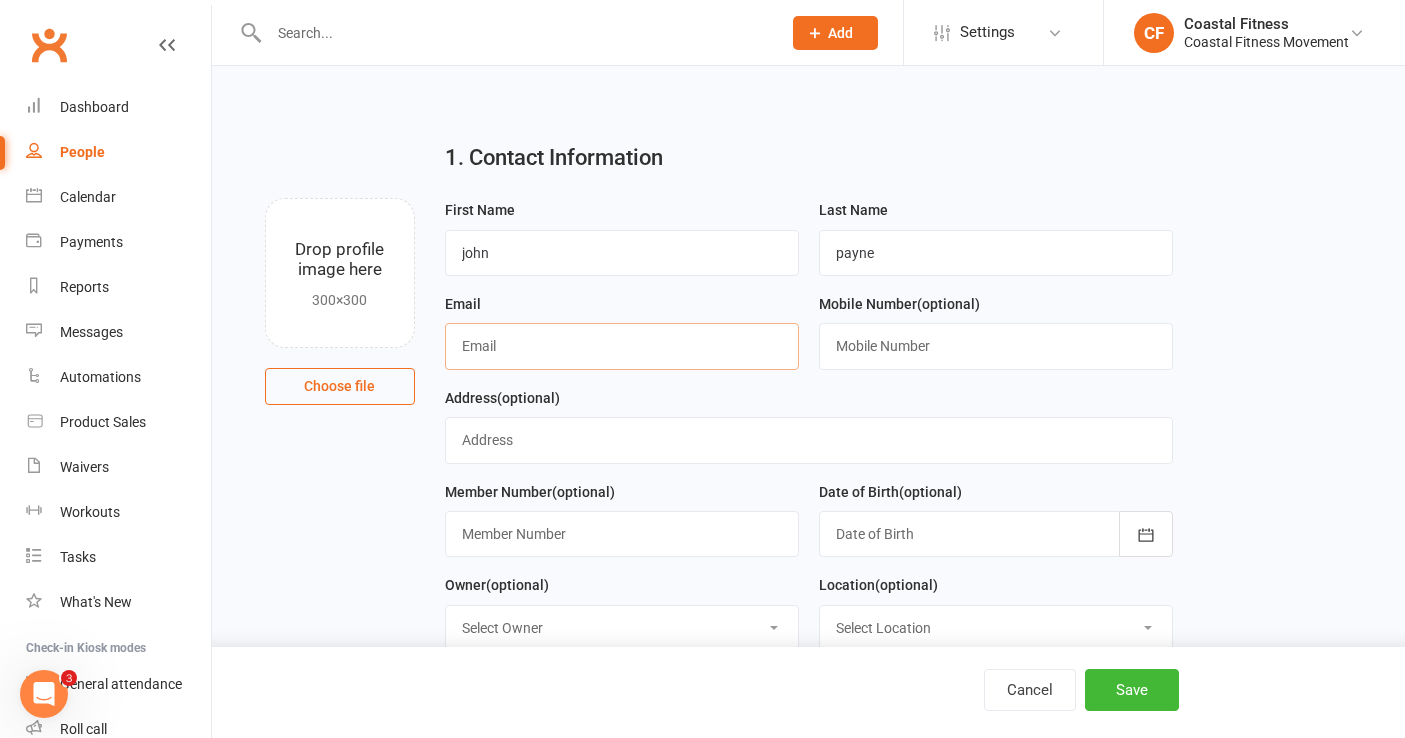 click at bounding box center (622, 346) 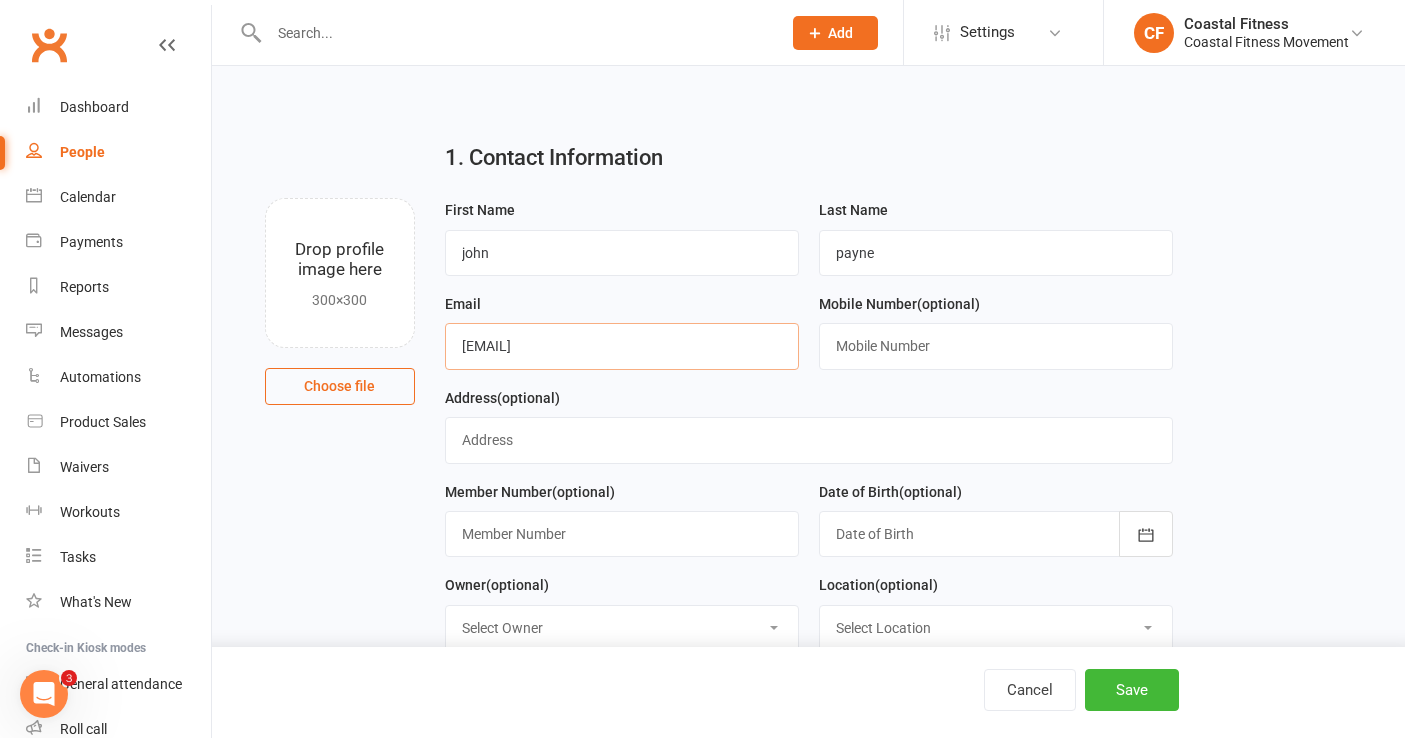 type on "[EMAIL]" 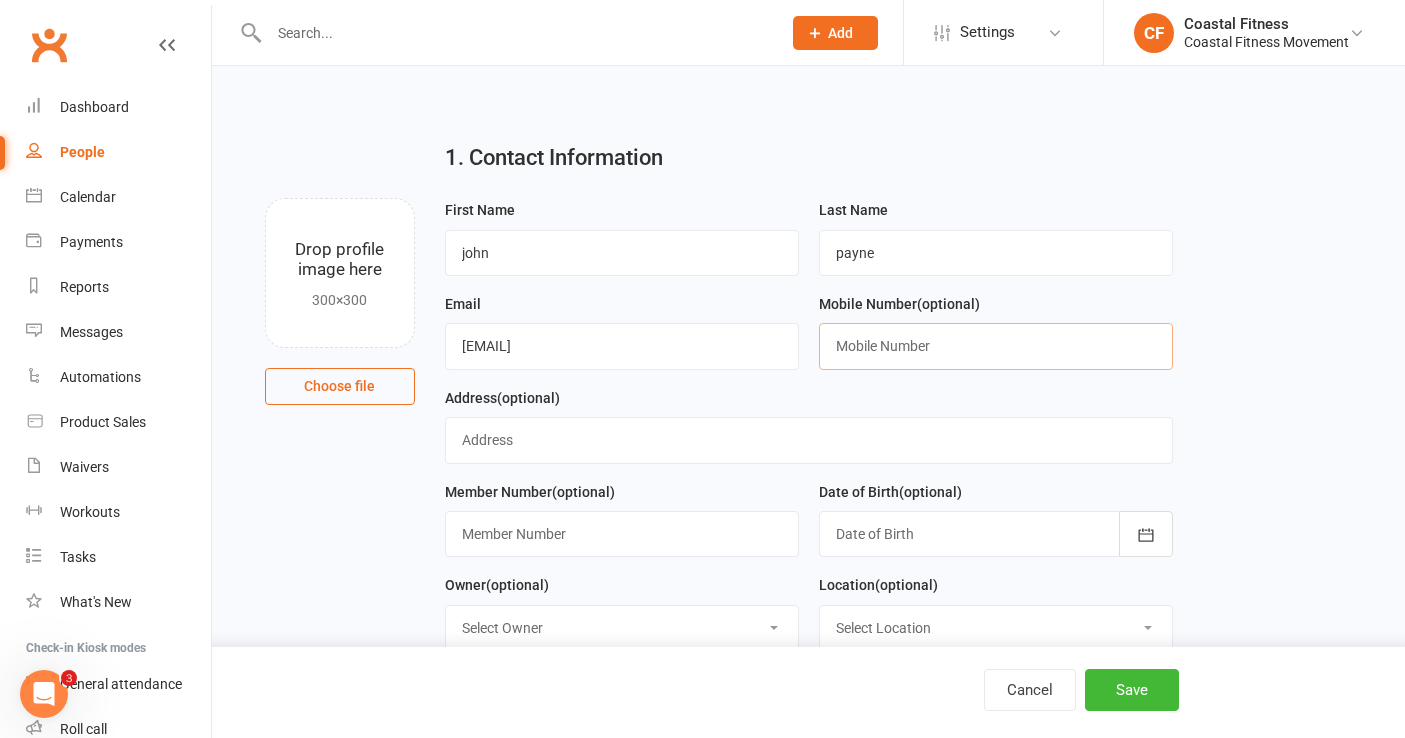 click at bounding box center [996, 346] 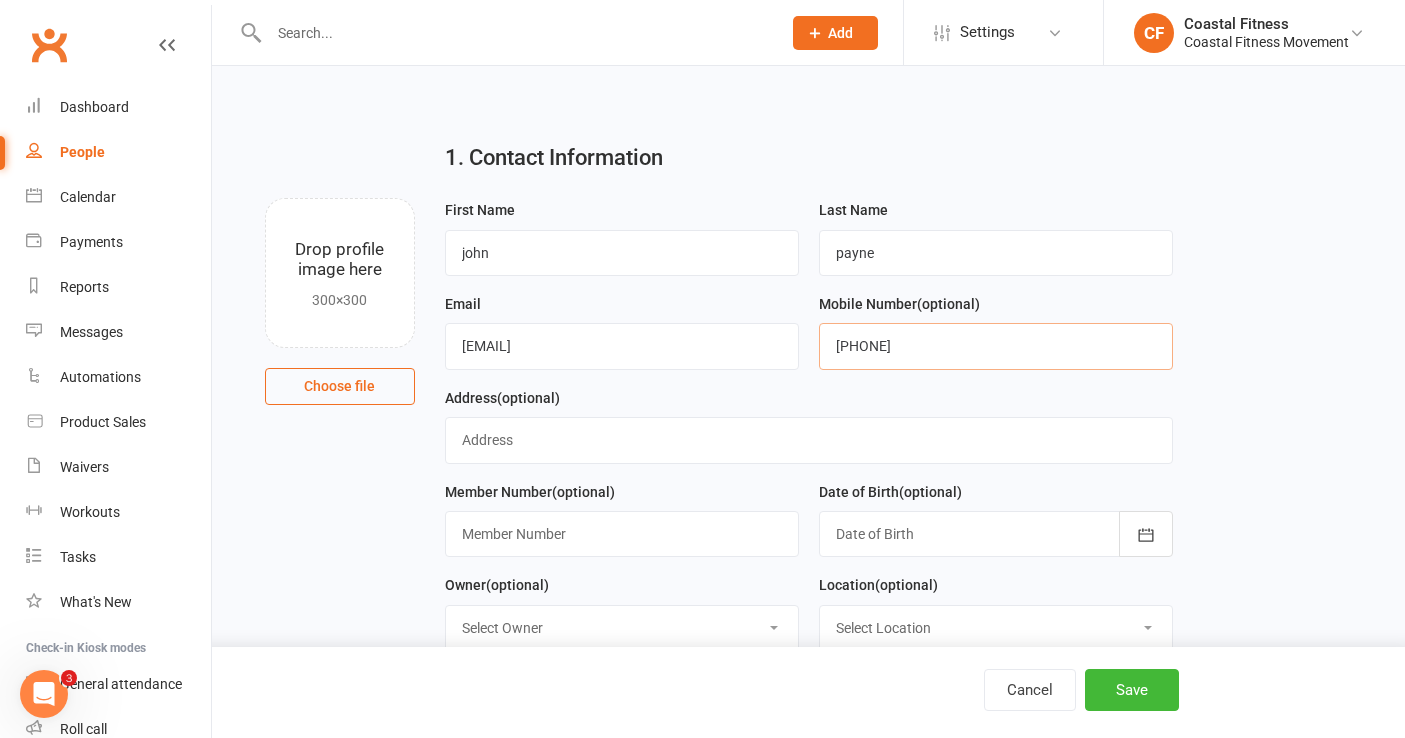type on "[PHONE]" 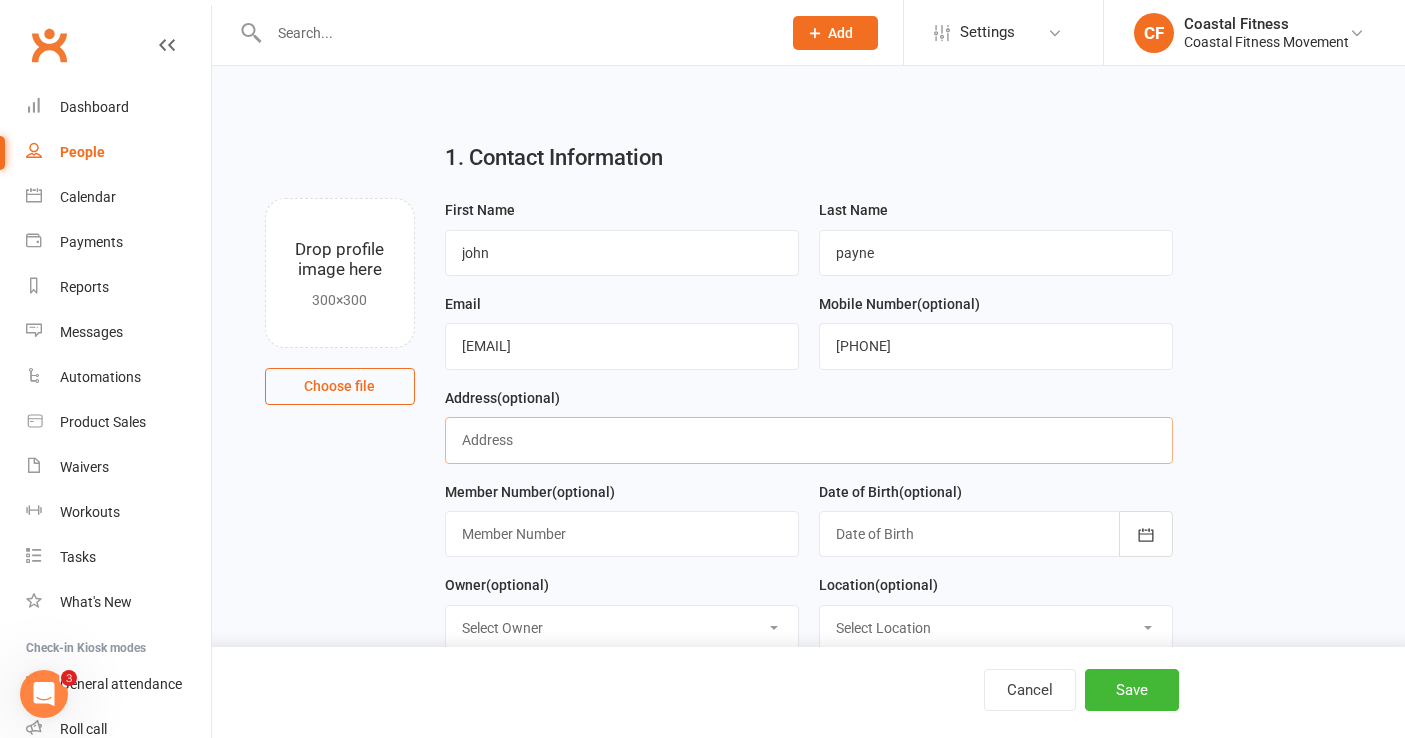 click at bounding box center [809, 440] 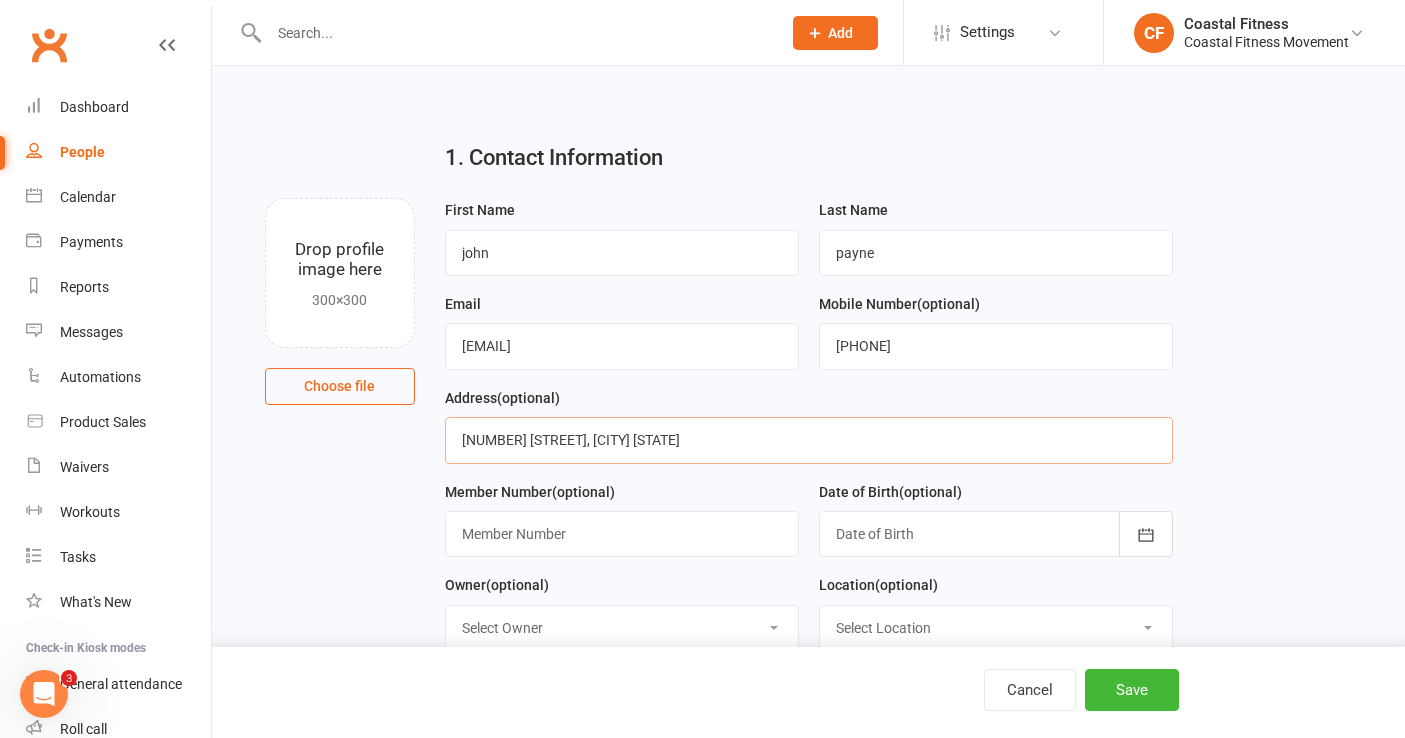 type on "[NUMBER] [STREET], [CITY] [STATE]" 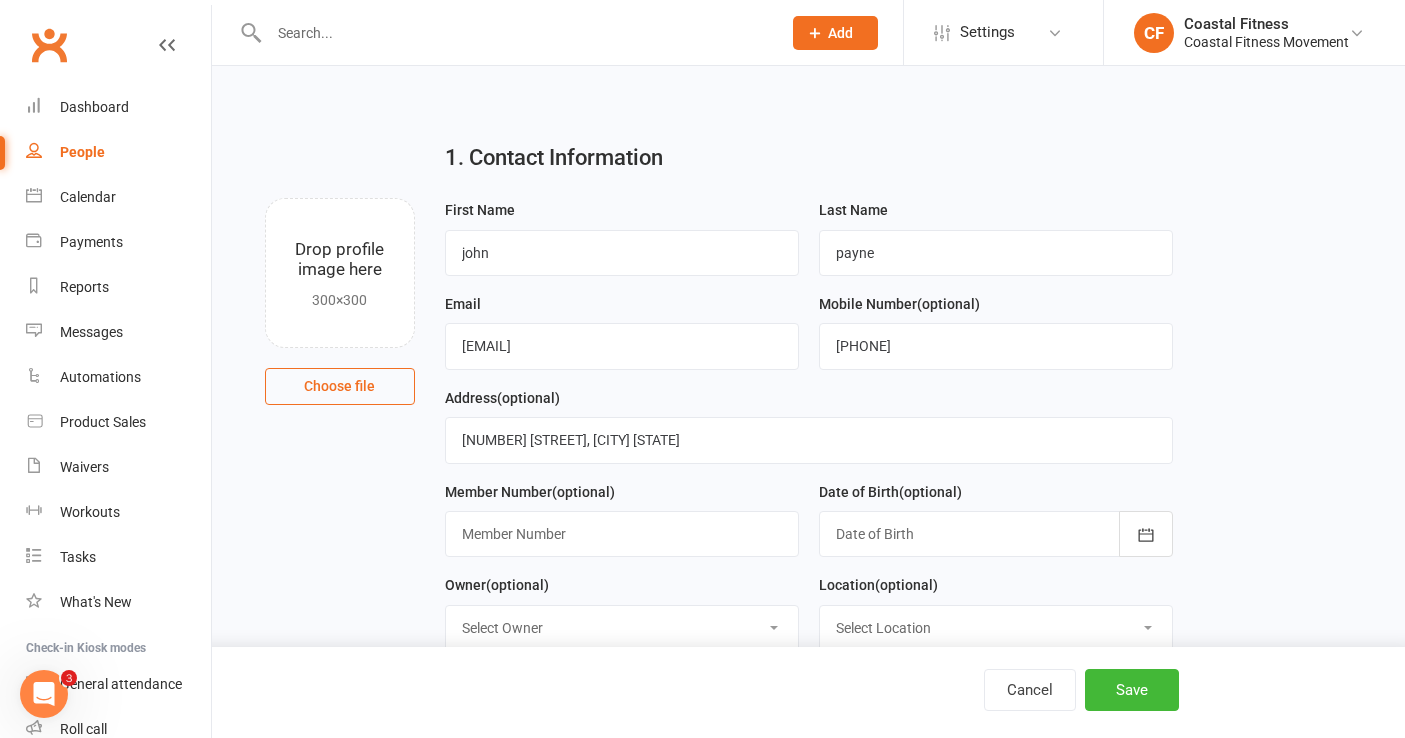 click at bounding box center (996, 534) 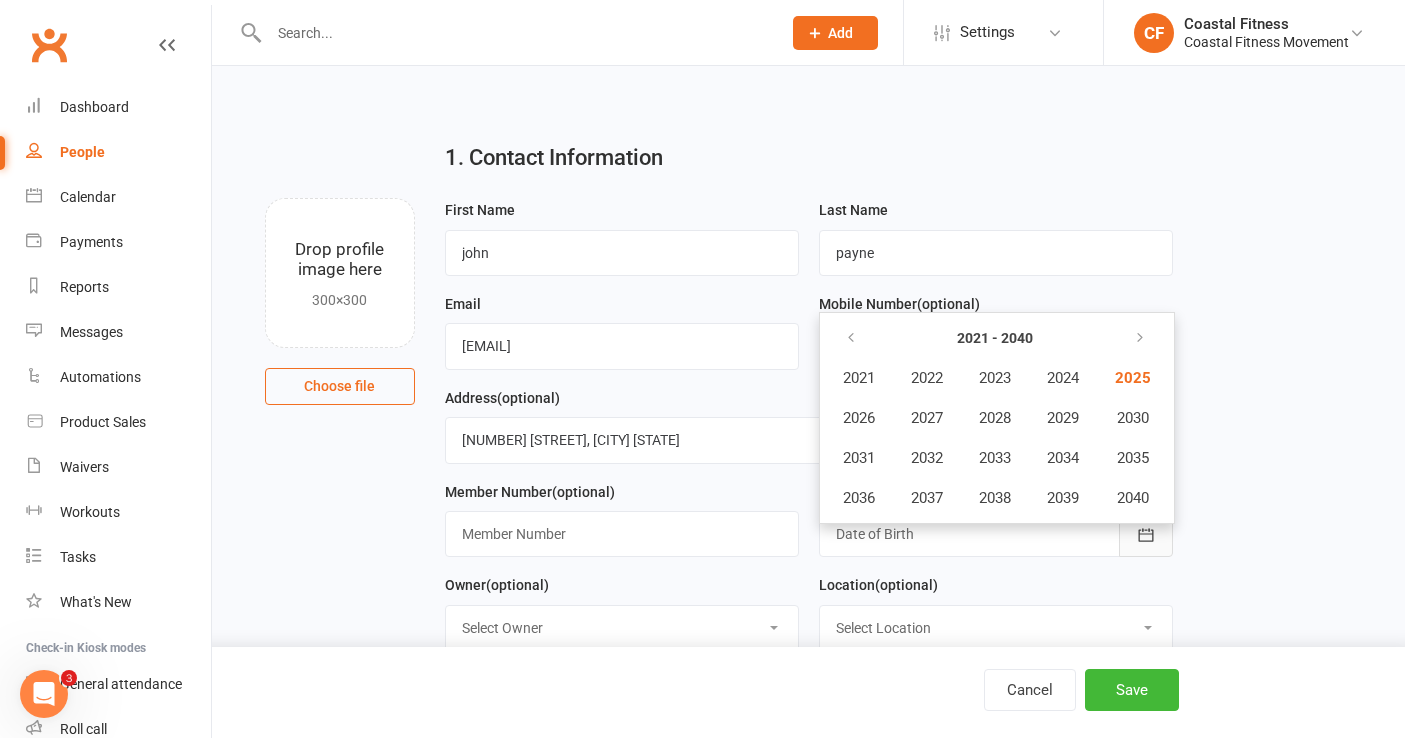 click 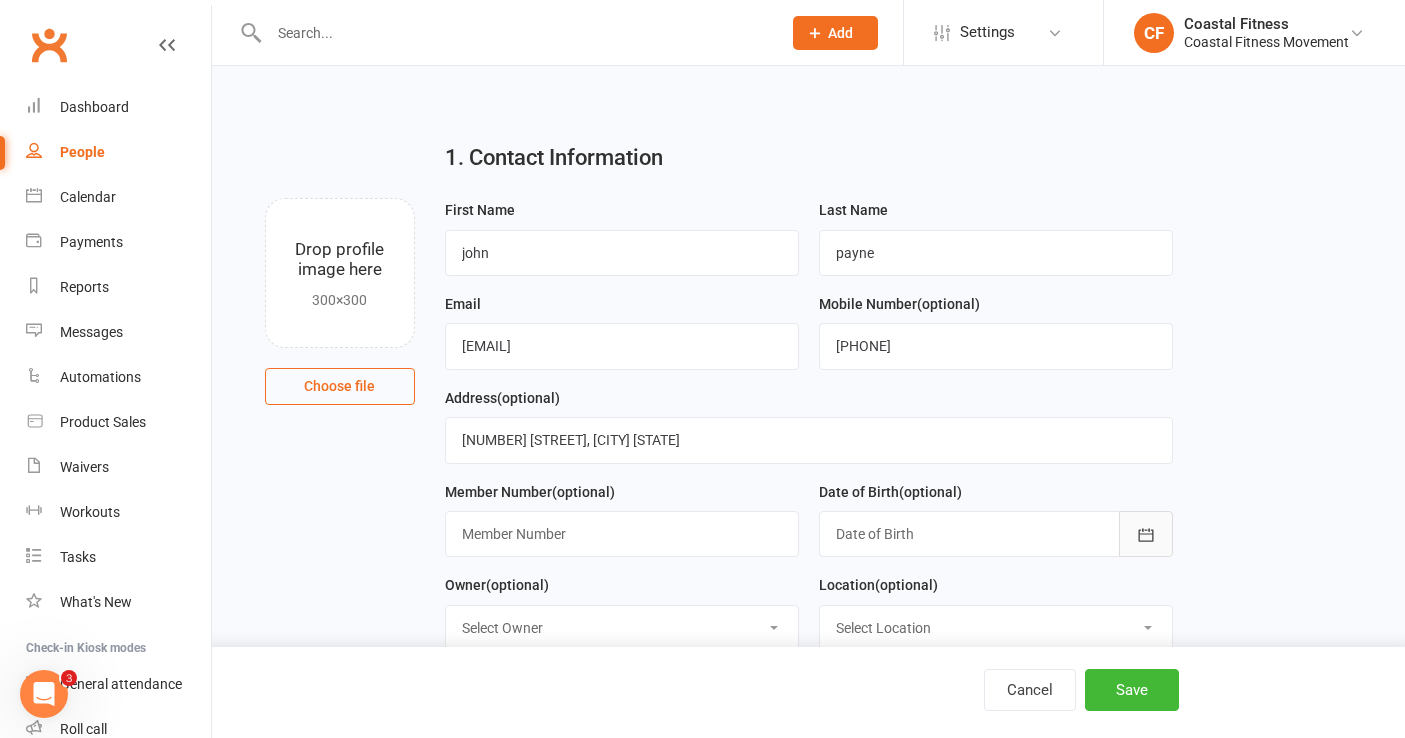 click 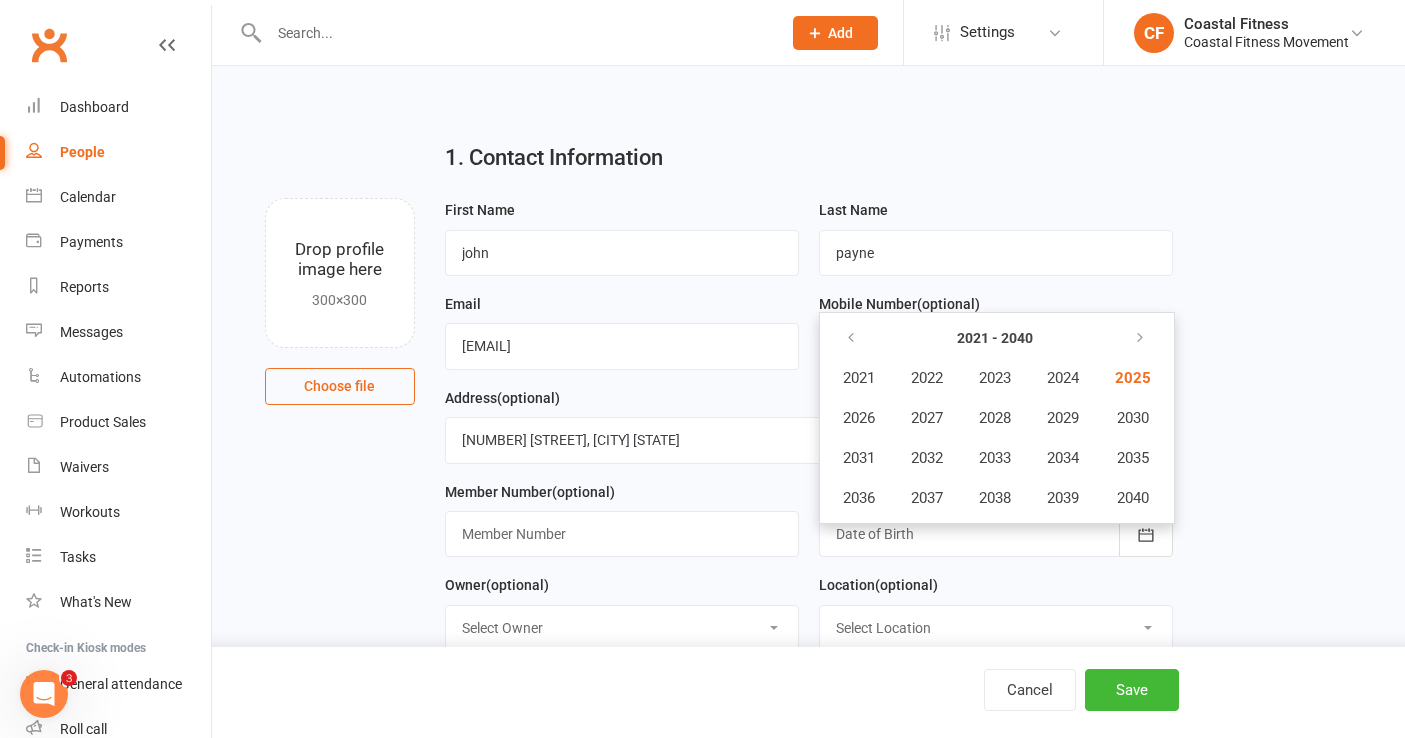 click at bounding box center [996, 534] 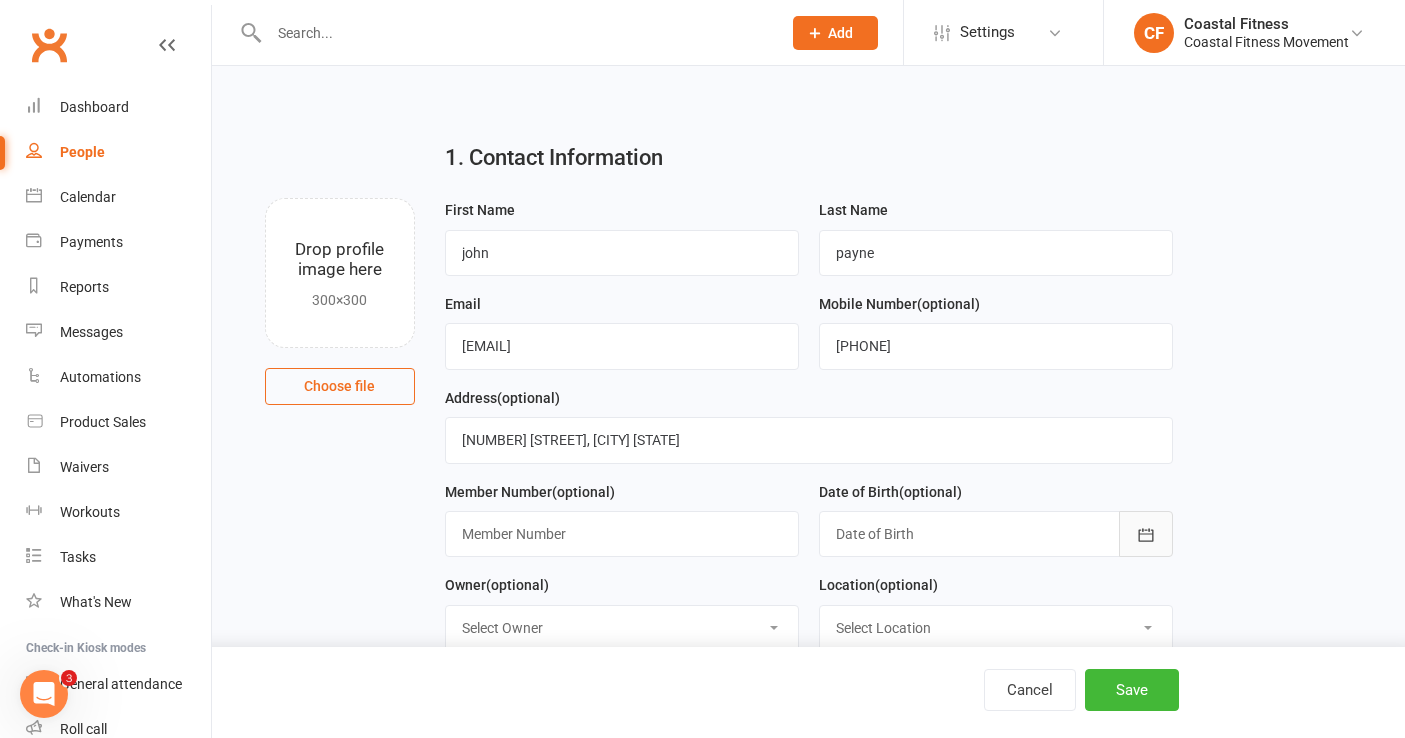 click 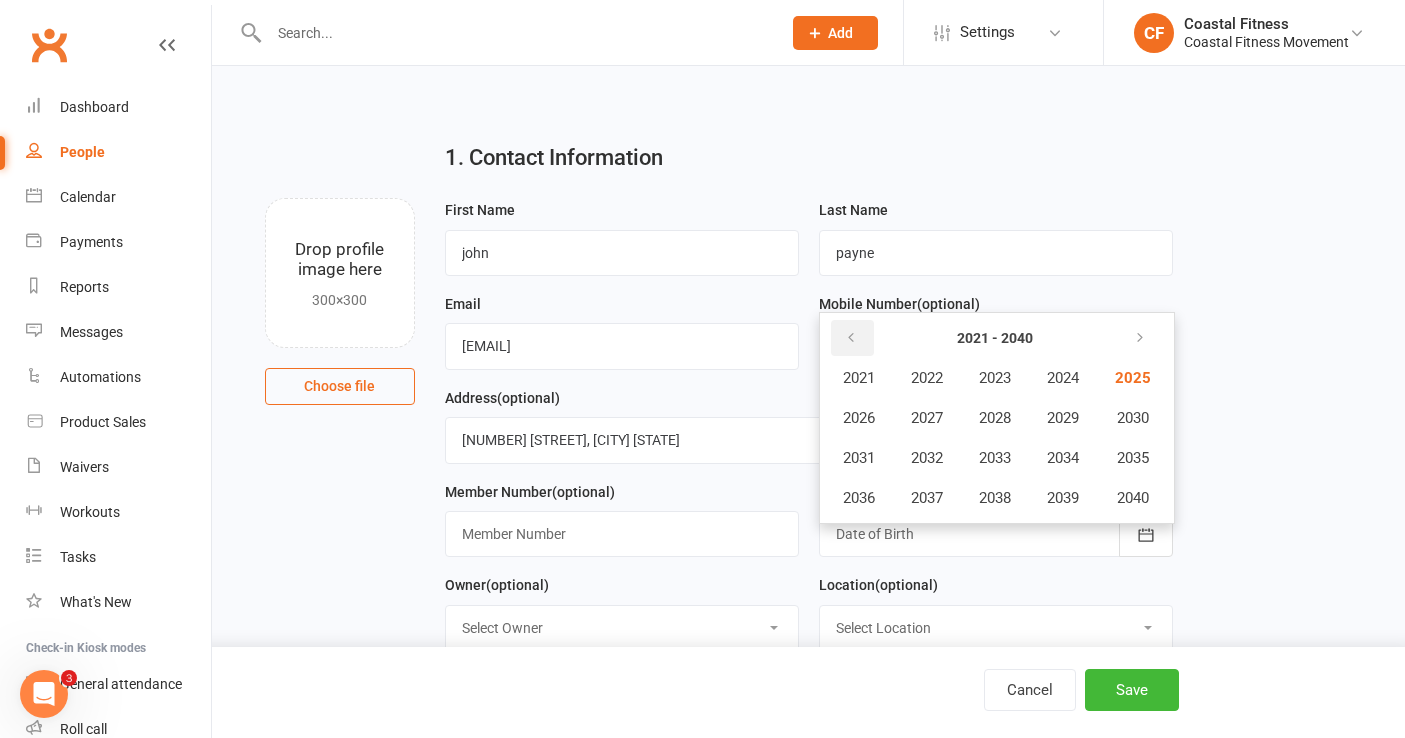 click at bounding box center [852, 338] 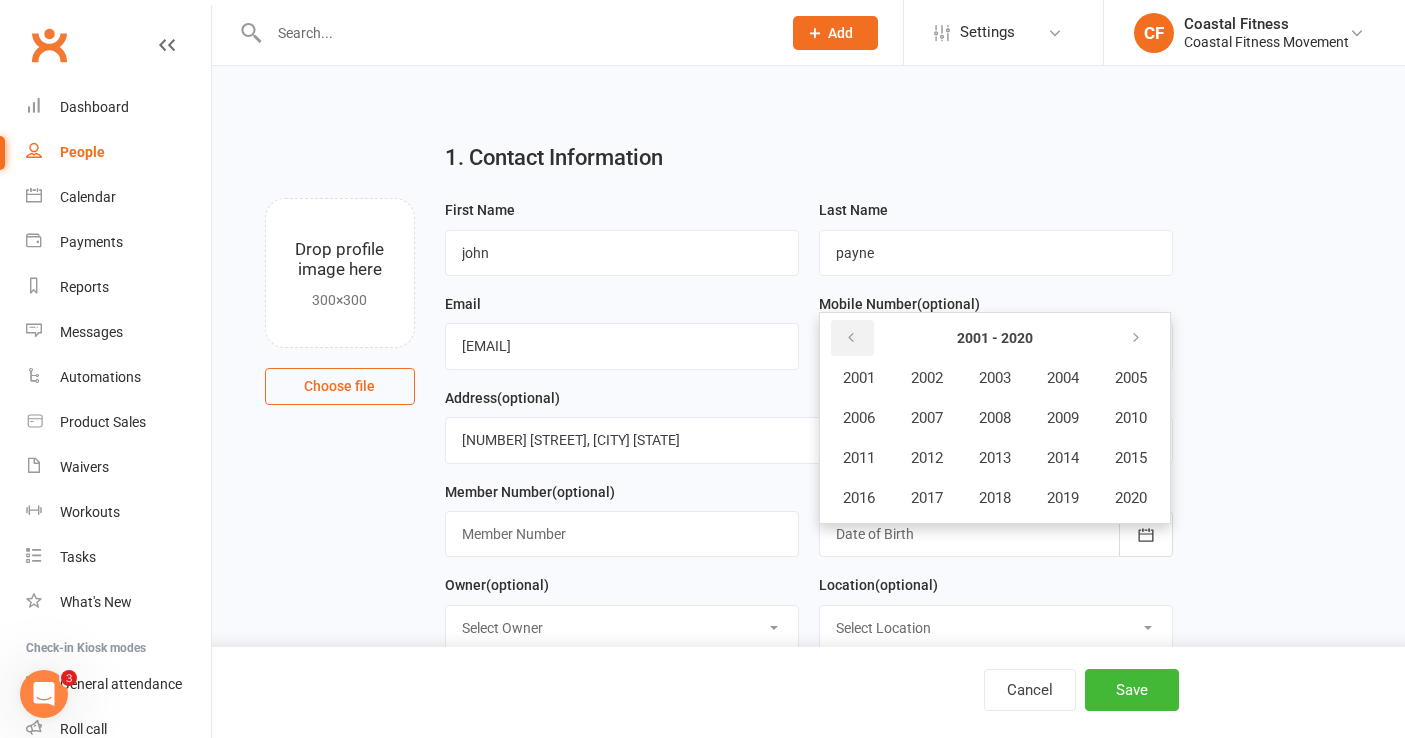 click at bounding box center (852, 338) 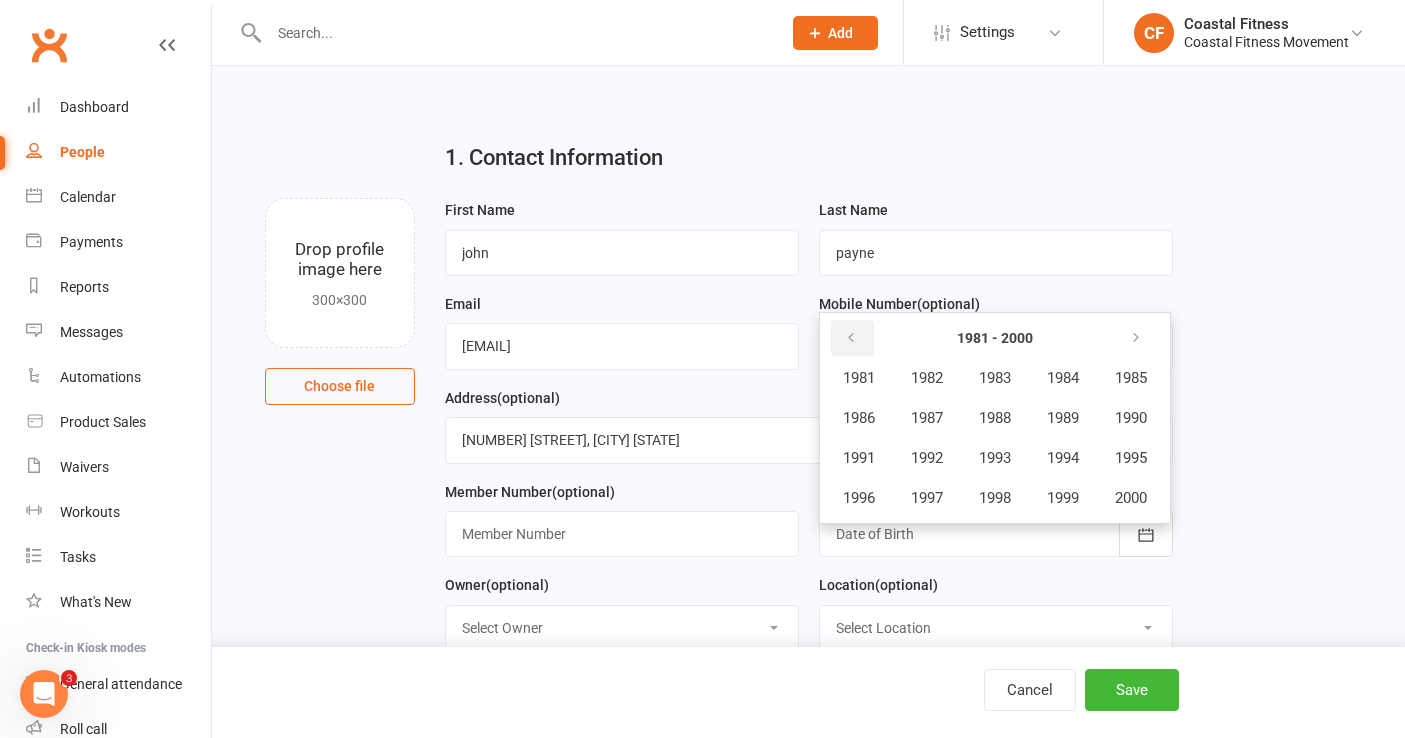 click at bounding box center (852, 338) 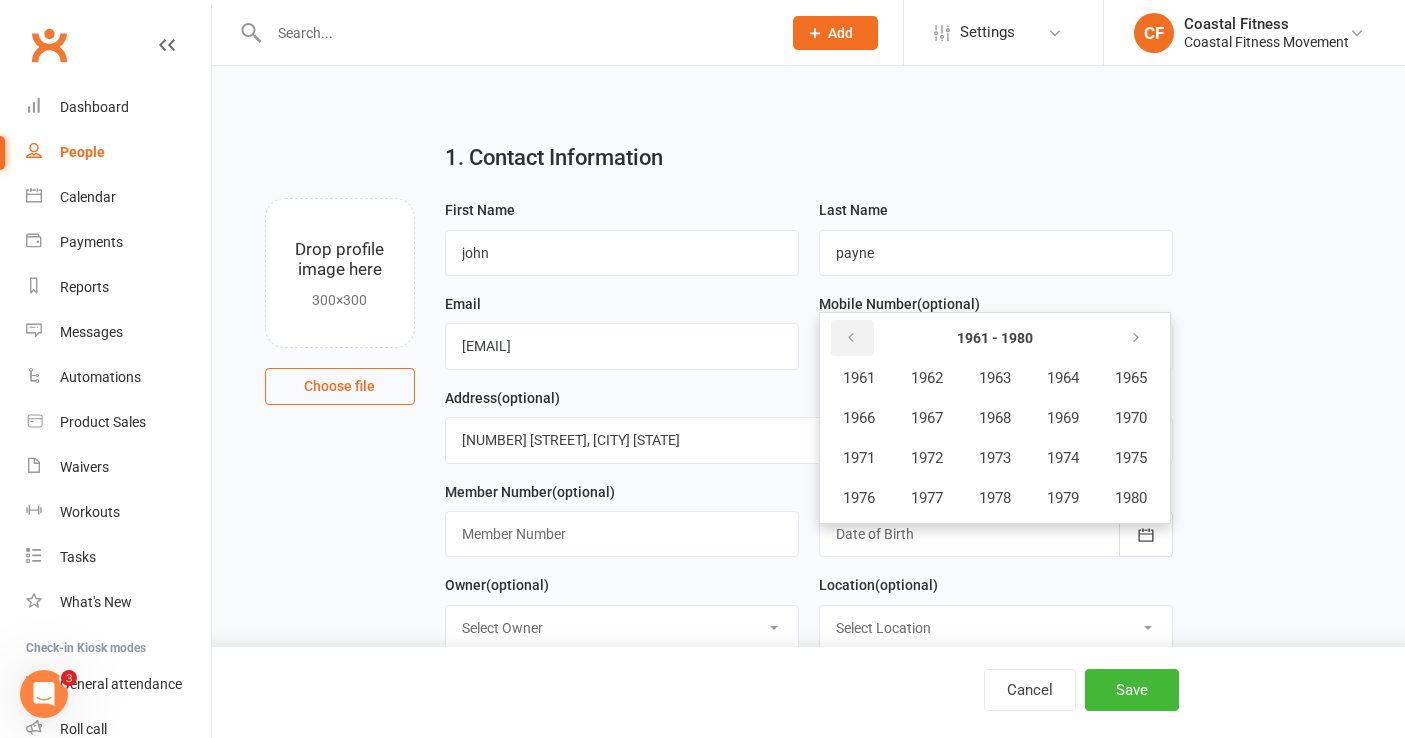 click at bounding box center [852, 338] 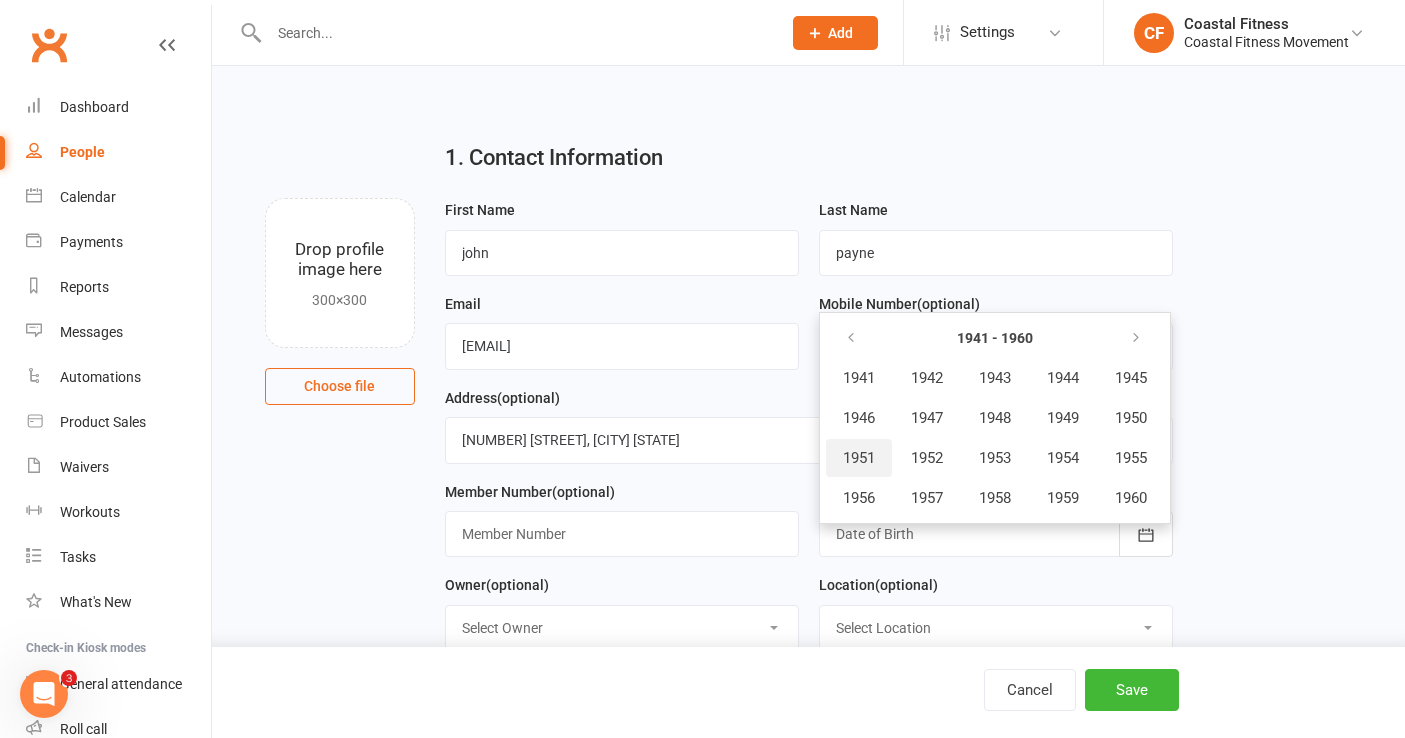 click on "1951" at bounding box center [859, 458] 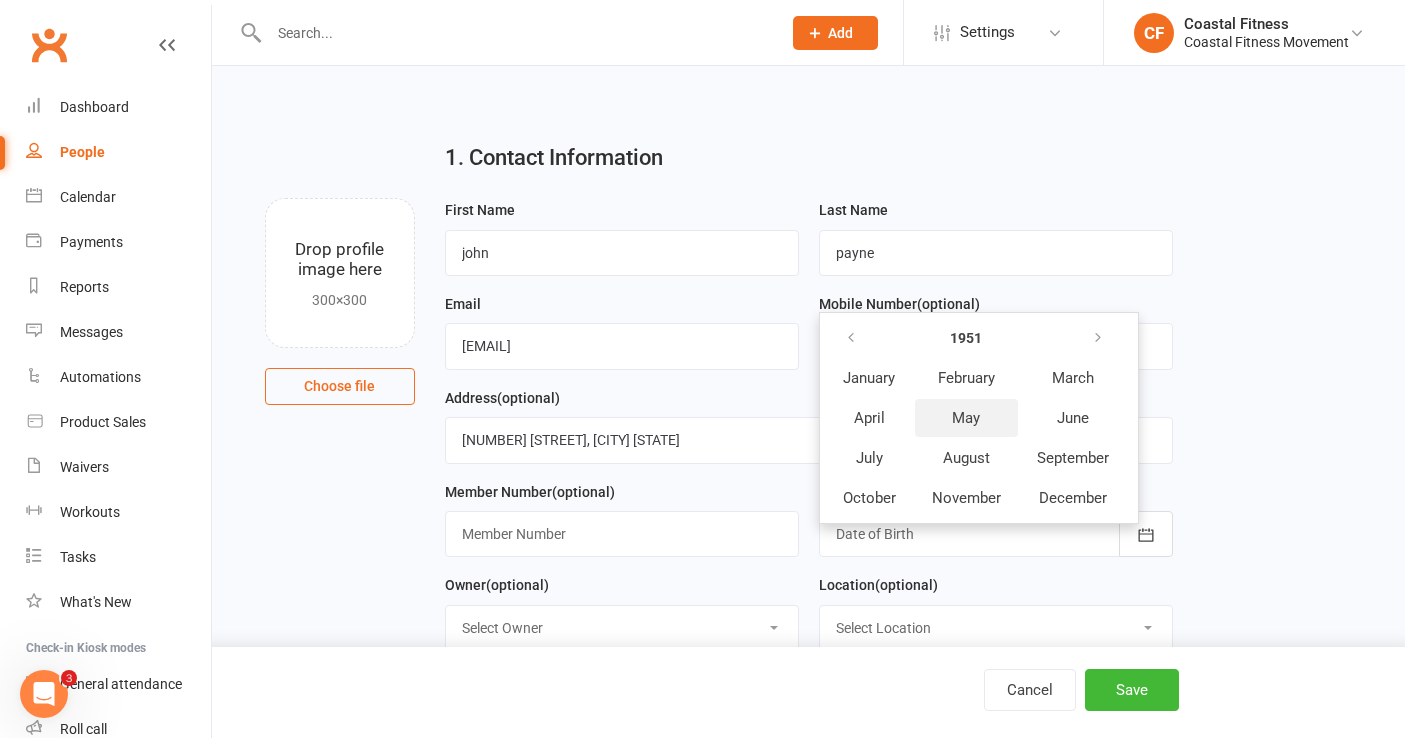 click on "May" at bounding box center [966, 418] 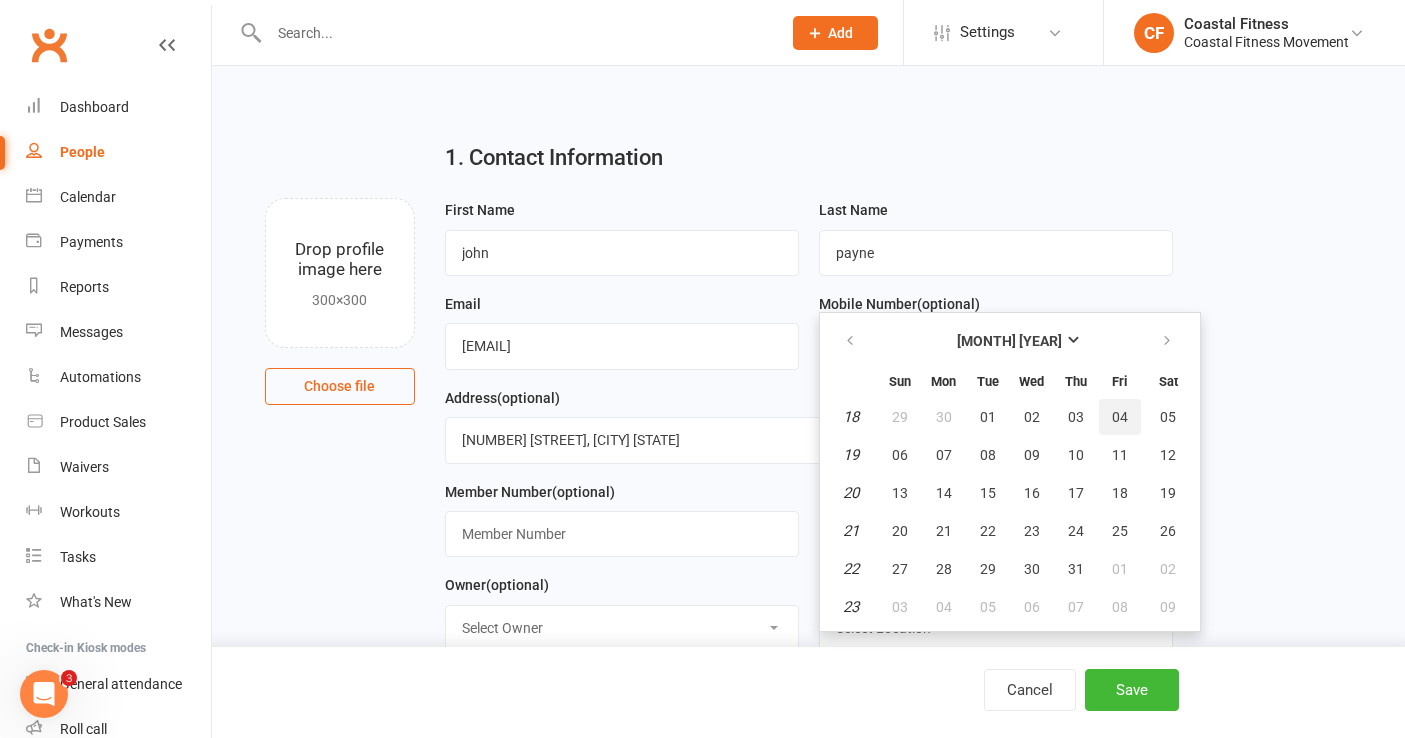 click on "04" at bounding box center (1120, 417) 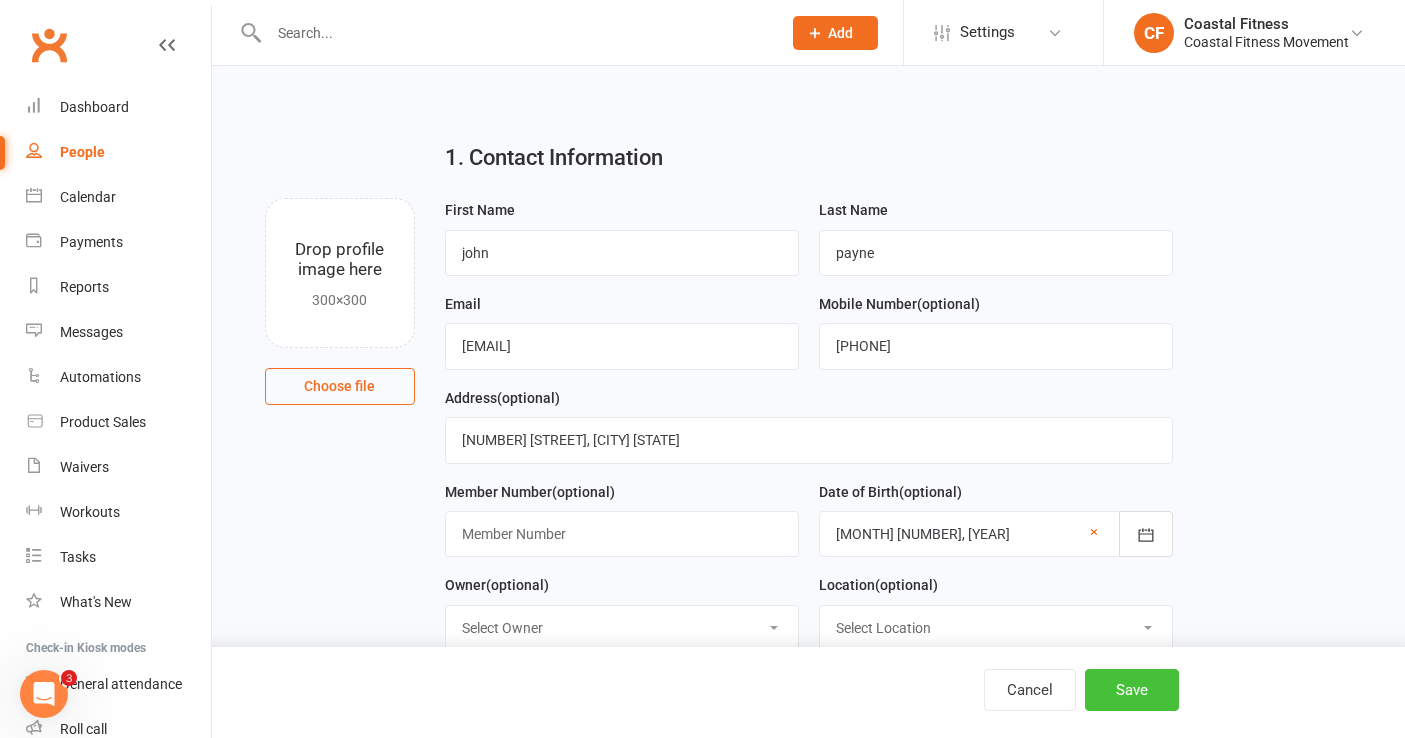 click on "Save" at bounding box center (1132, 690) 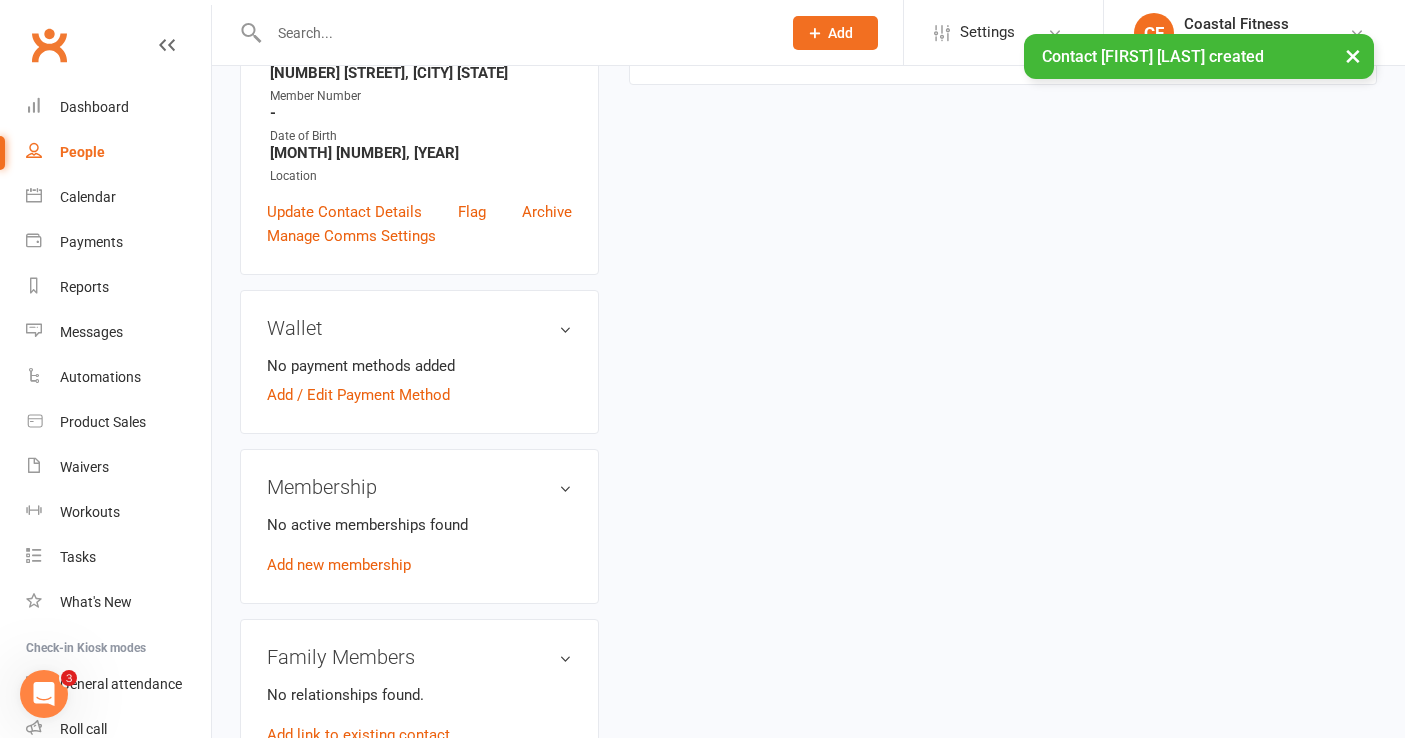 scroll, scrollTop: 422, scrollLeft: 0, axis: vertical 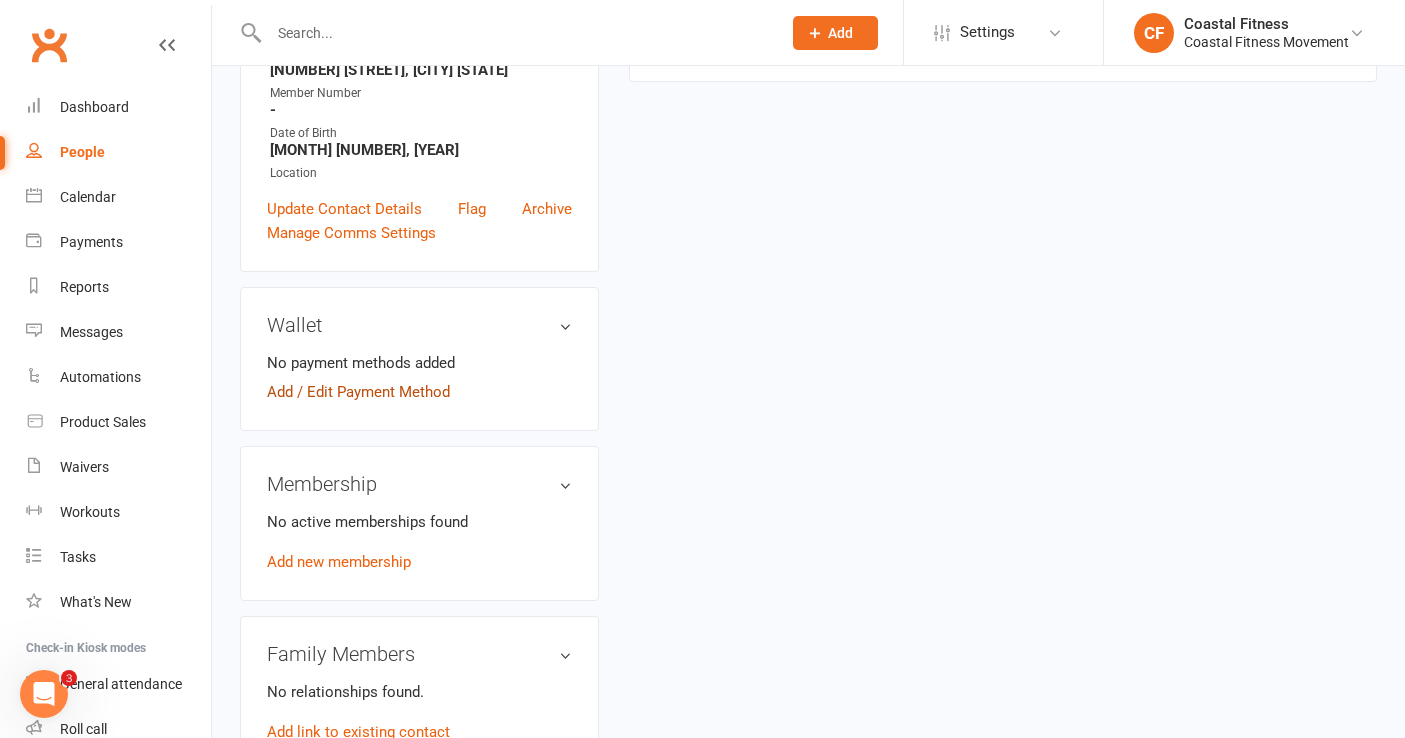 click on "Add / Edit Payment Method" at bounding box center (358, 392) 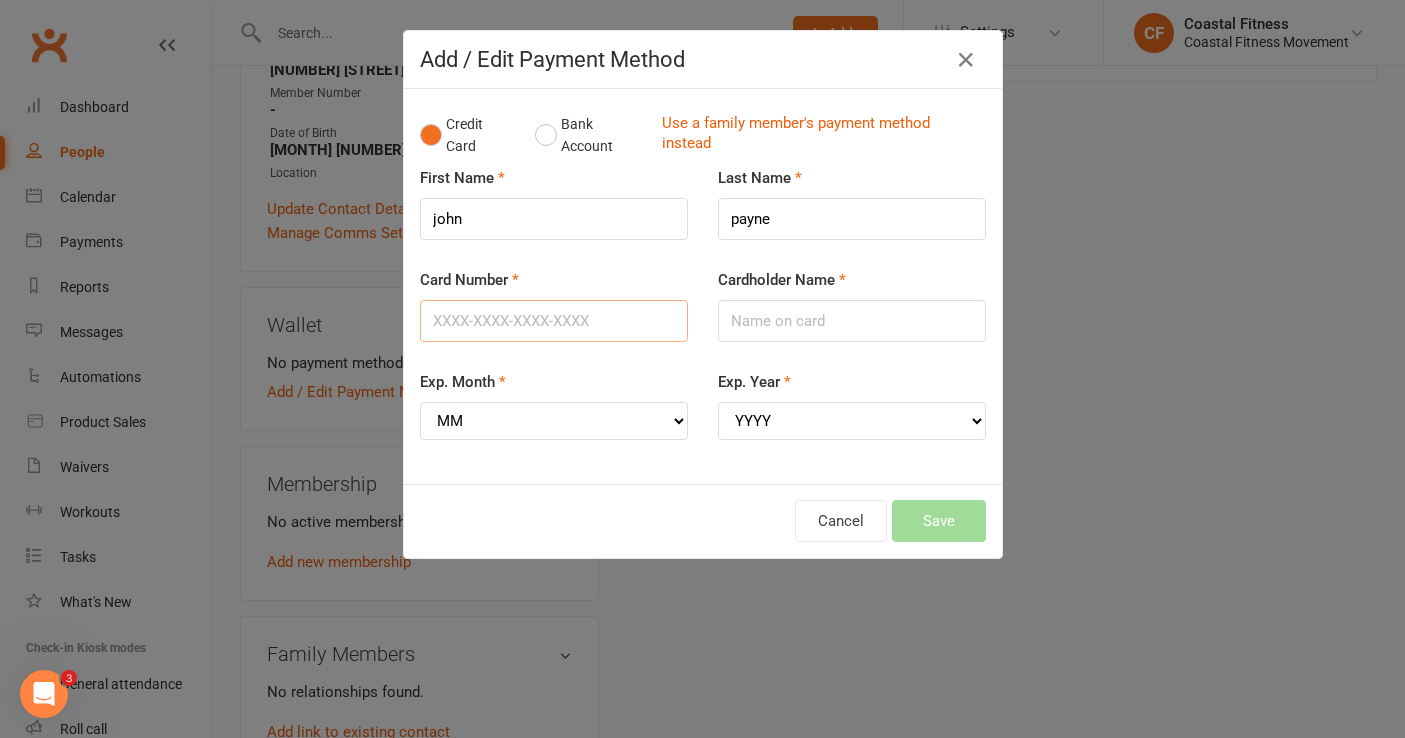 click on "Card Number" at bounding box center (554, 321) 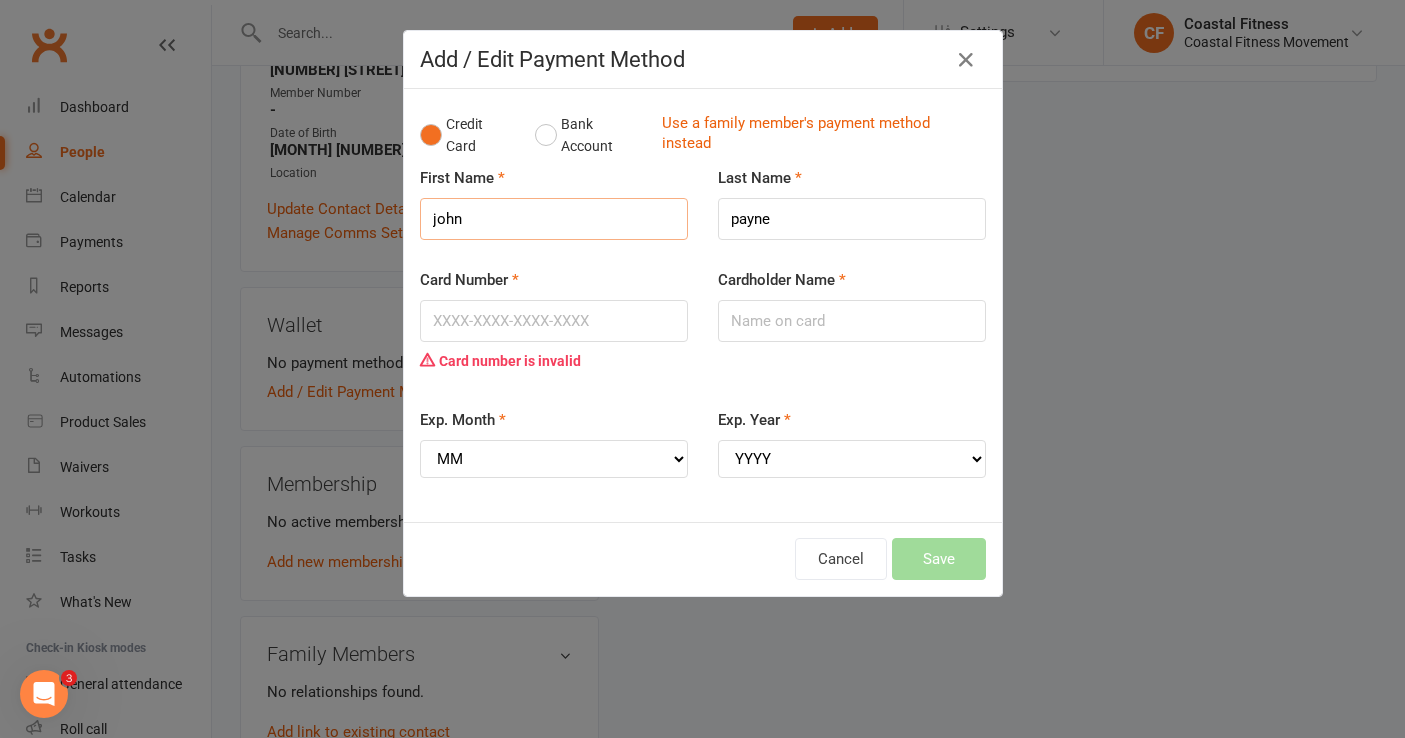 click on "john" at bounding box center (554, 219) 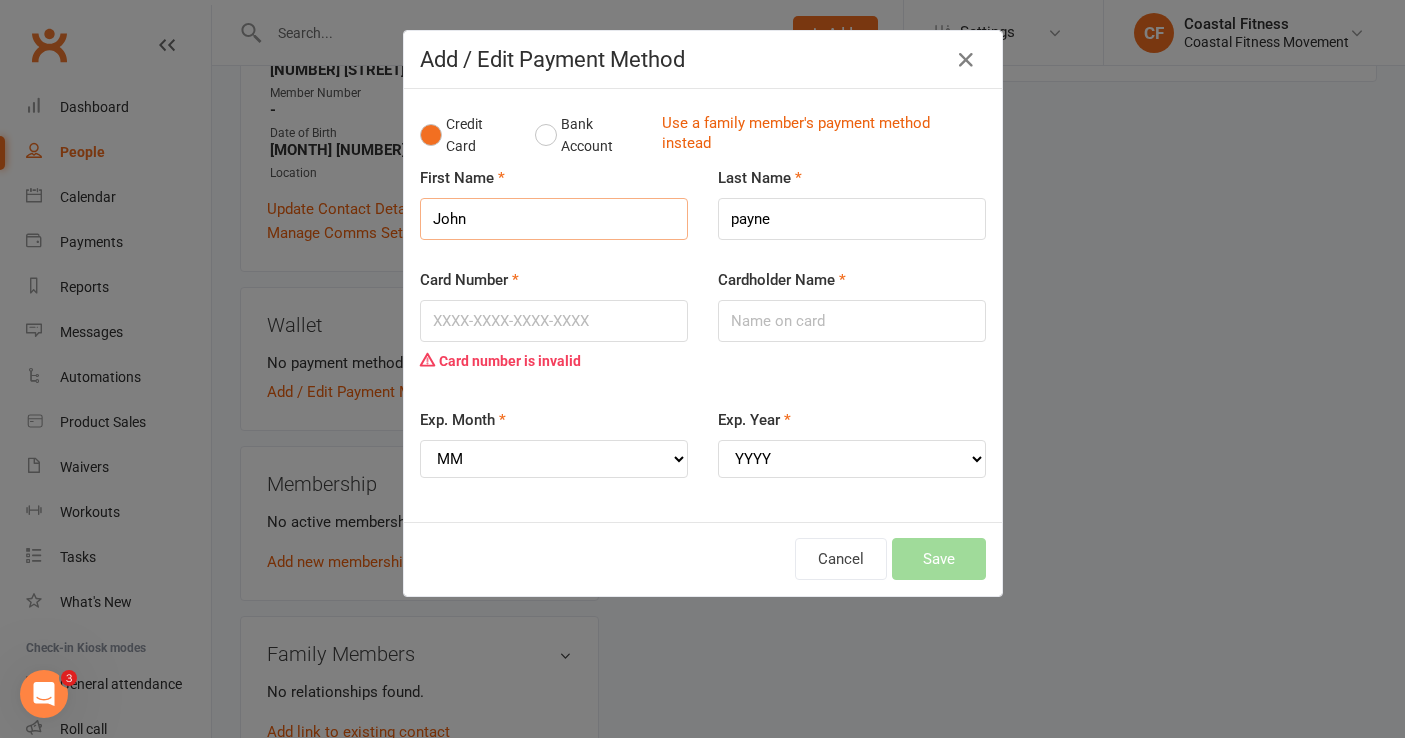 type on "John" 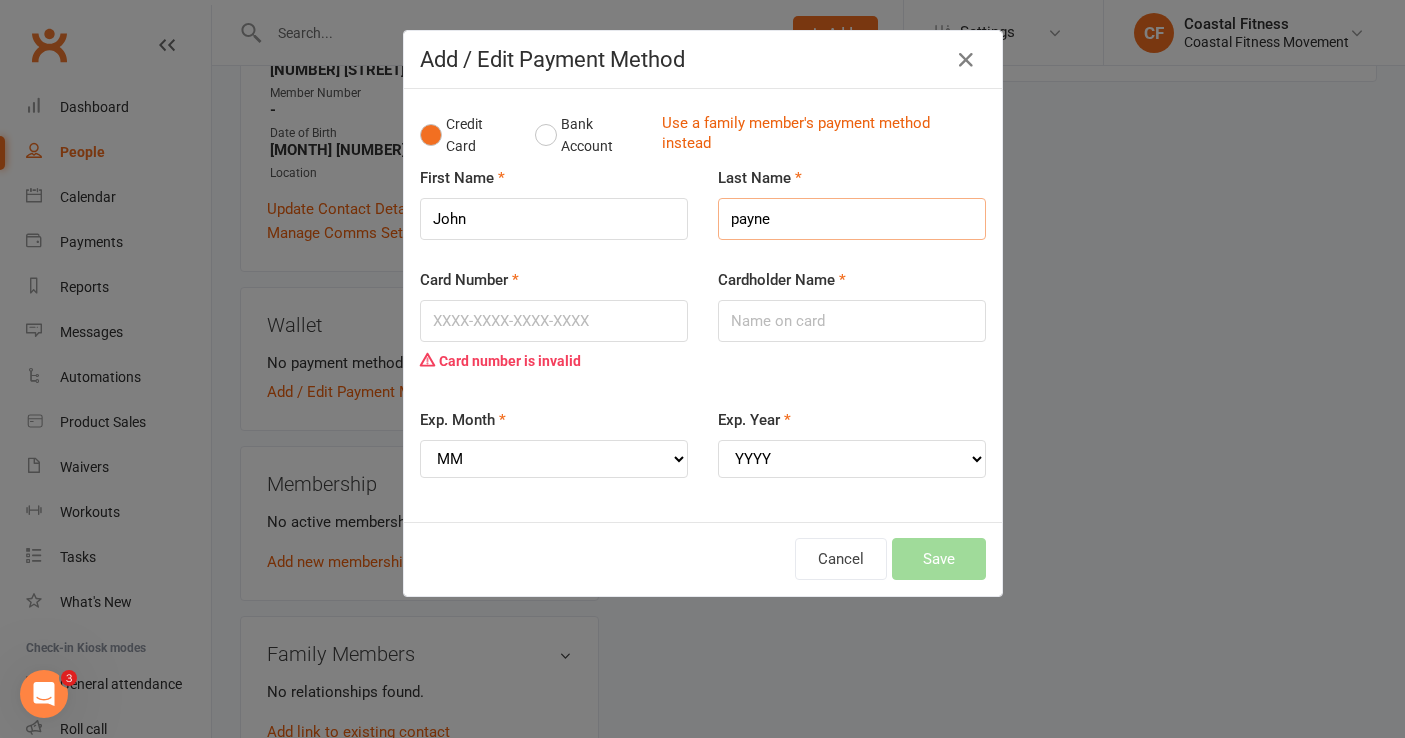 click on "payne" at bounding box center [852, 219] 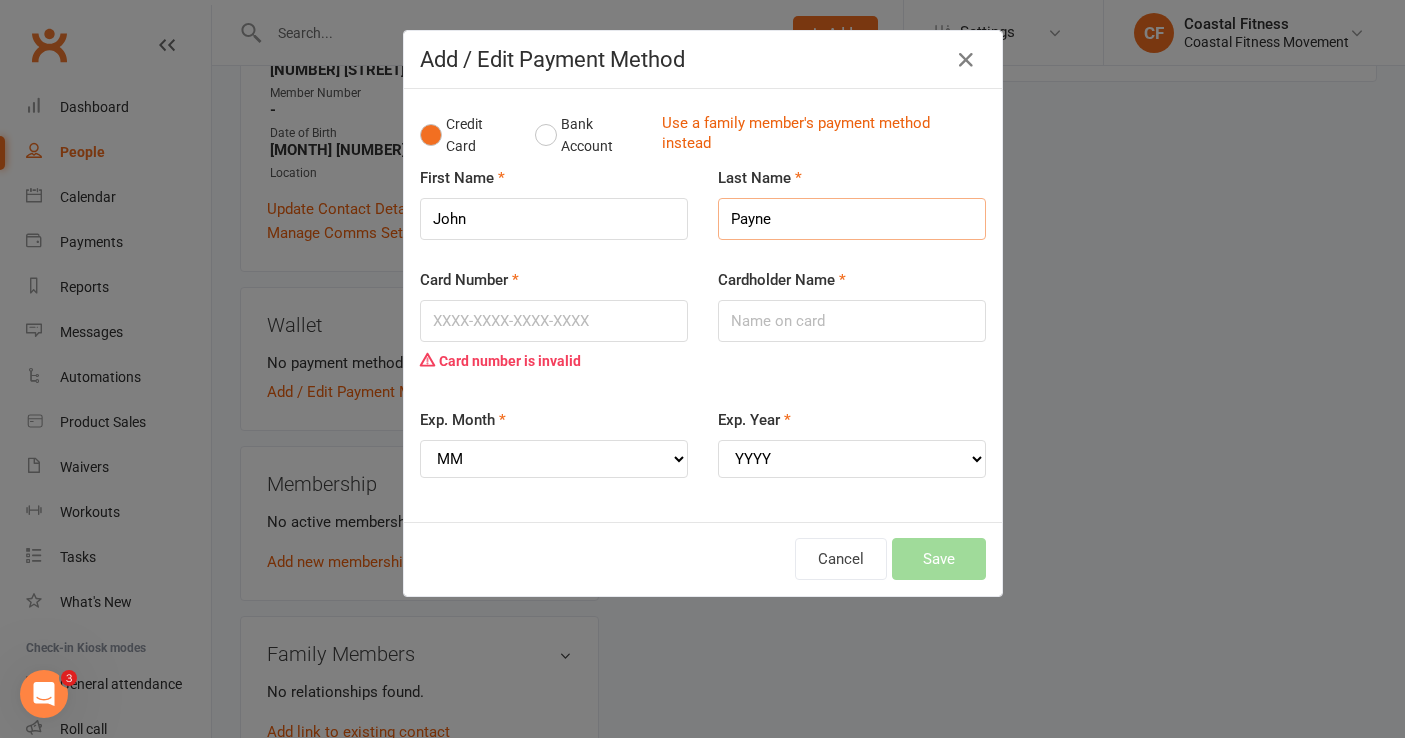 type on "Payne" 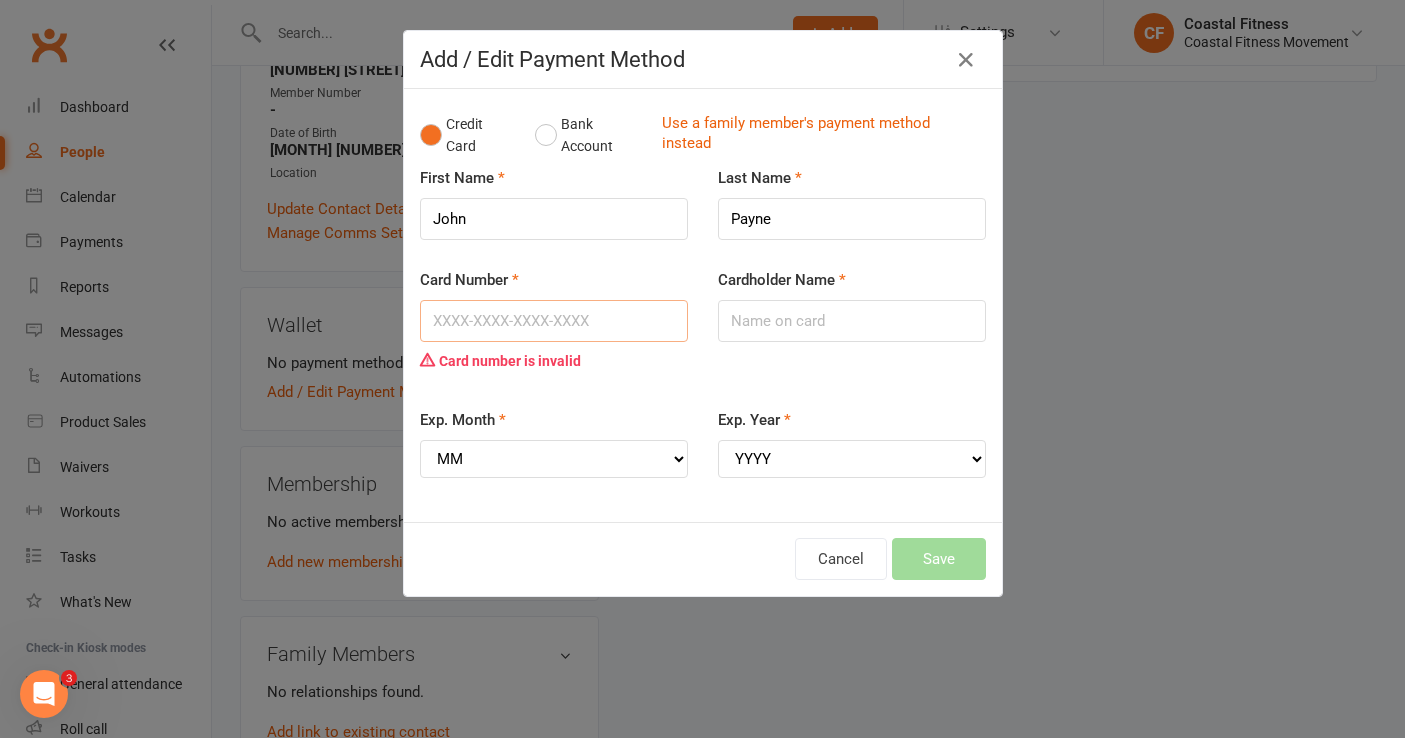 click on "Card Number" at bounding box center (554, 321) 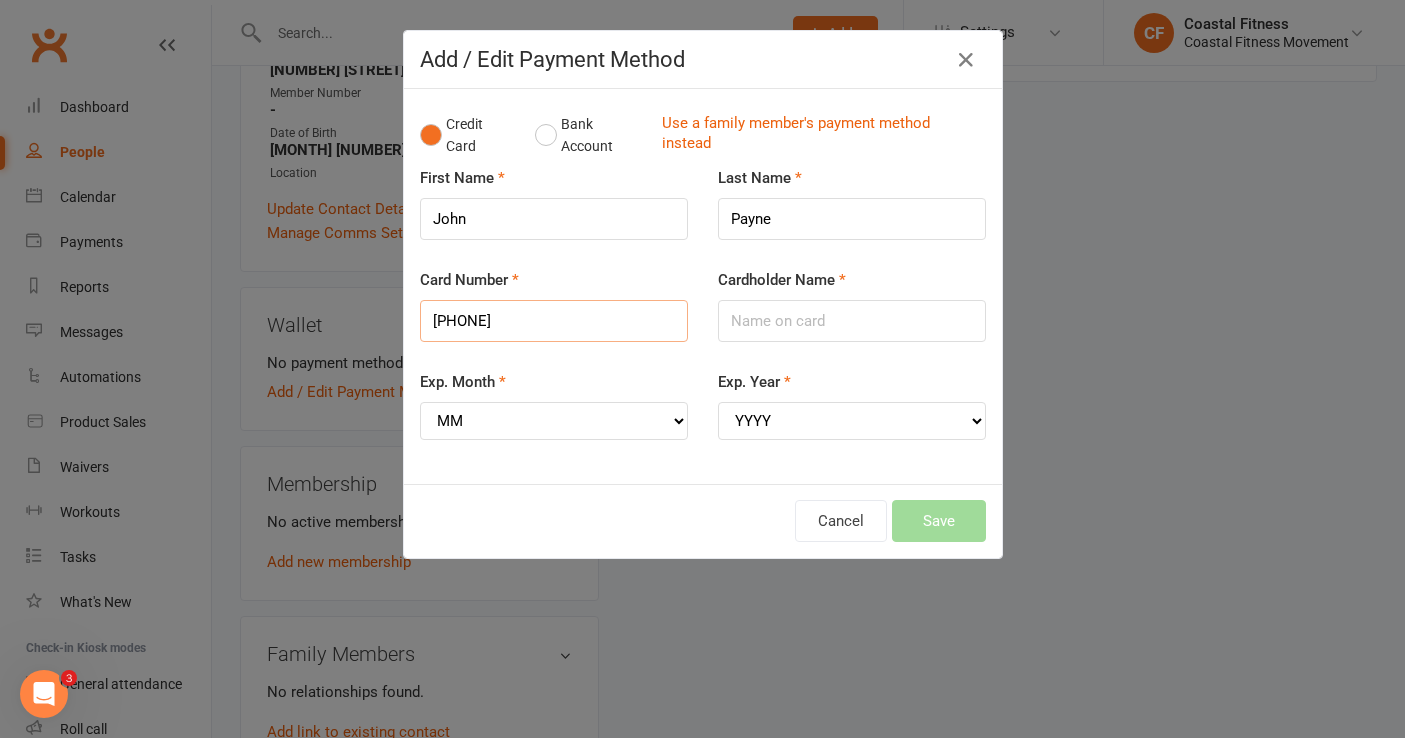 type on "[PHONE]" 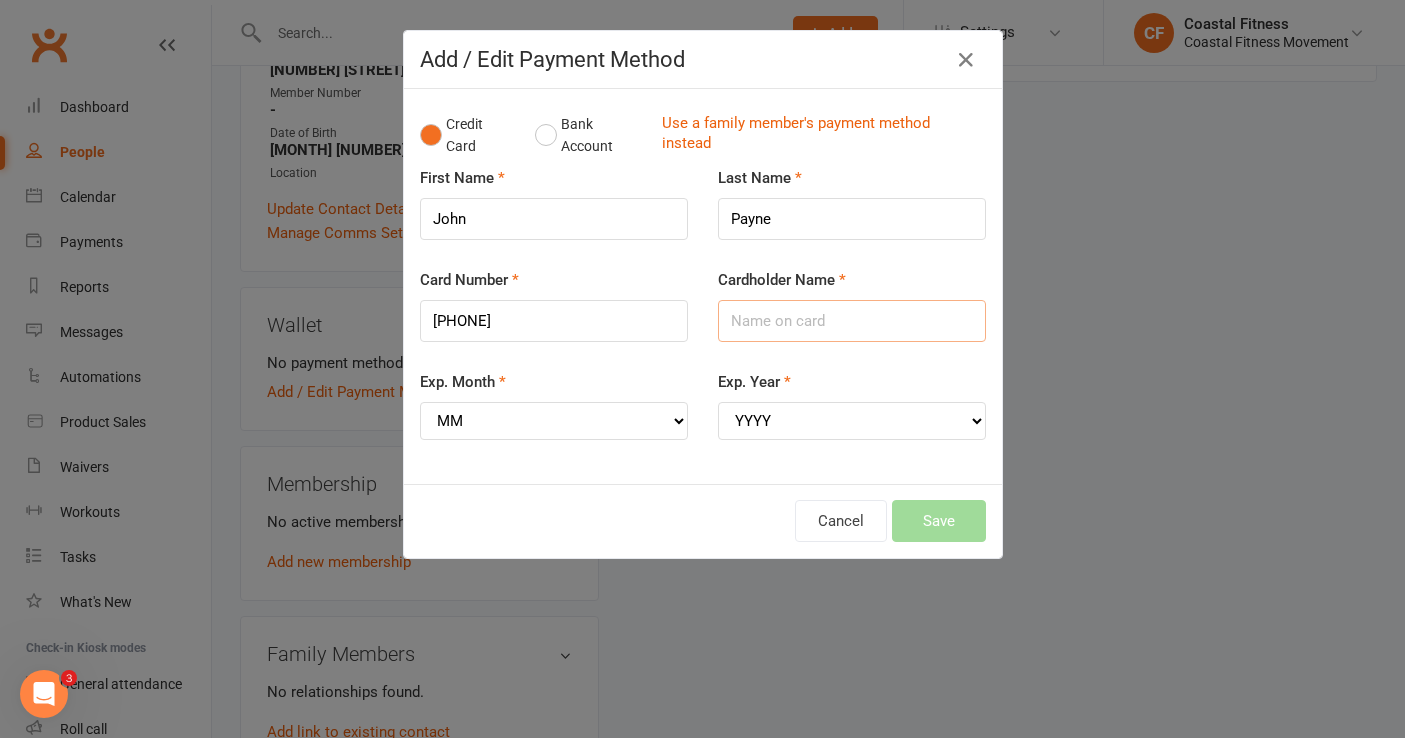 click on "Cardholder Name" at bounding box center (852, 321) 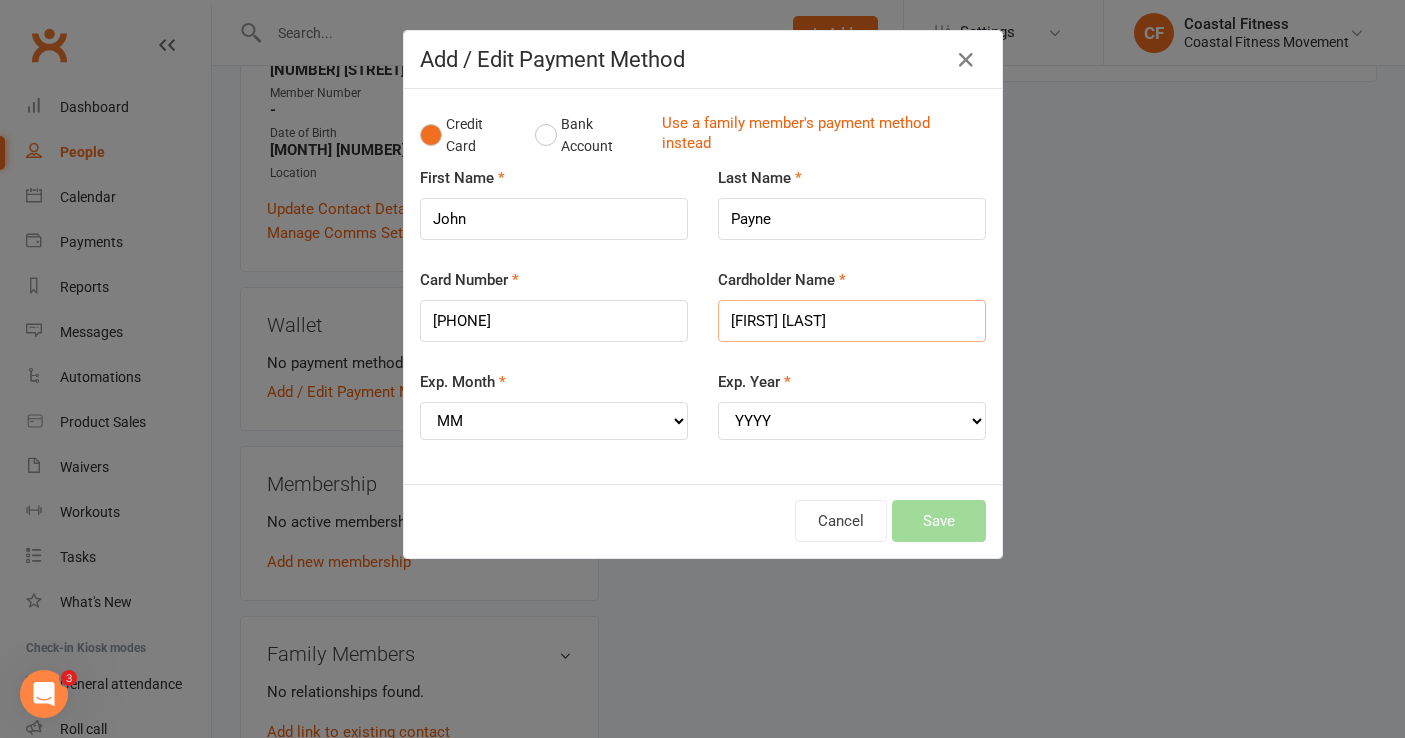type on "[FIRST] [LAST]" 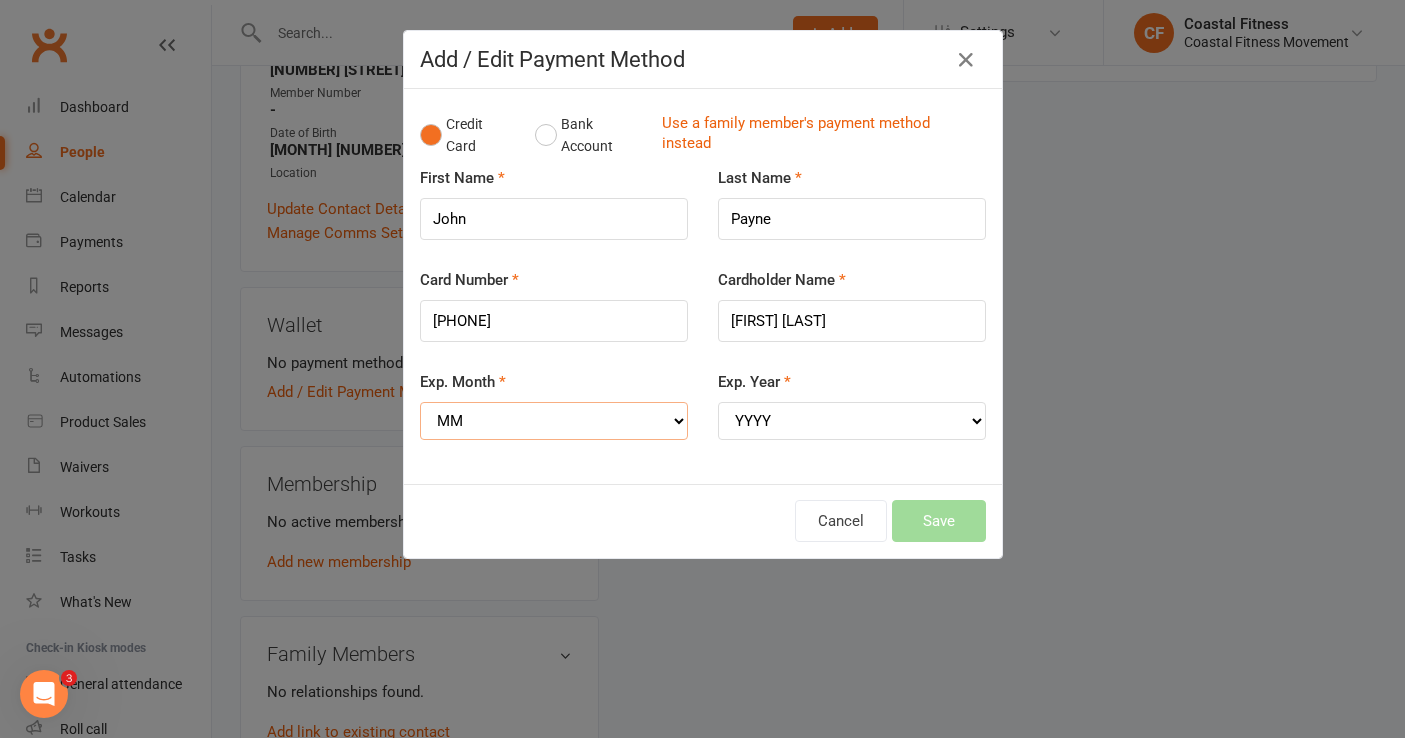 click on "MM 01 02 03 04 05 06 07 08 09 10 11 12" at bounding box center (554, 421) 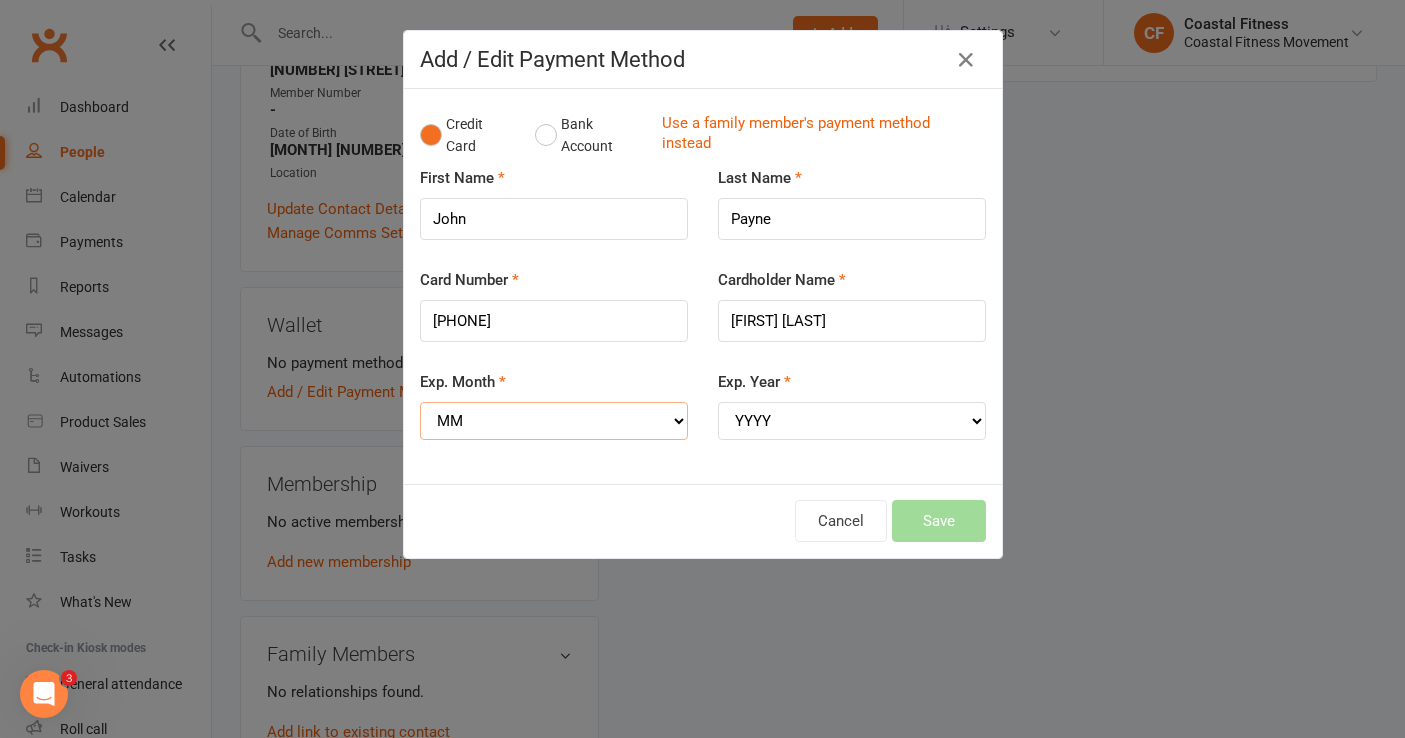 select on "11" 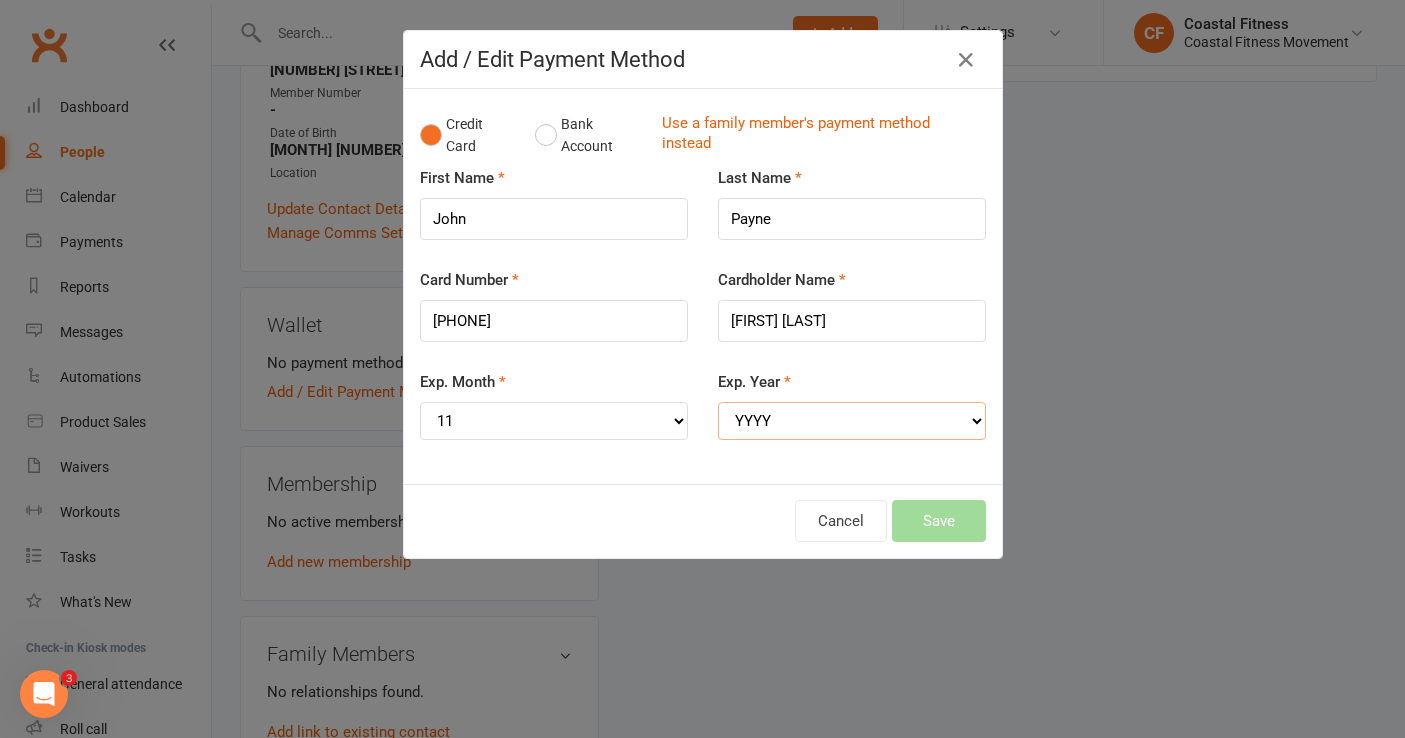 click on "YYYY 2025 2026 2027 2028 2029 2030 2031 2032 2033 2034" at bounding box center [852, 421] 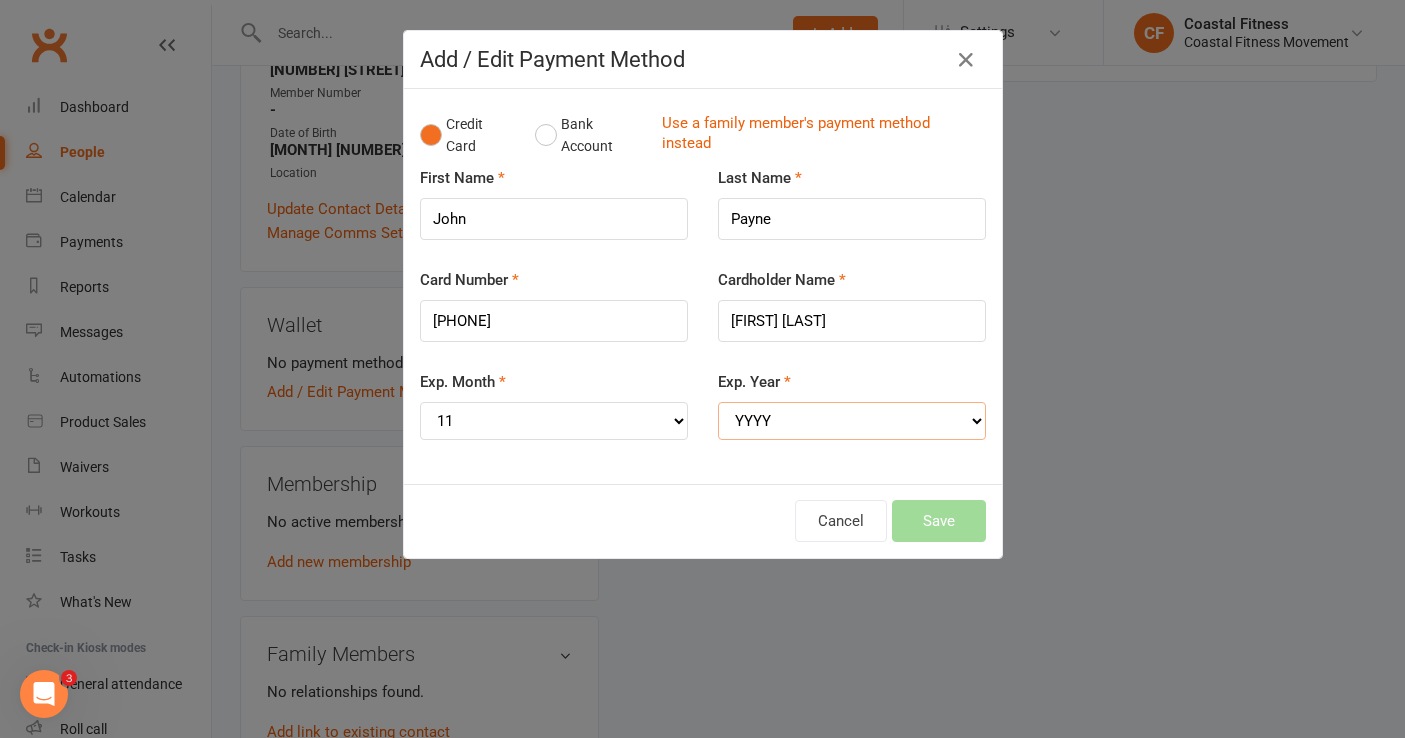 select on "2025" 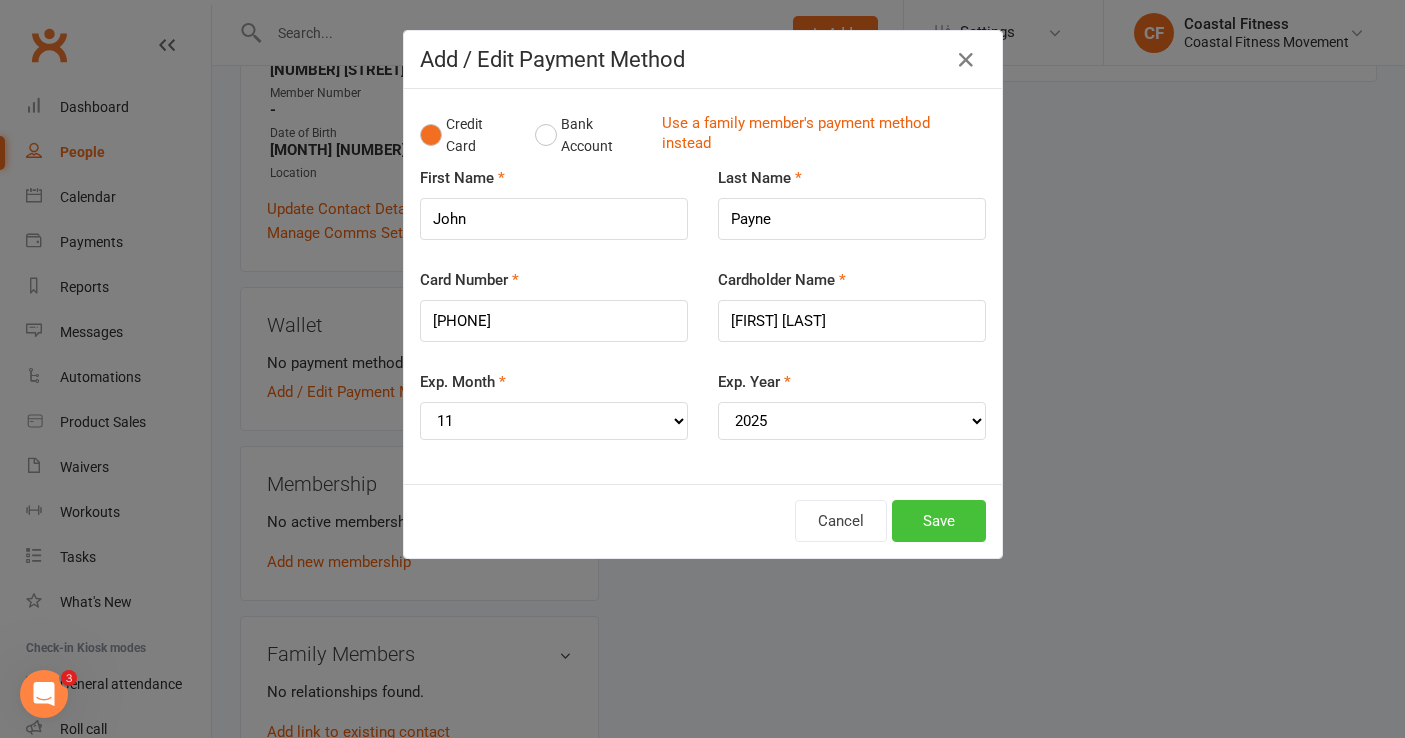 click on "Save" at bounding box center (939, 521) 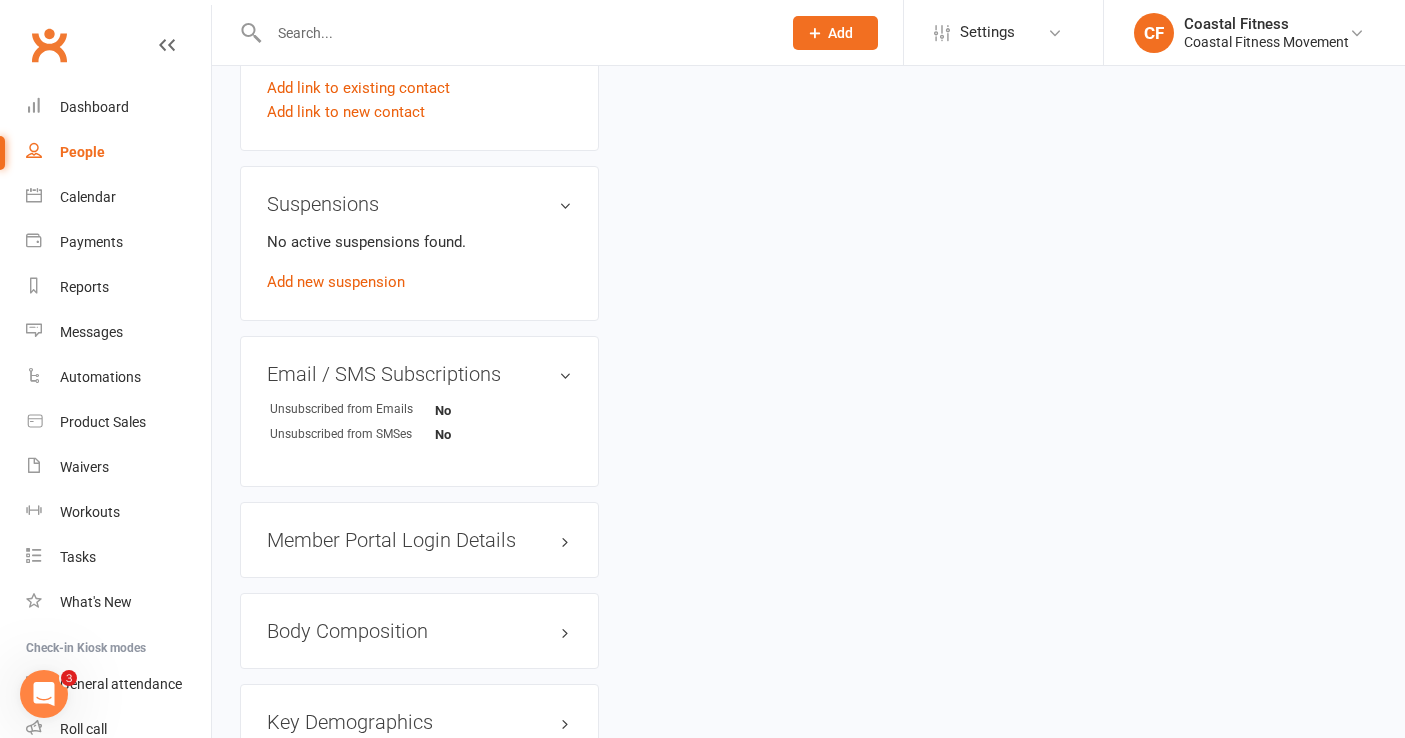 scroll, scrollTop: 1079, scrollLeft: 0, axis: vertical 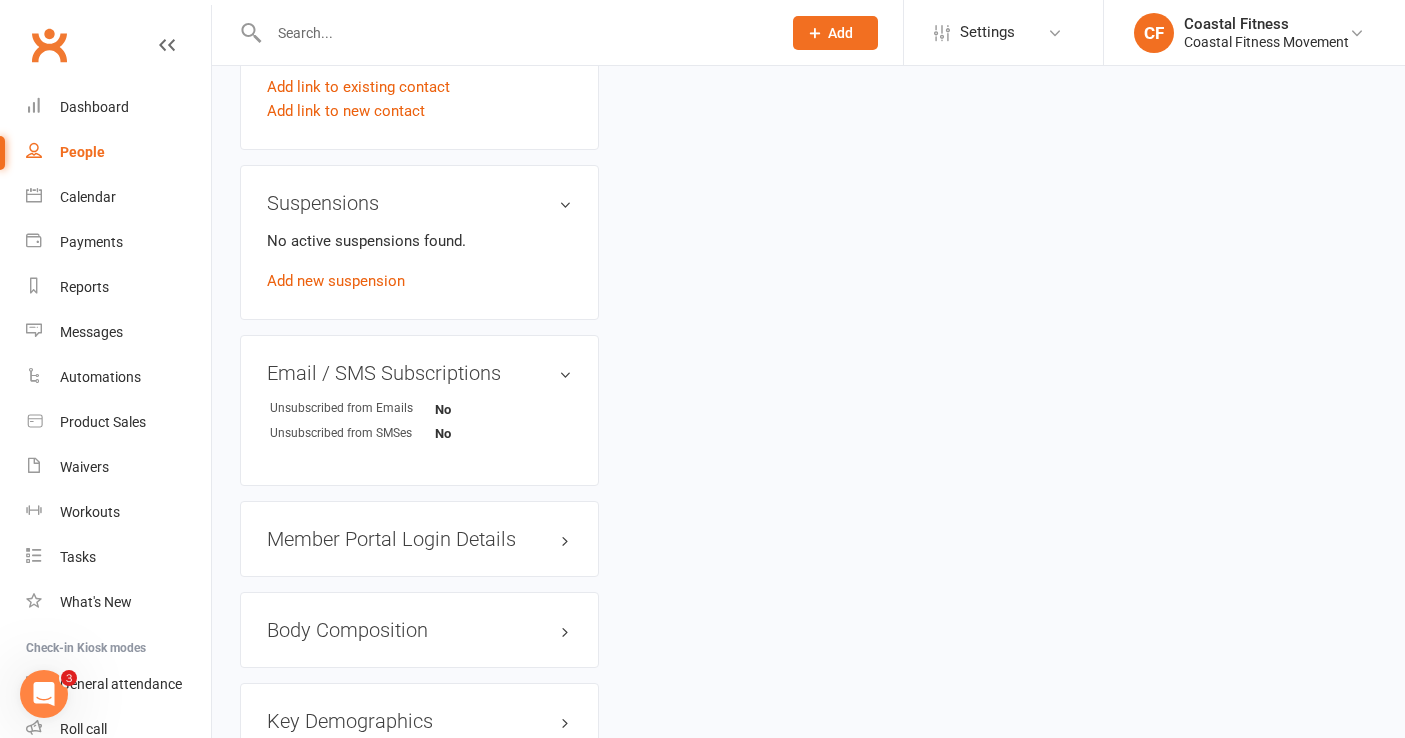 click on "Member Portal Login Details" at bounding box center (419, 539) 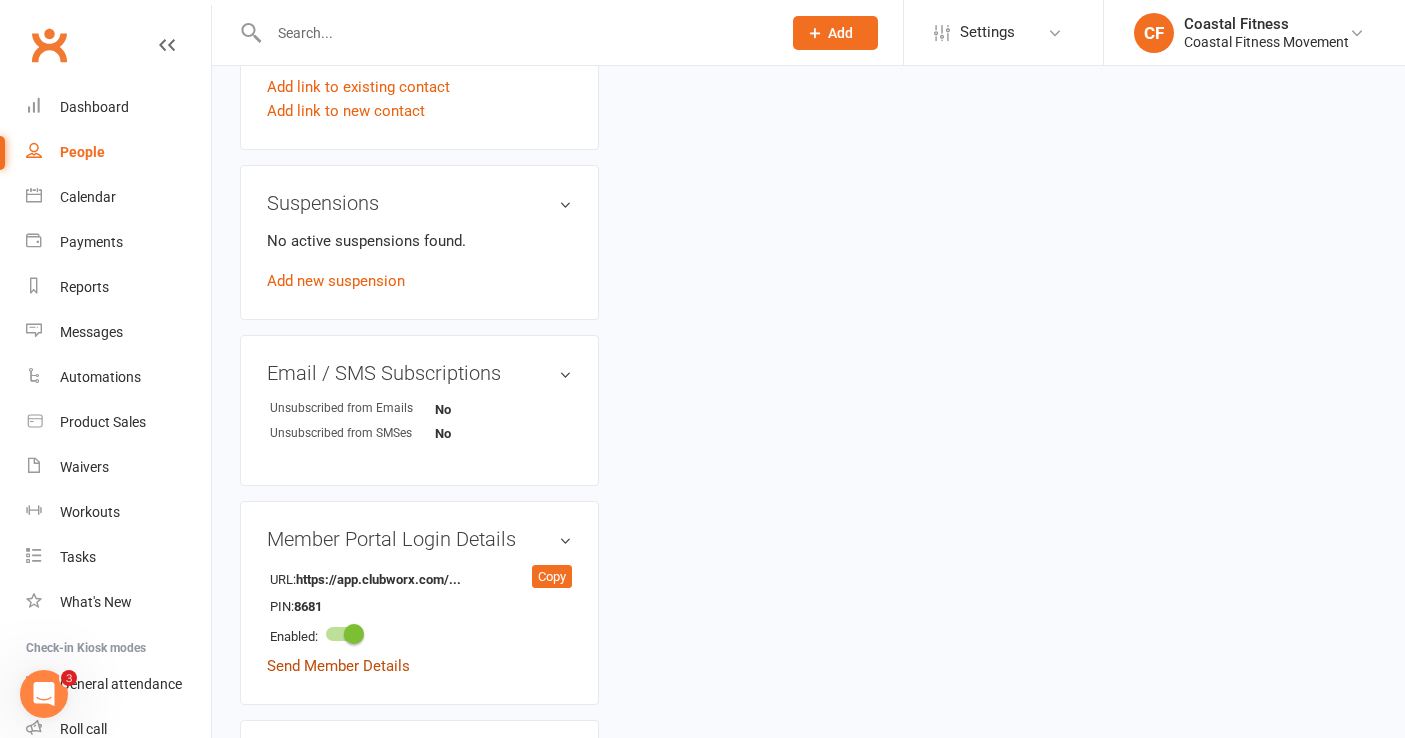 click on "Send Member Details" at bounding box center (338, 666) 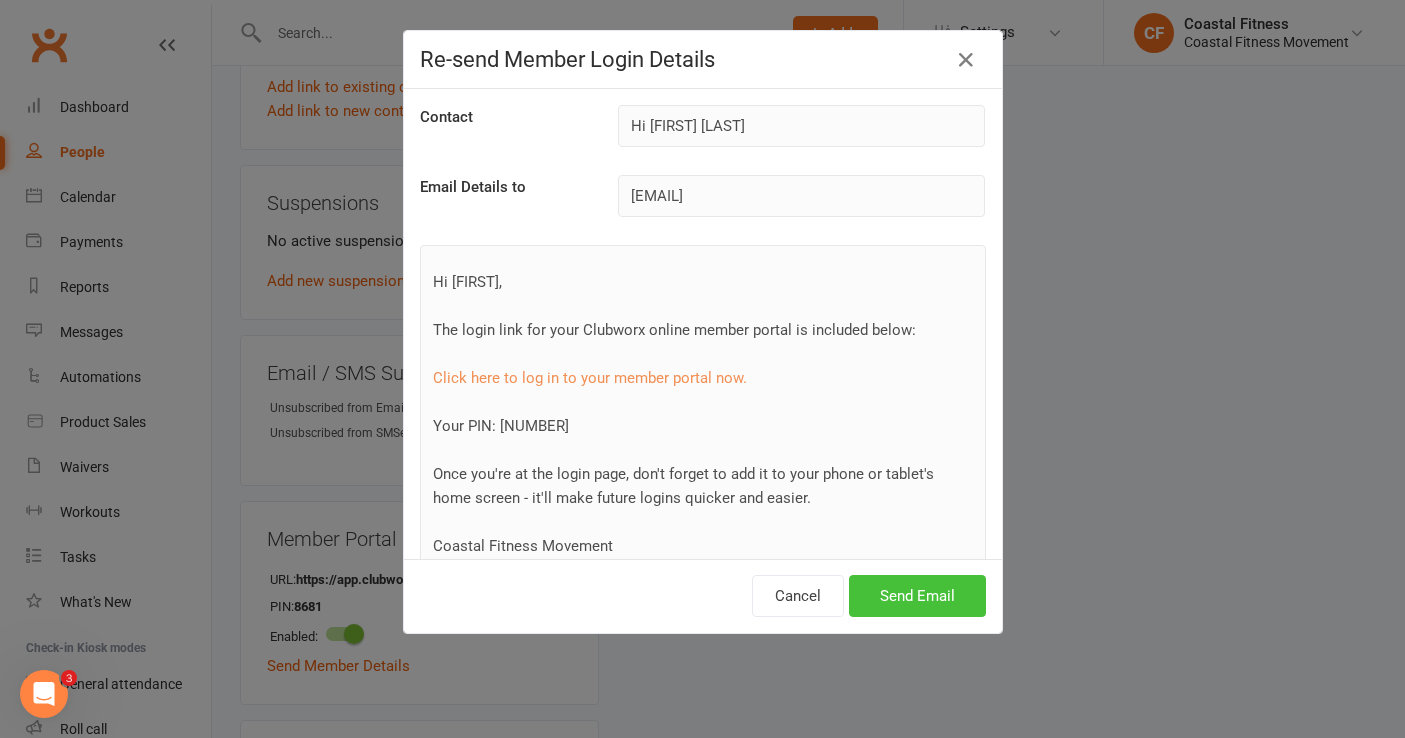 click on "Send Email" at bounding box center [917, 596] 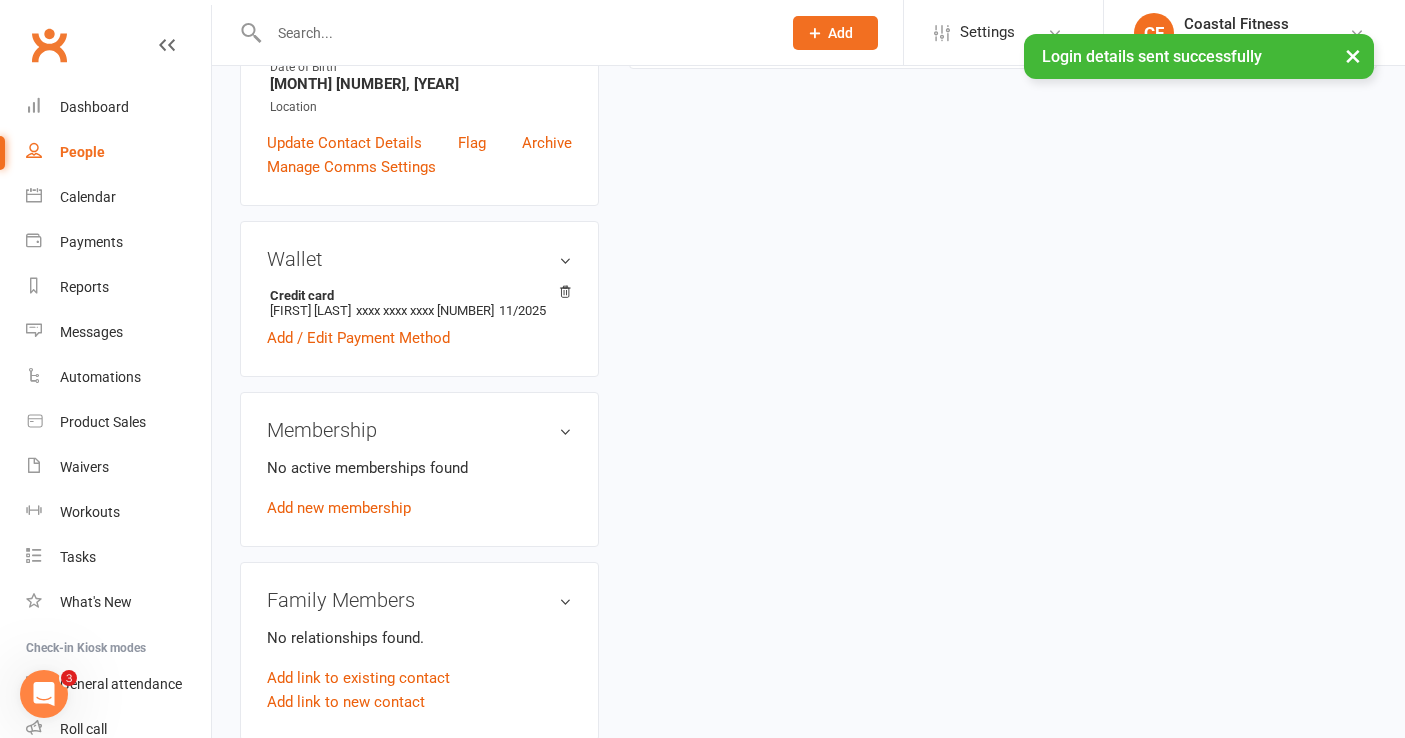 scroll, scrollTop: 0, scrollLeft: 0, axis: both 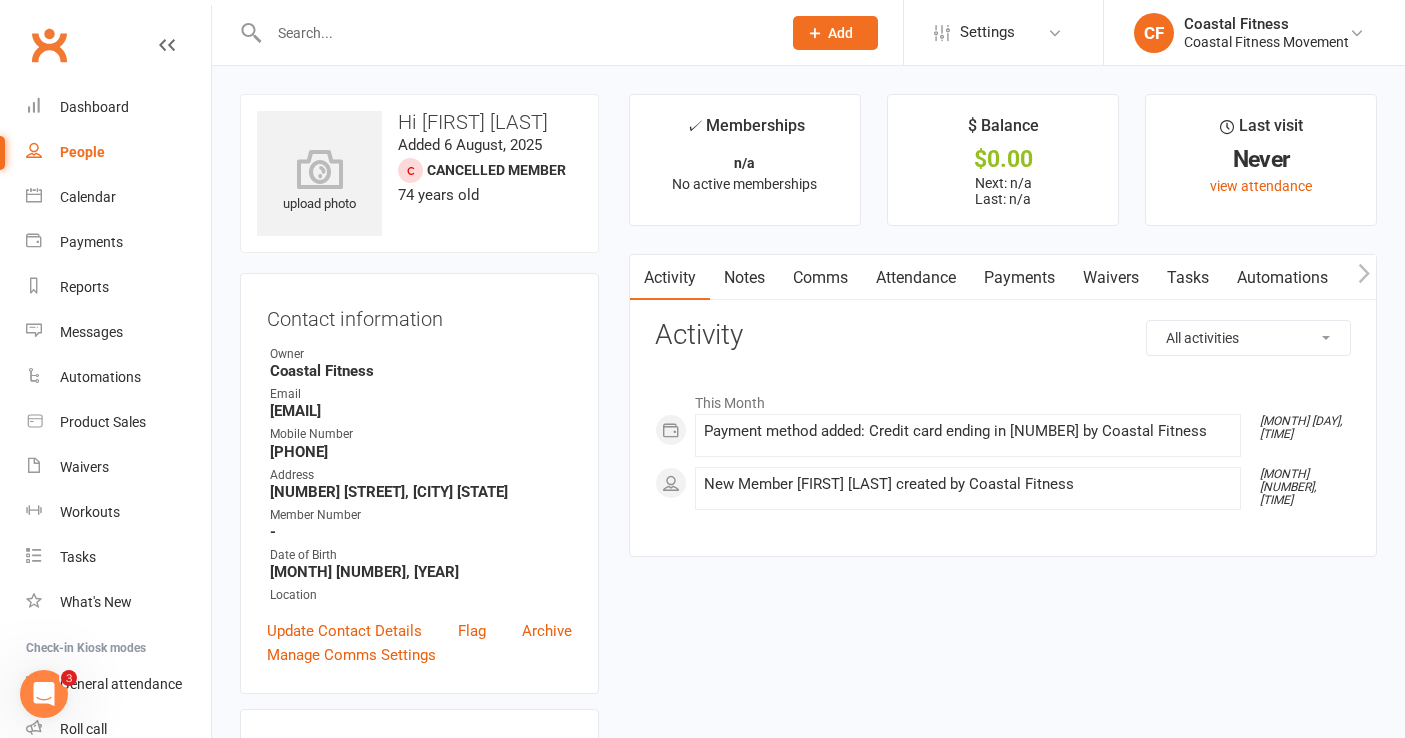 click on "Waivers" at bounding box center (1111, 278) 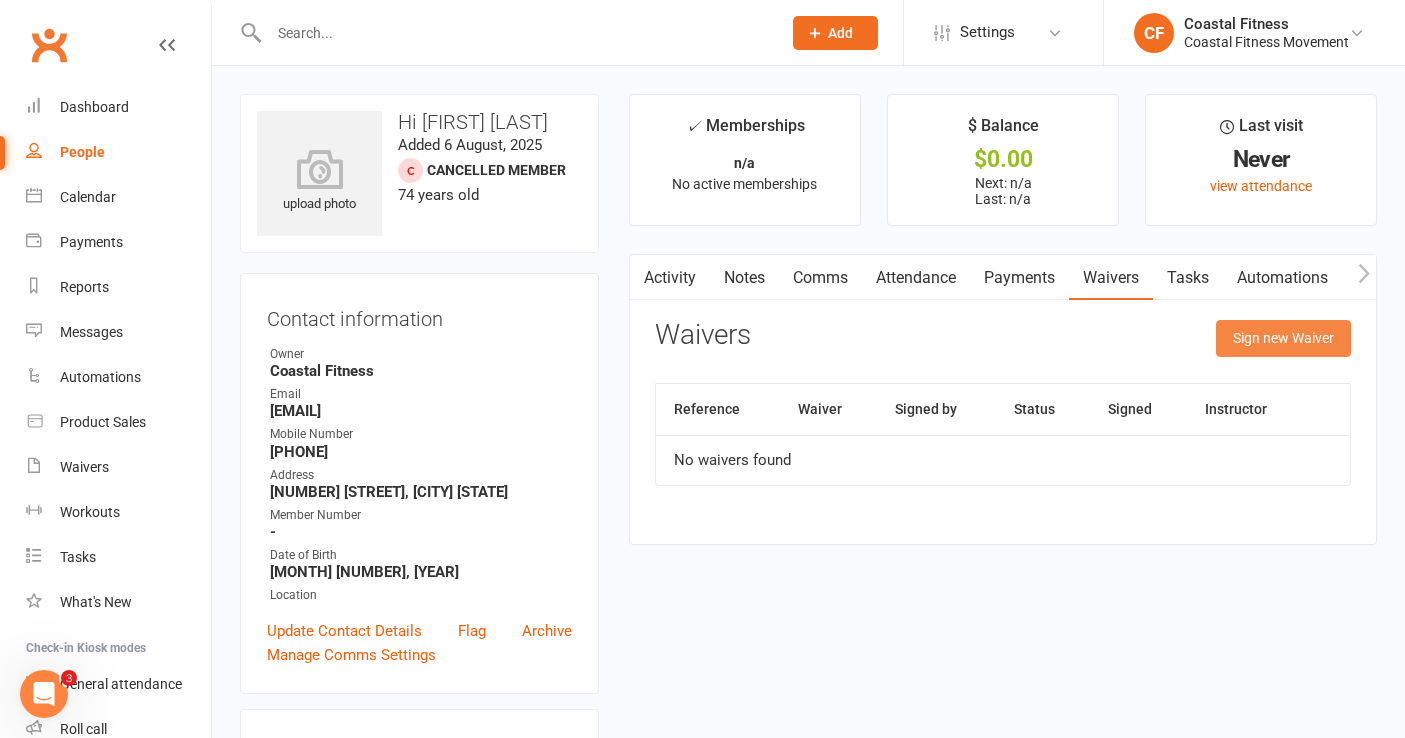 click on "Sign new Waiver" at bounding box center [1283, 338] 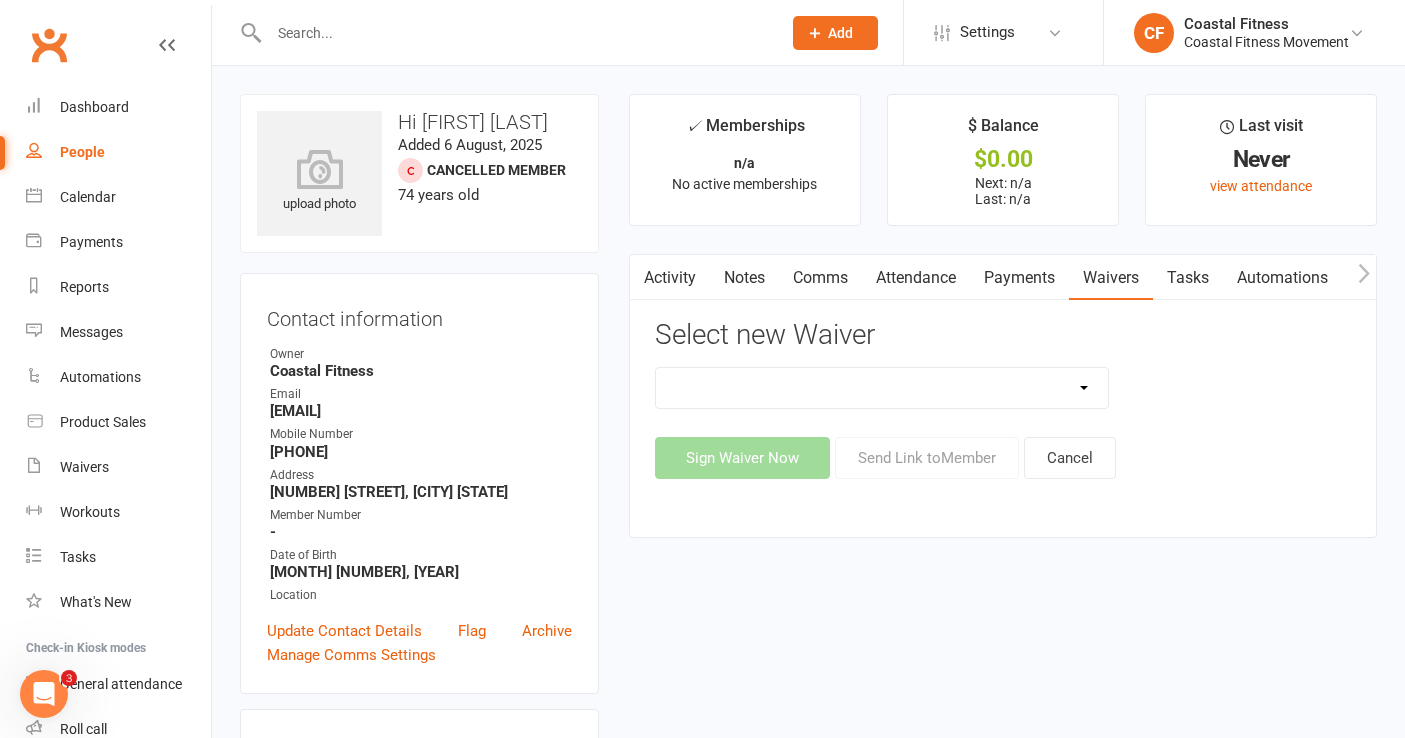 click on "5 x SAUNA PASS 7 DAY CASUAL PASS 7 DAY FREE TRIAL BRING A FRIEND FOR FREE BRONZE MEMBERSHIP CASUAL SESSION CFM FITNESS PASSPORT MEMBERSHIP CFM FITNESS PASSPORT RENEWAL CHALLENGE - FP CHALLENGE - NON MEMBERS EDEN SPA HOUSE EXTENDED ACCESS GOLD FORTNIGHTLY MEMBERSHIP GOLD MEMBERSHIP MULTI SESSION PASS PLATINUM MEMBERSHIP SAUNA PASS SILVER MEMBERSHIP STUDENT GOLD MEMBERSHIP TWILIGHT MEMBERSHIP XMAS PARTY" at bounding box center [882, 388] 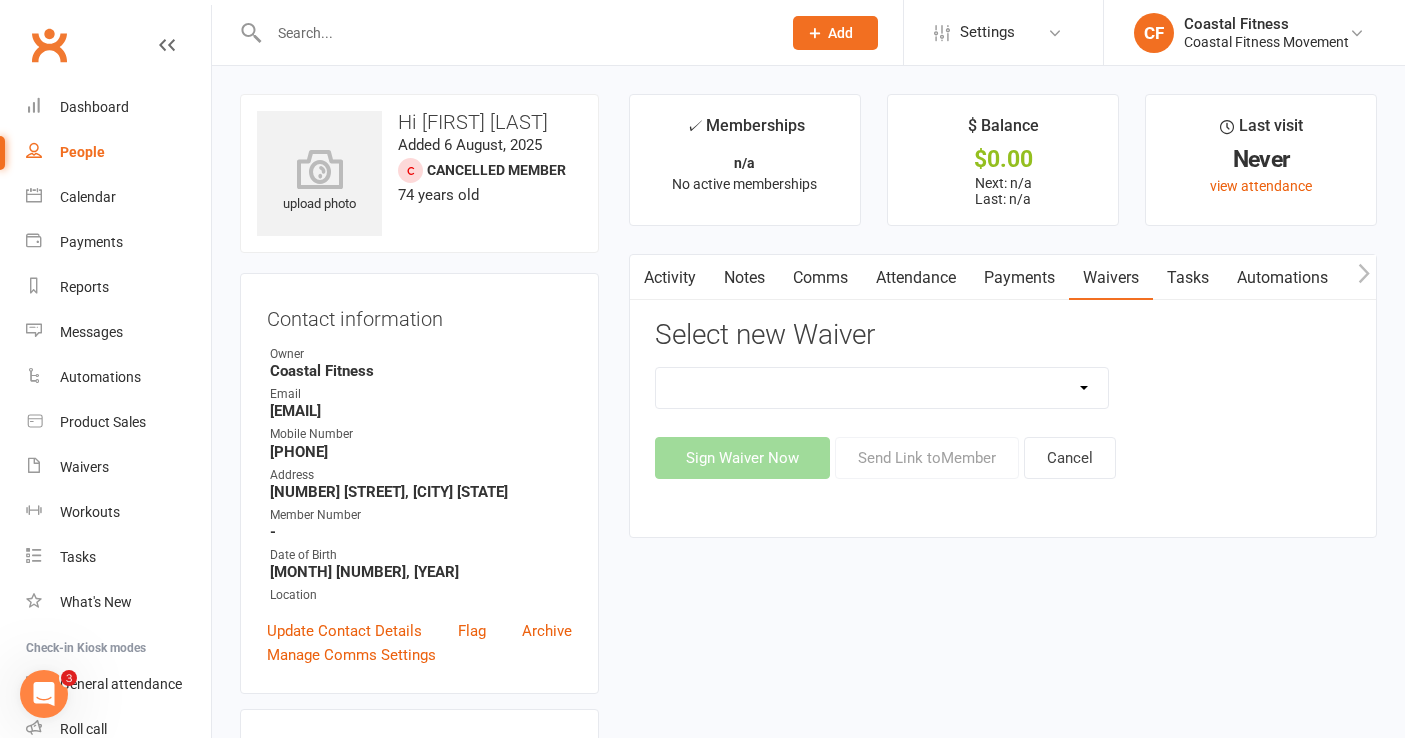 select on "11001" 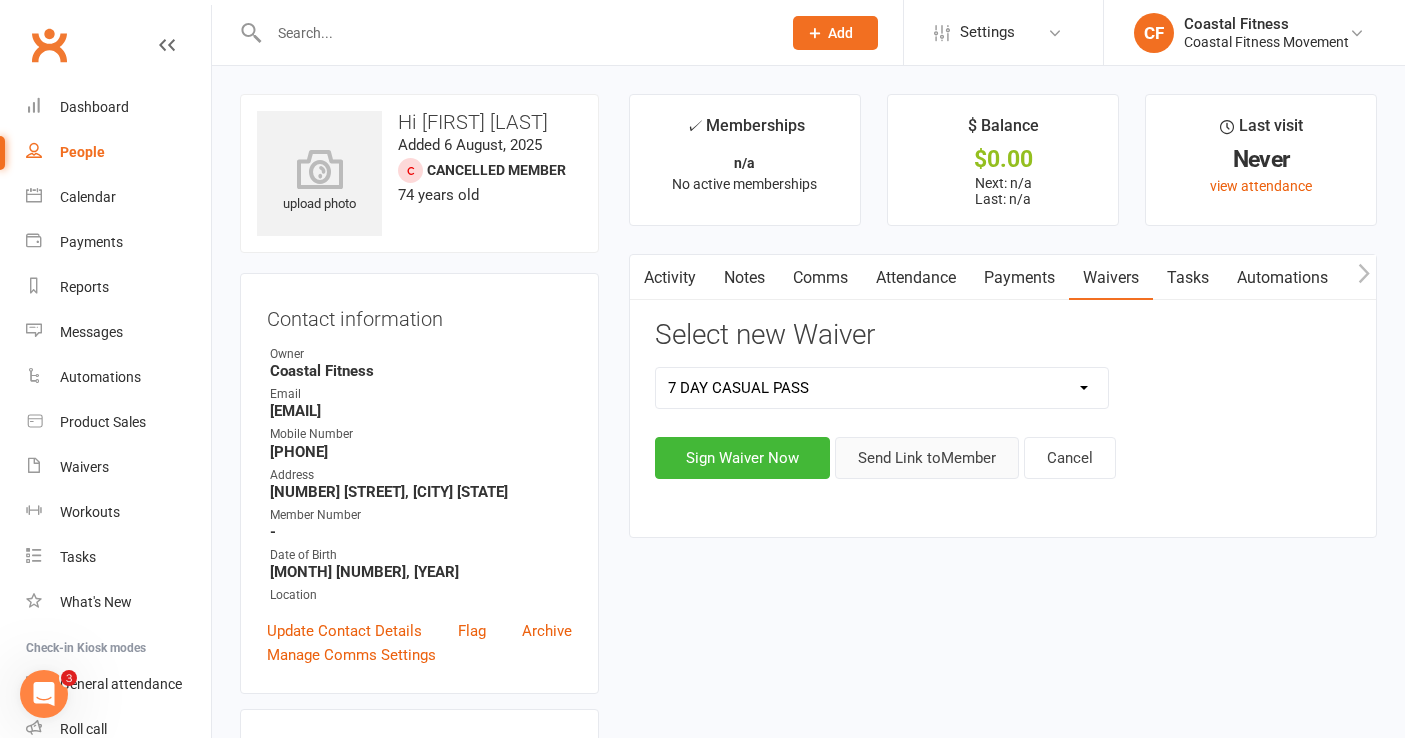 click on "Send Link to  Member" at bounding box center (927, 458) 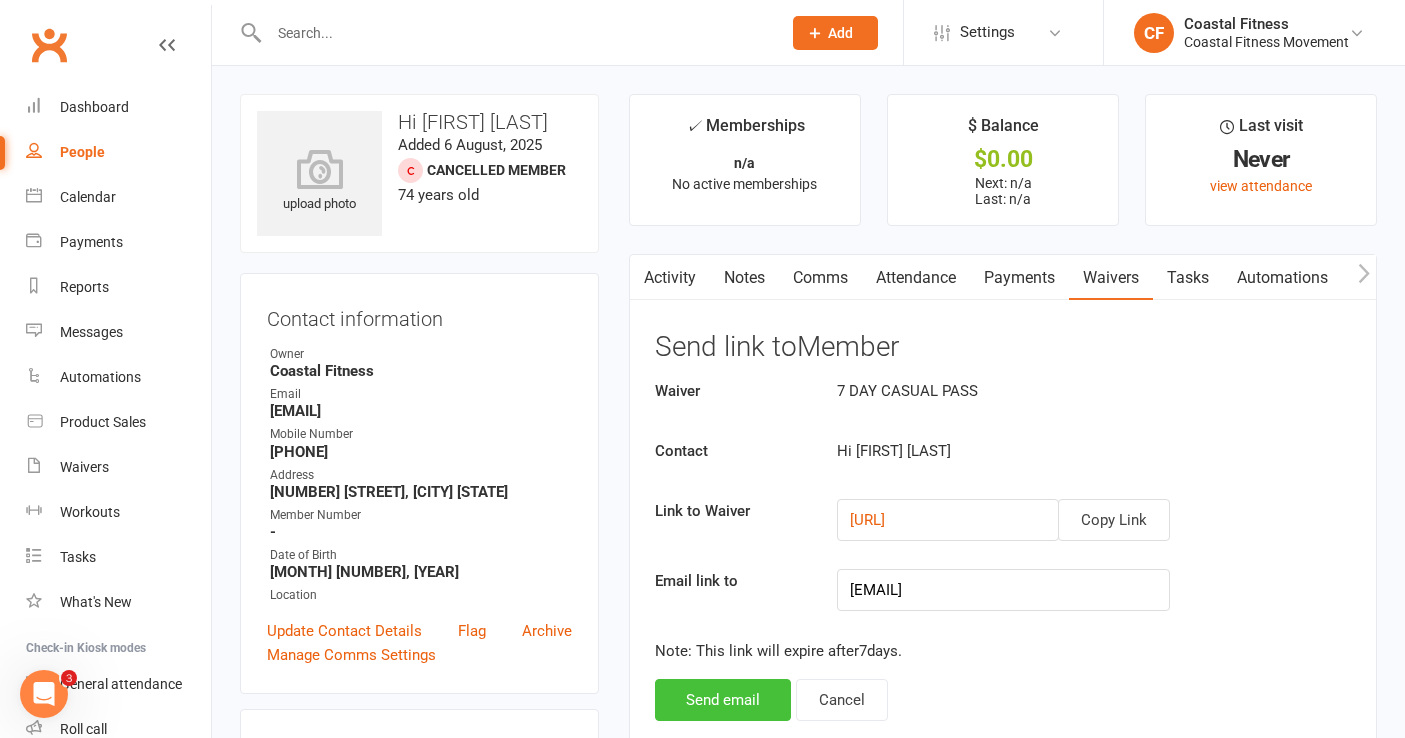 click on "Send email" at bounding box center [723, 700] 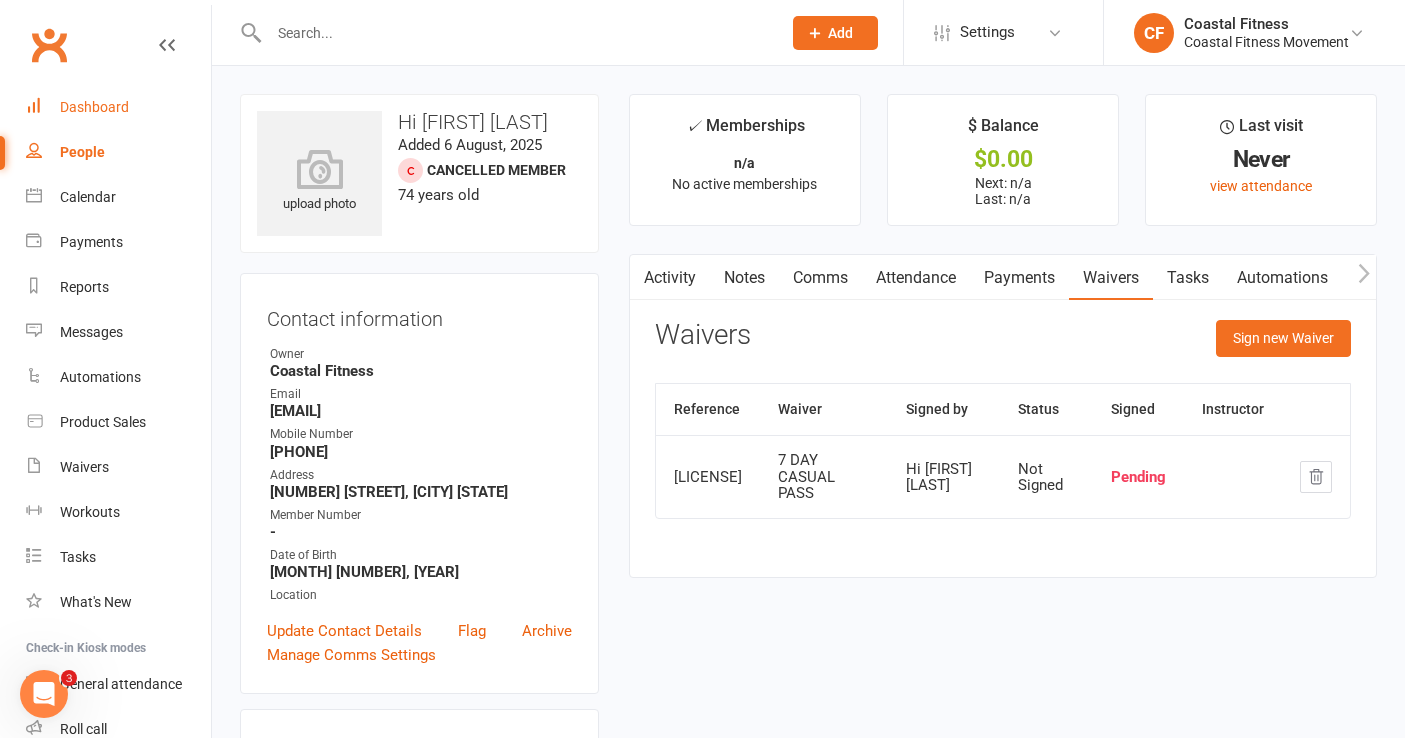 click on "Dashboard" at bounding box center [94, 107] 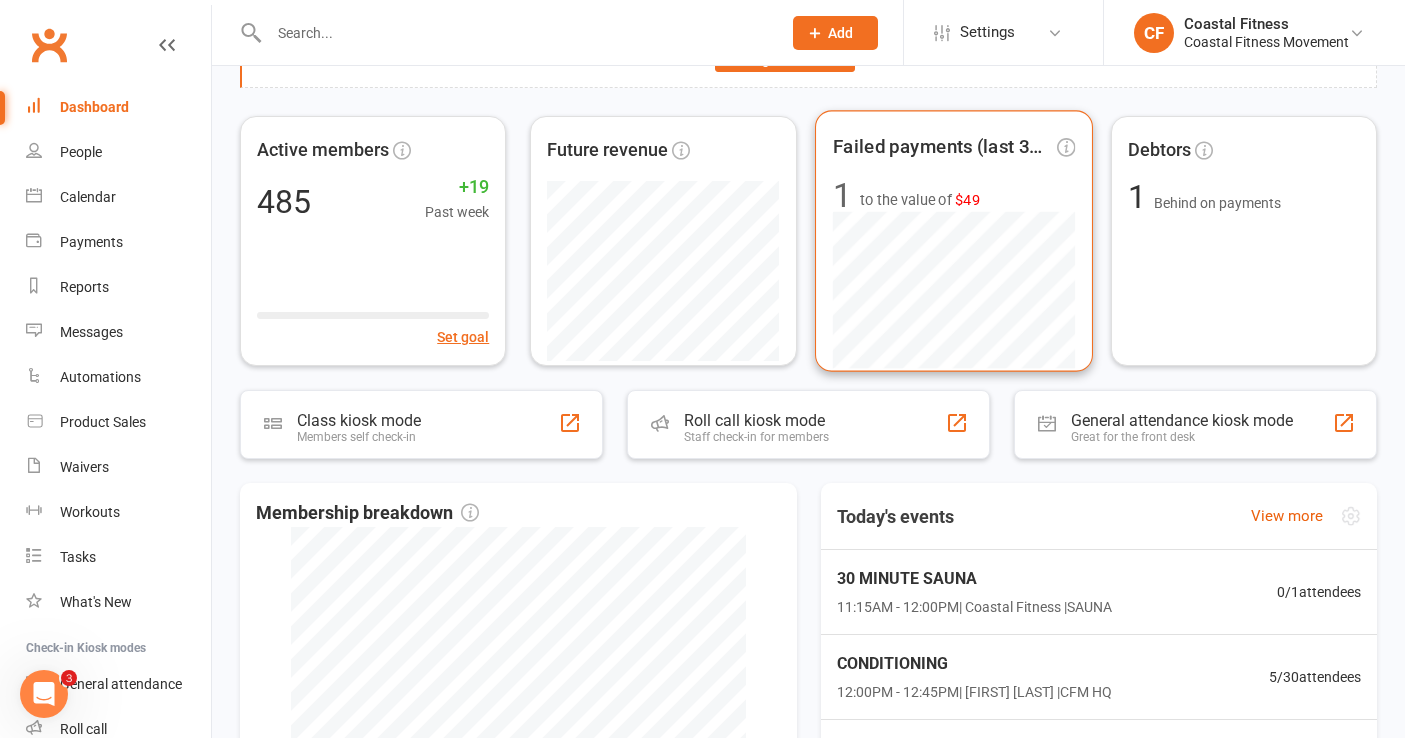 scroll, scrollTop: 265, scrollLeft: 0, axis: vertical 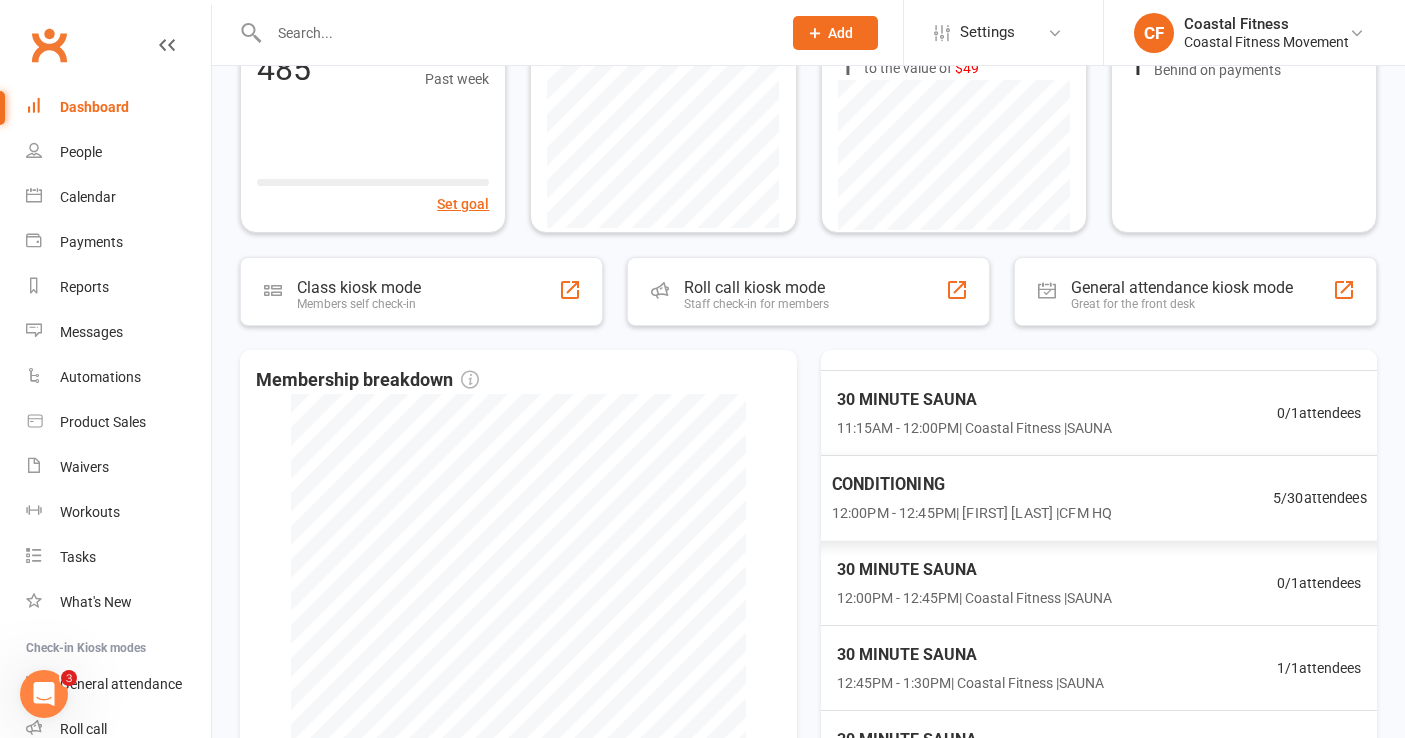 click on "[TIME] | [FIRST] [LAST] | CFM HQ" at bounding box center [971, 513] 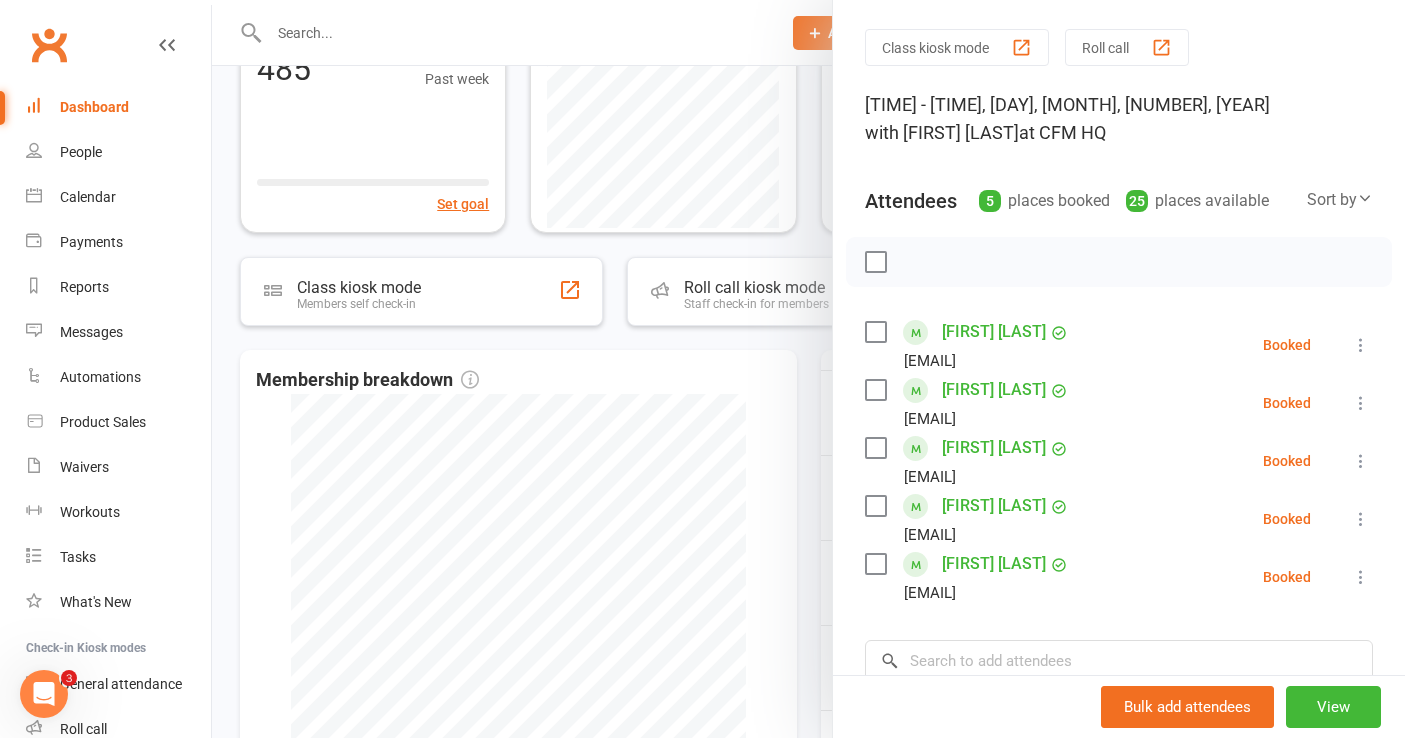 scroll, scrollTop: 0, scrollLeft: 0, axis: both 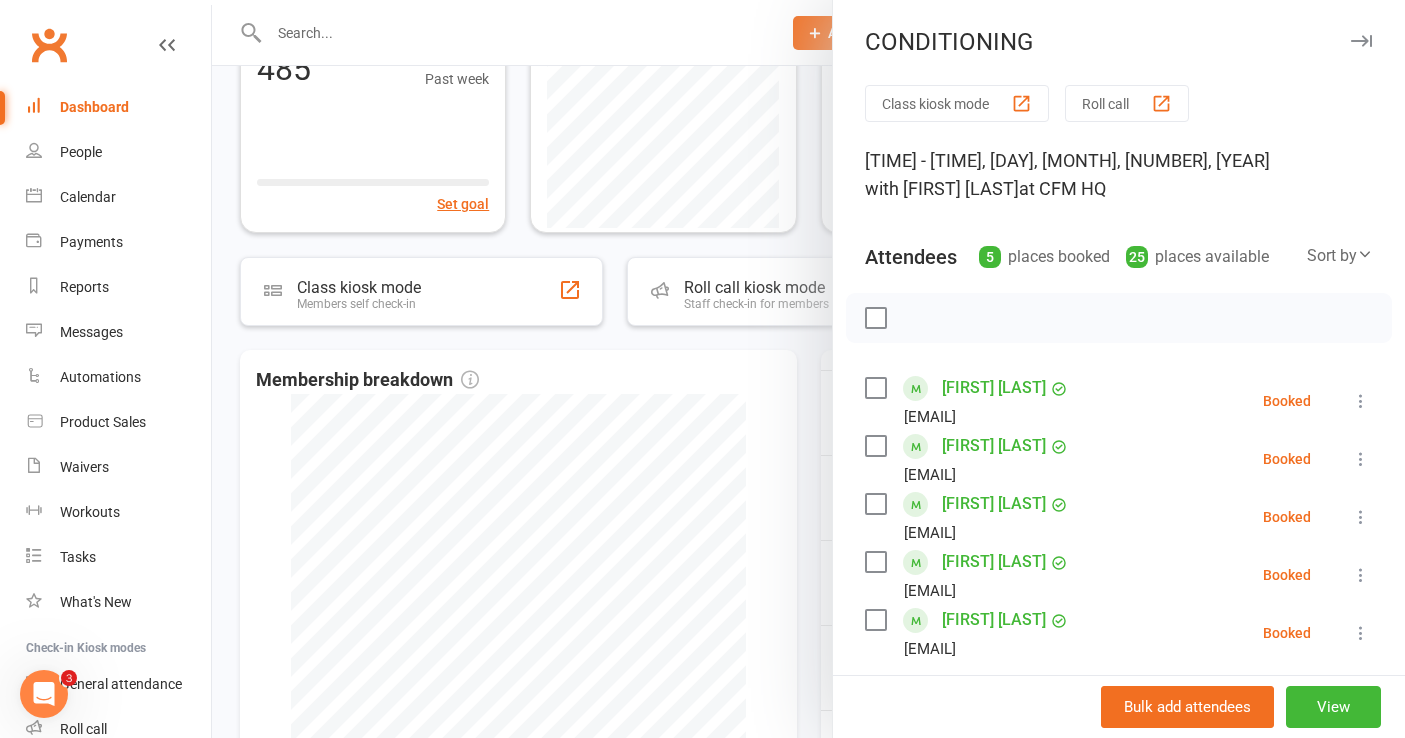 click at bounding box center [1361, 41] 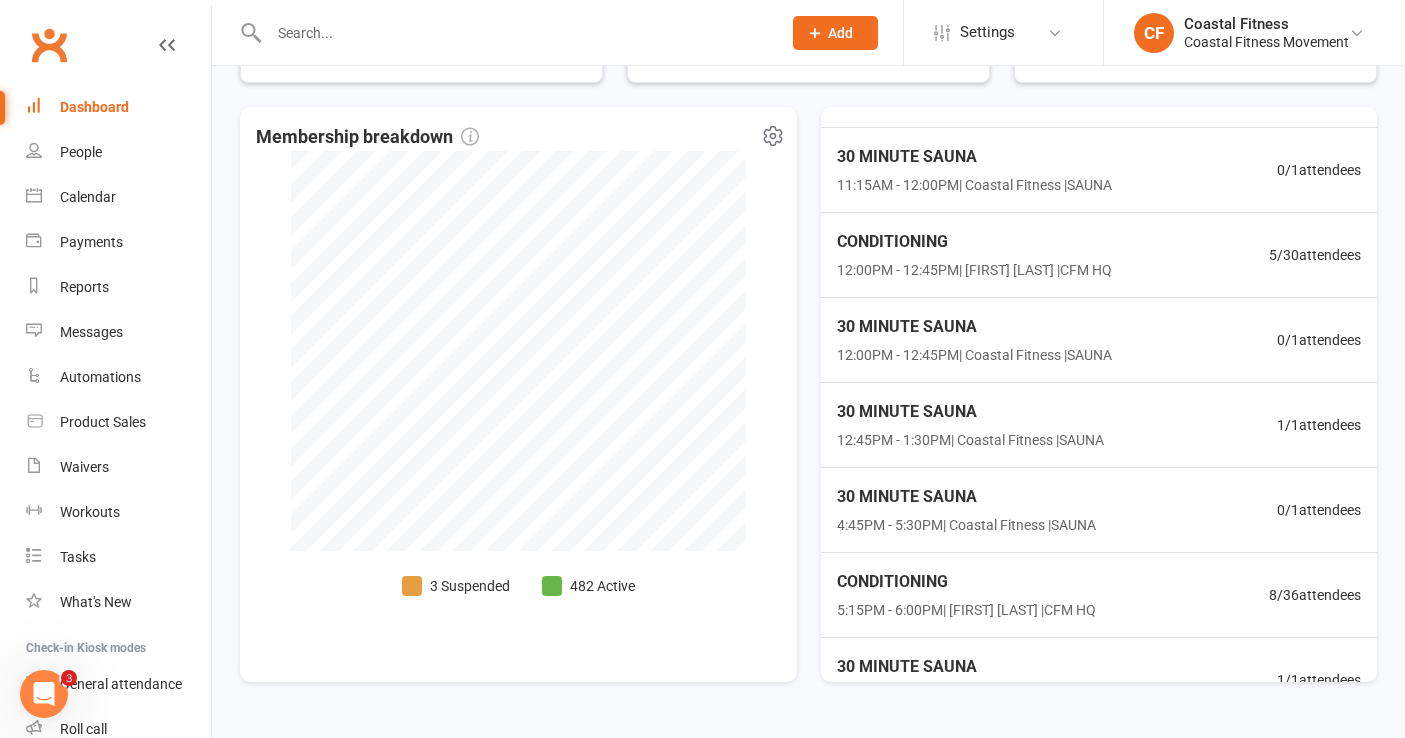 scroll, scrollTop: 509, scrollLeft: 0, axis: vertical 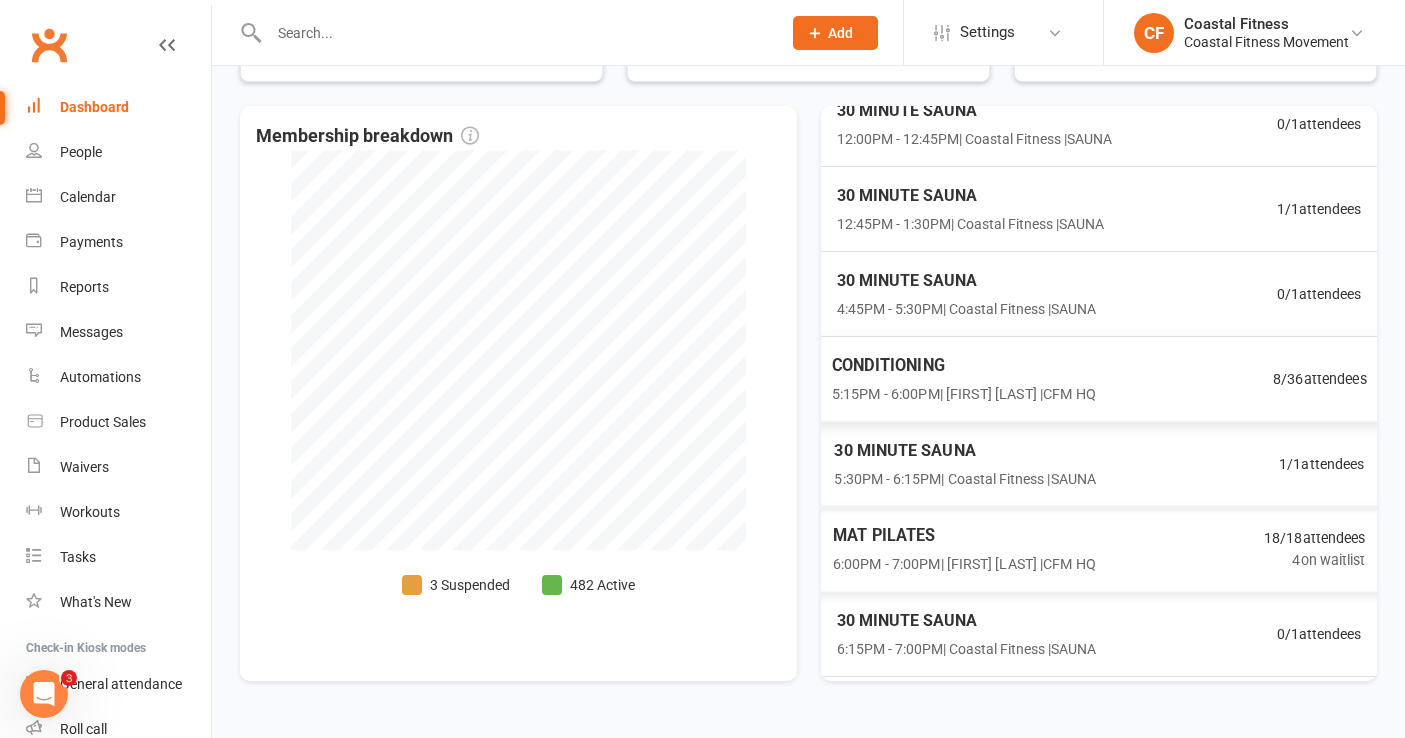 click on "[TIME] | [FIRST] [LAST] | CFM HQ" at bounding box center [963, 564] 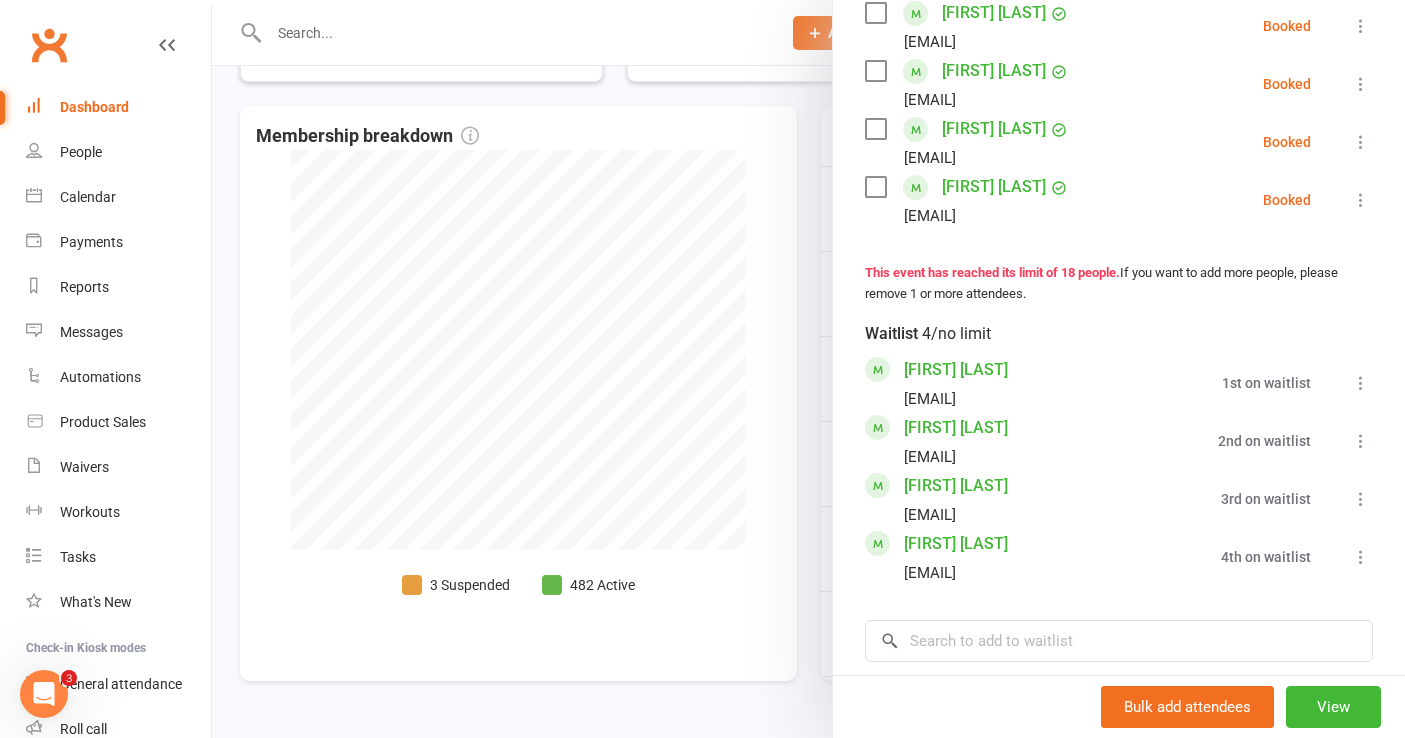 scroll, scrollTop: 0, scrollLeft: 0, axis: both 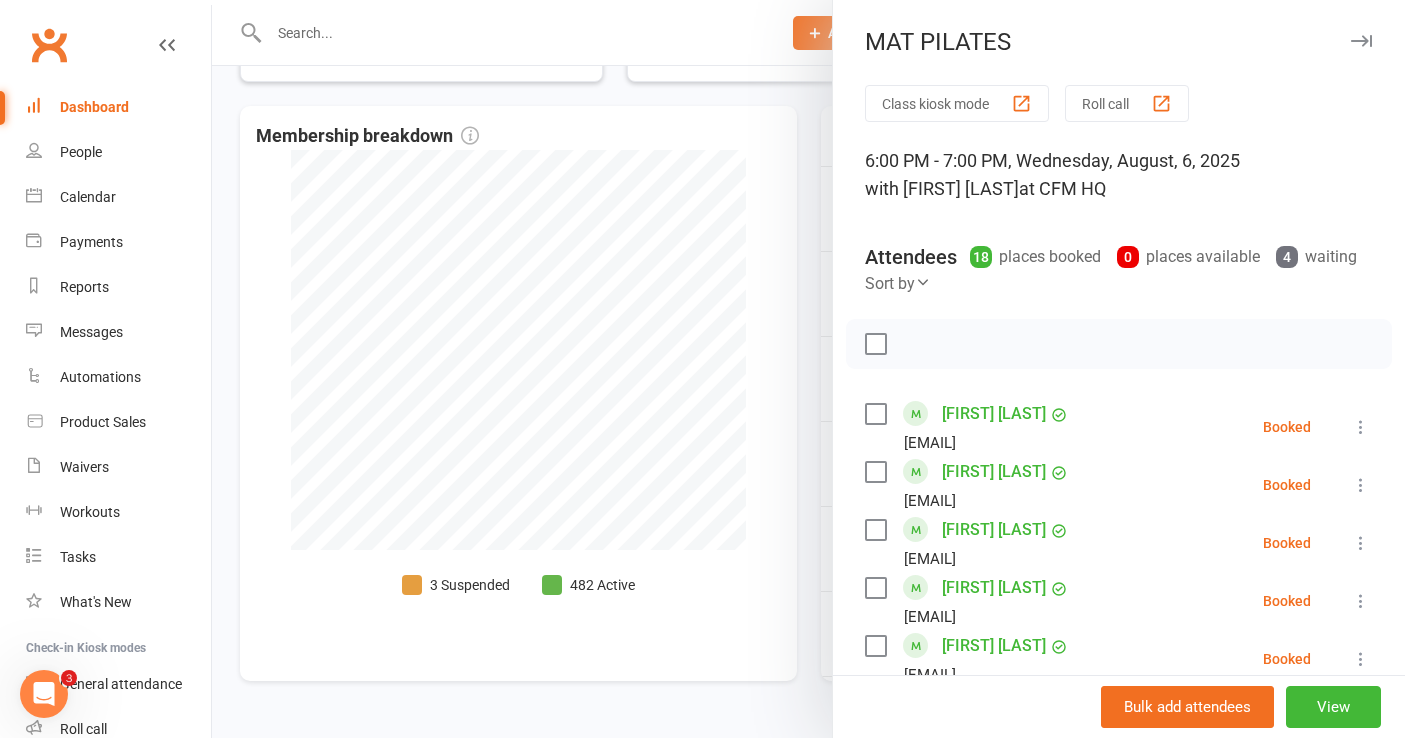 click at bounding box center [1361, 41] 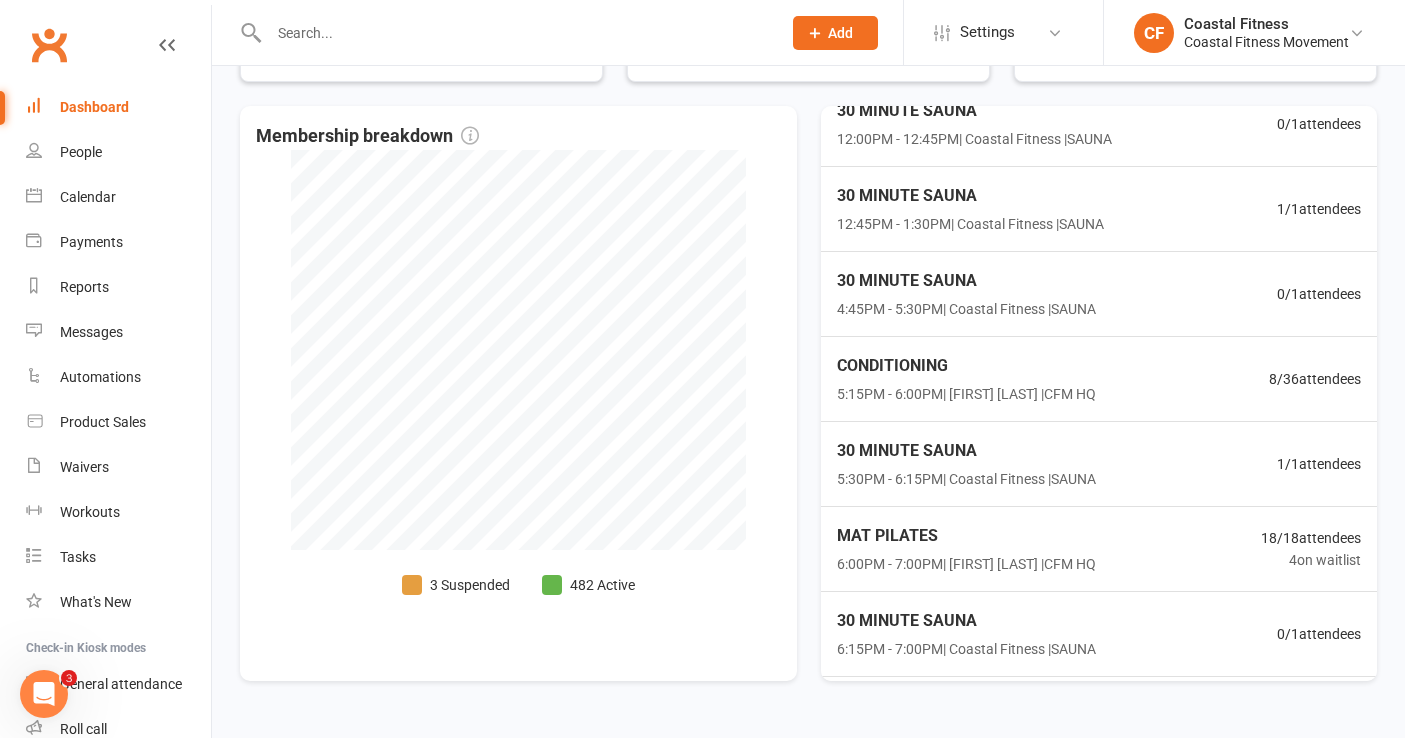 click on "Add" 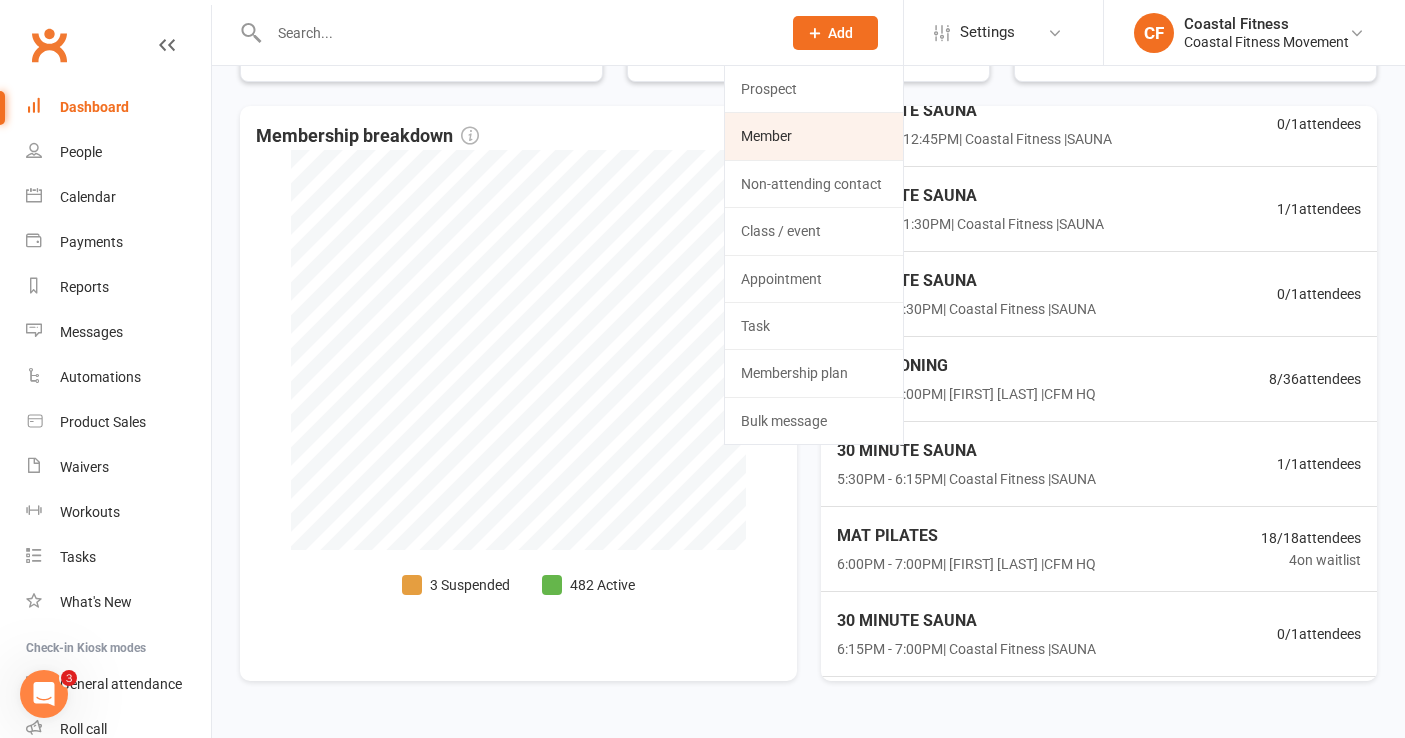 click on "Member" 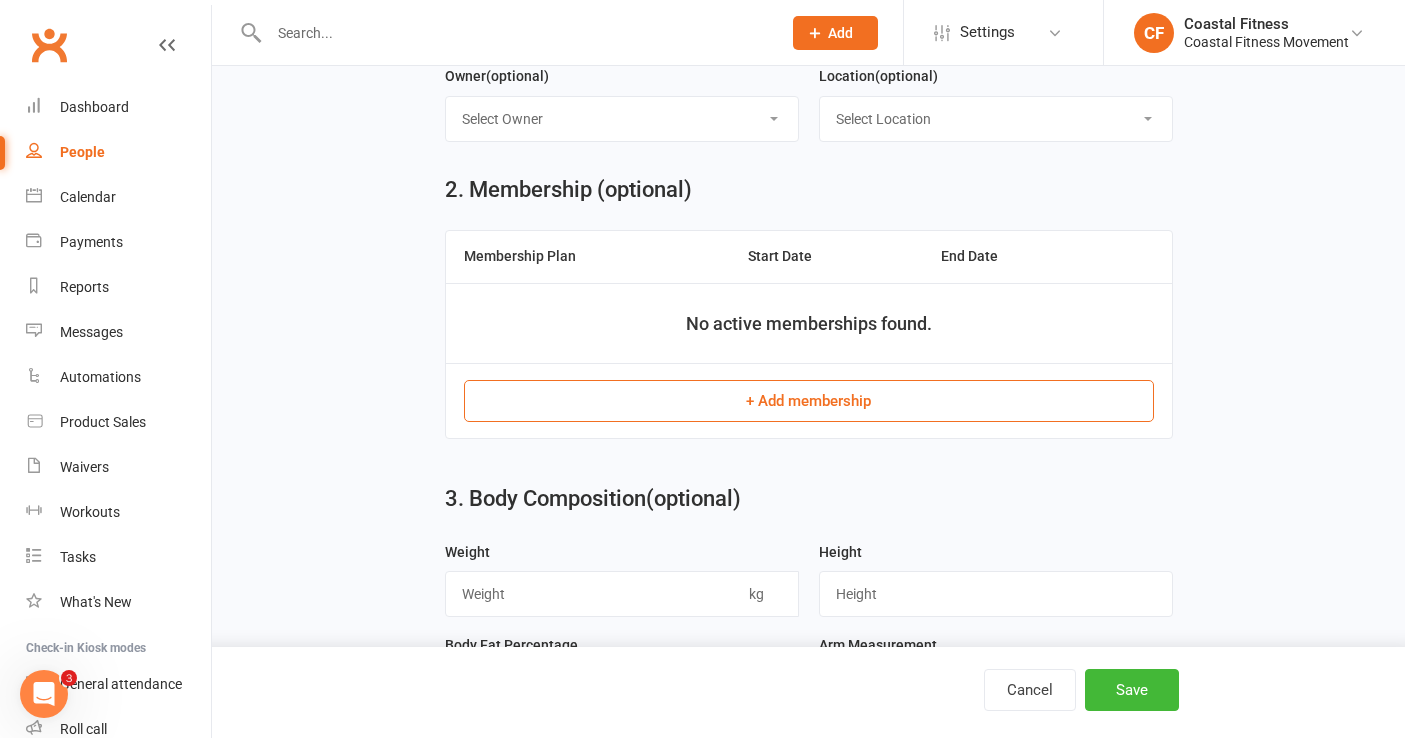 scroll, scrollTop: 0, scrollLeft: 0, axis: both 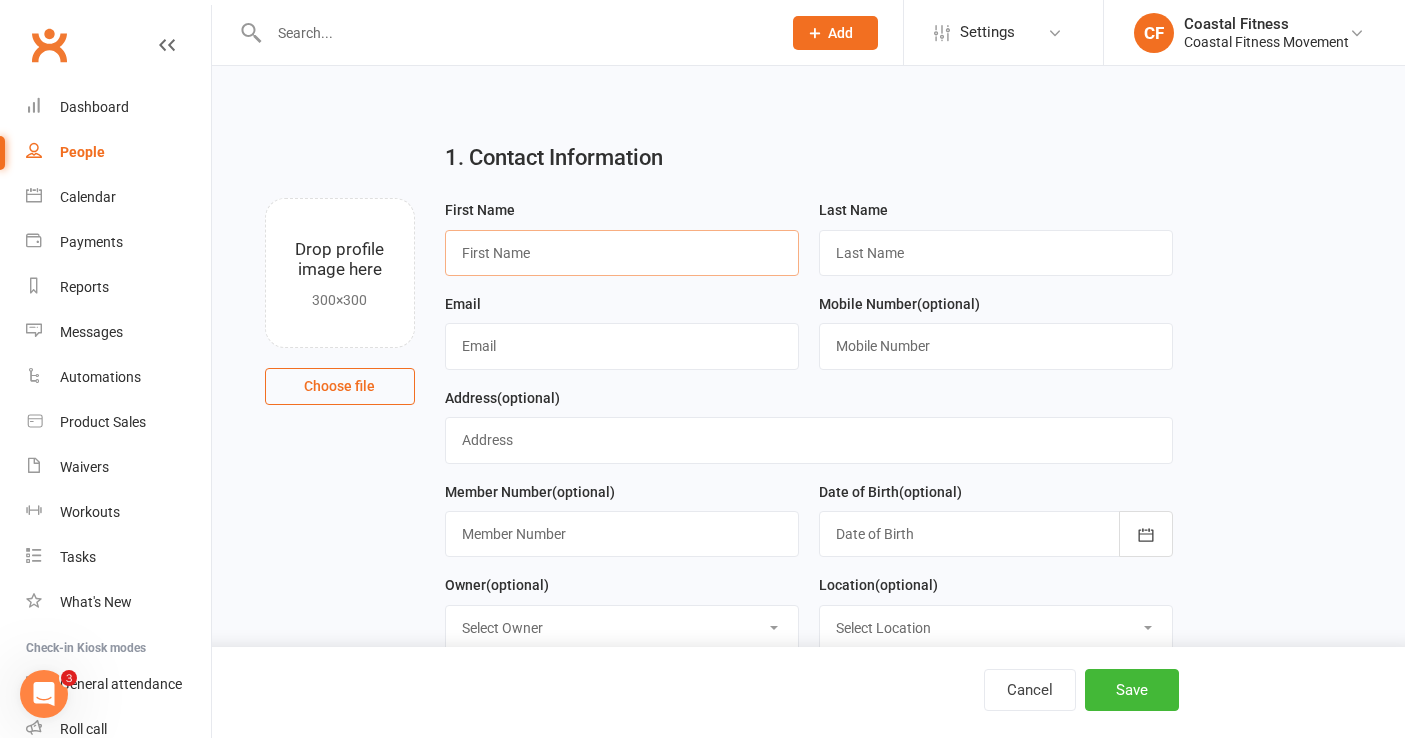 click at bounding box center [622, 253] 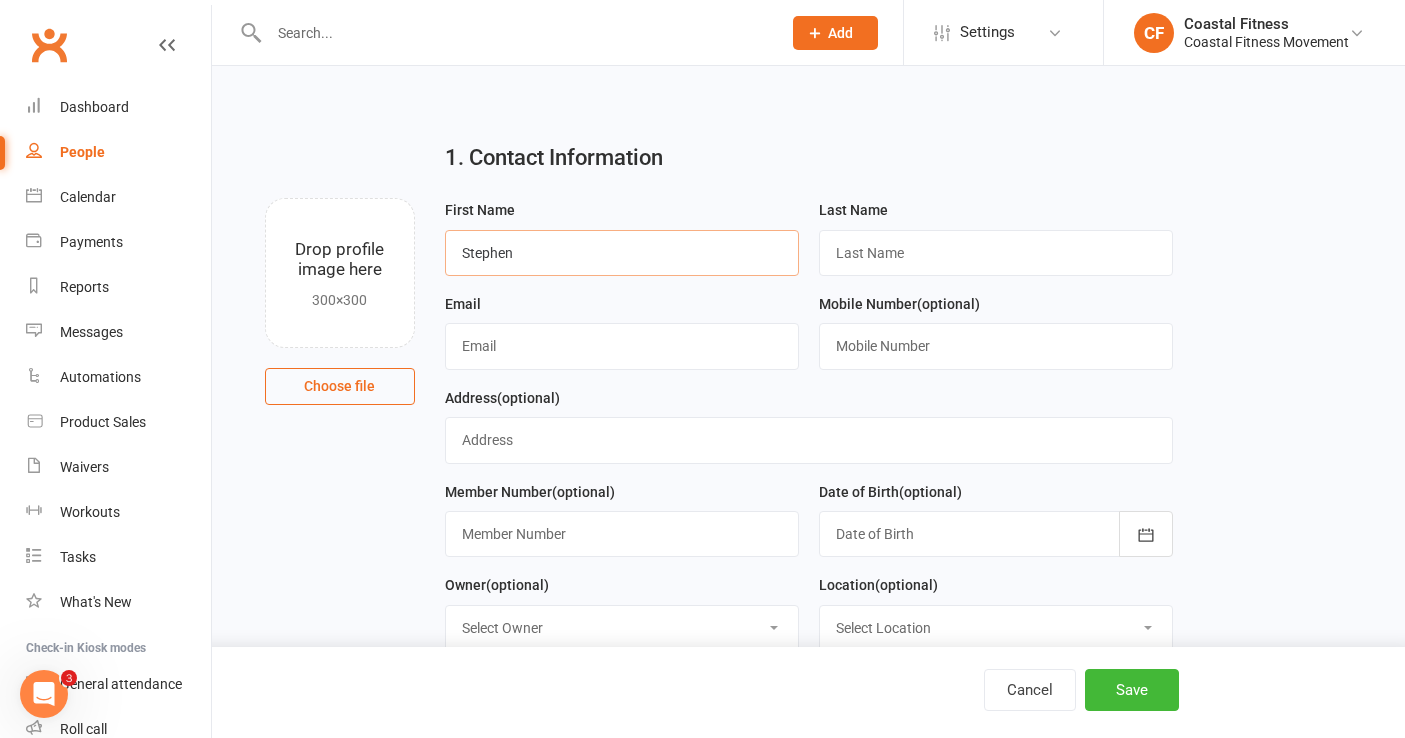 type on "Stephen" 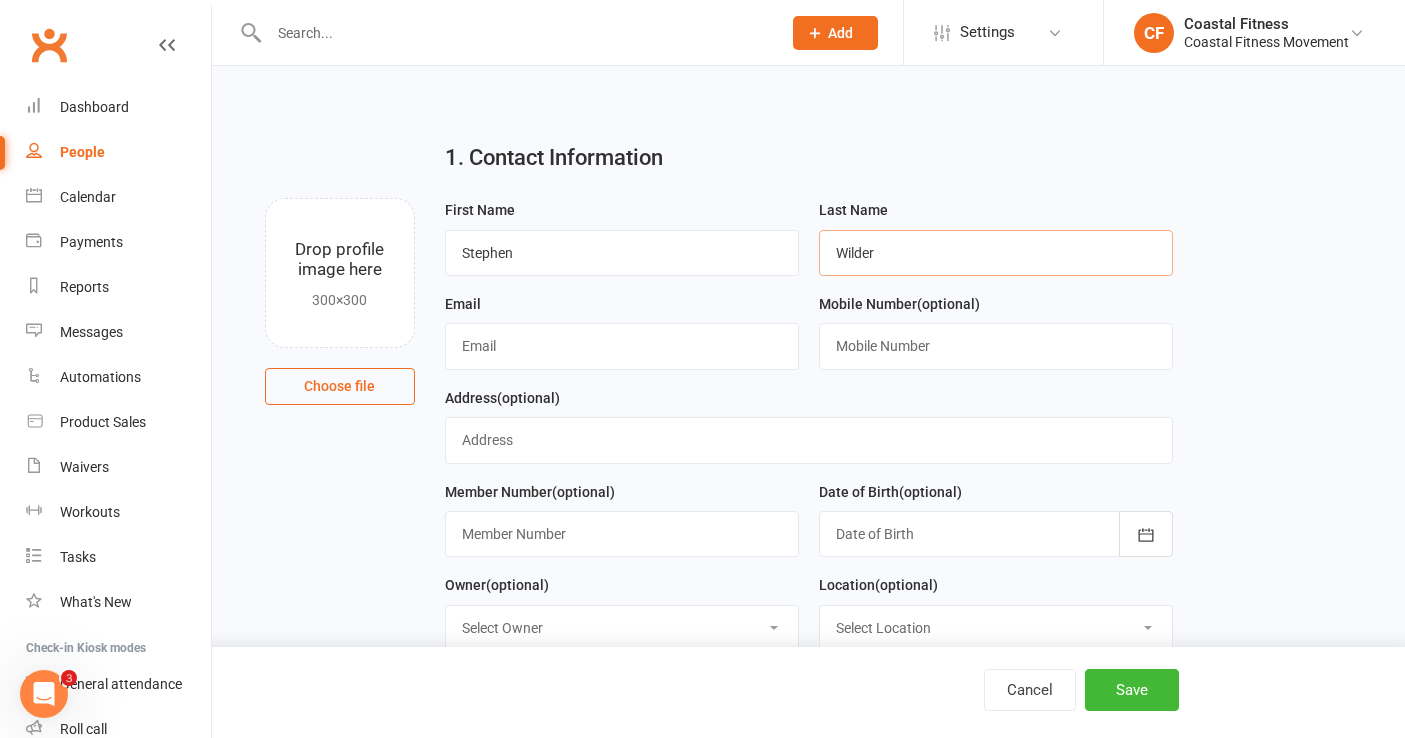 type on "Wilder" 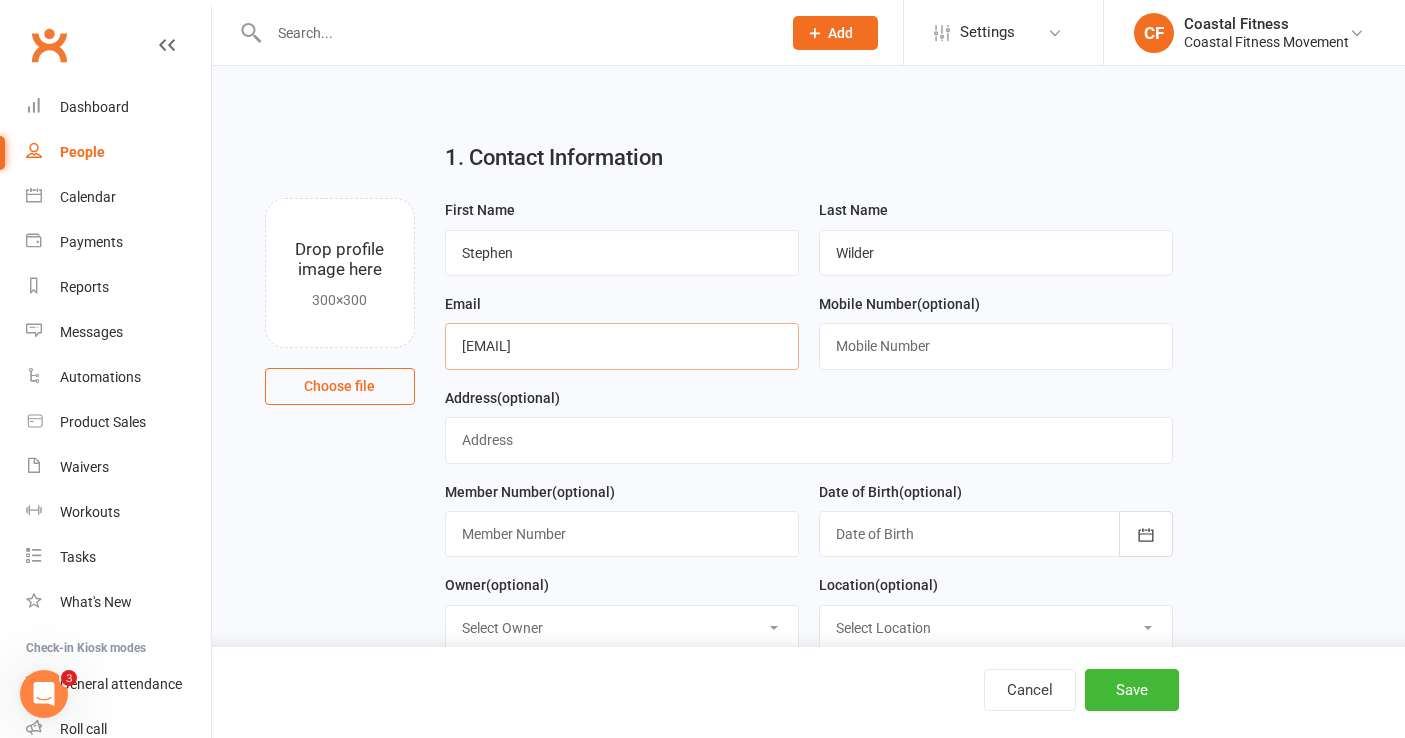 type on "[EMAIL]" 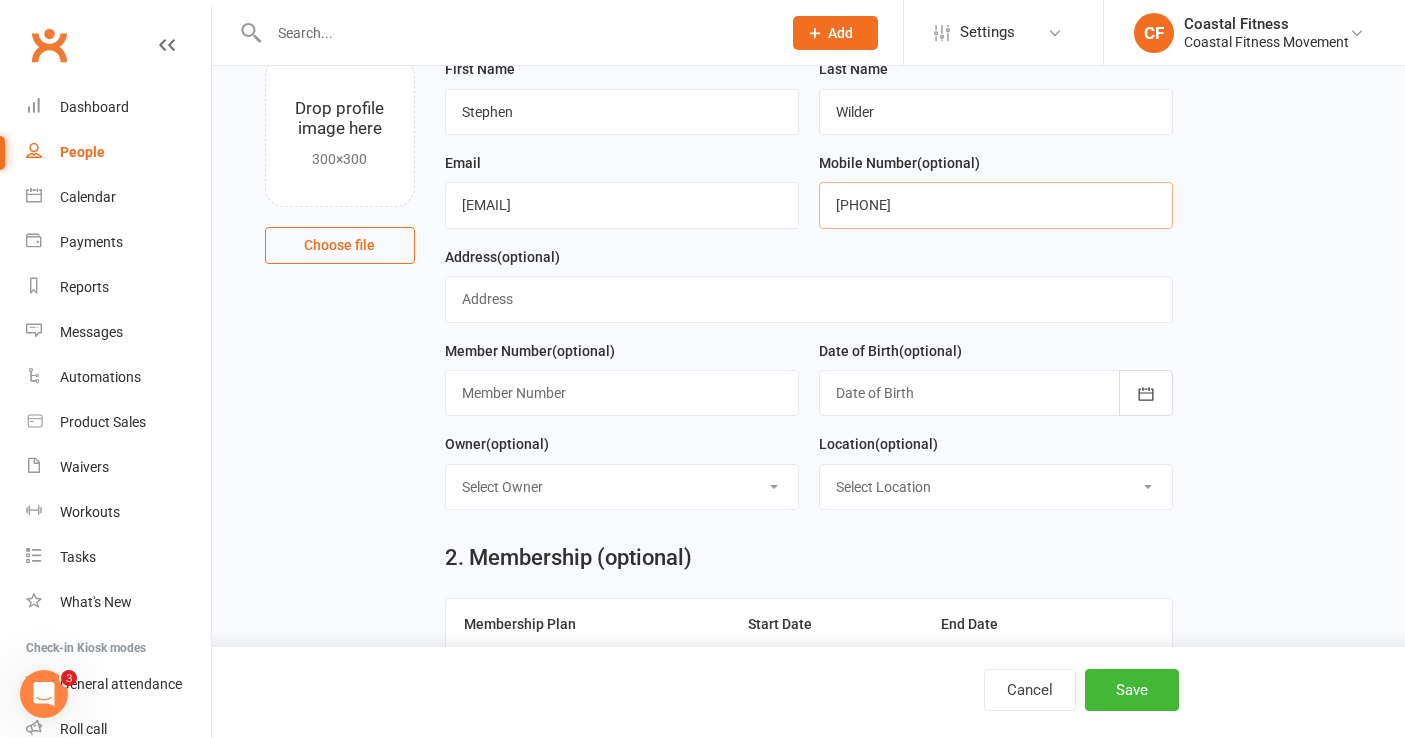 scroll, scrollTop: 142, scrollLeft: 0, axis: vertical 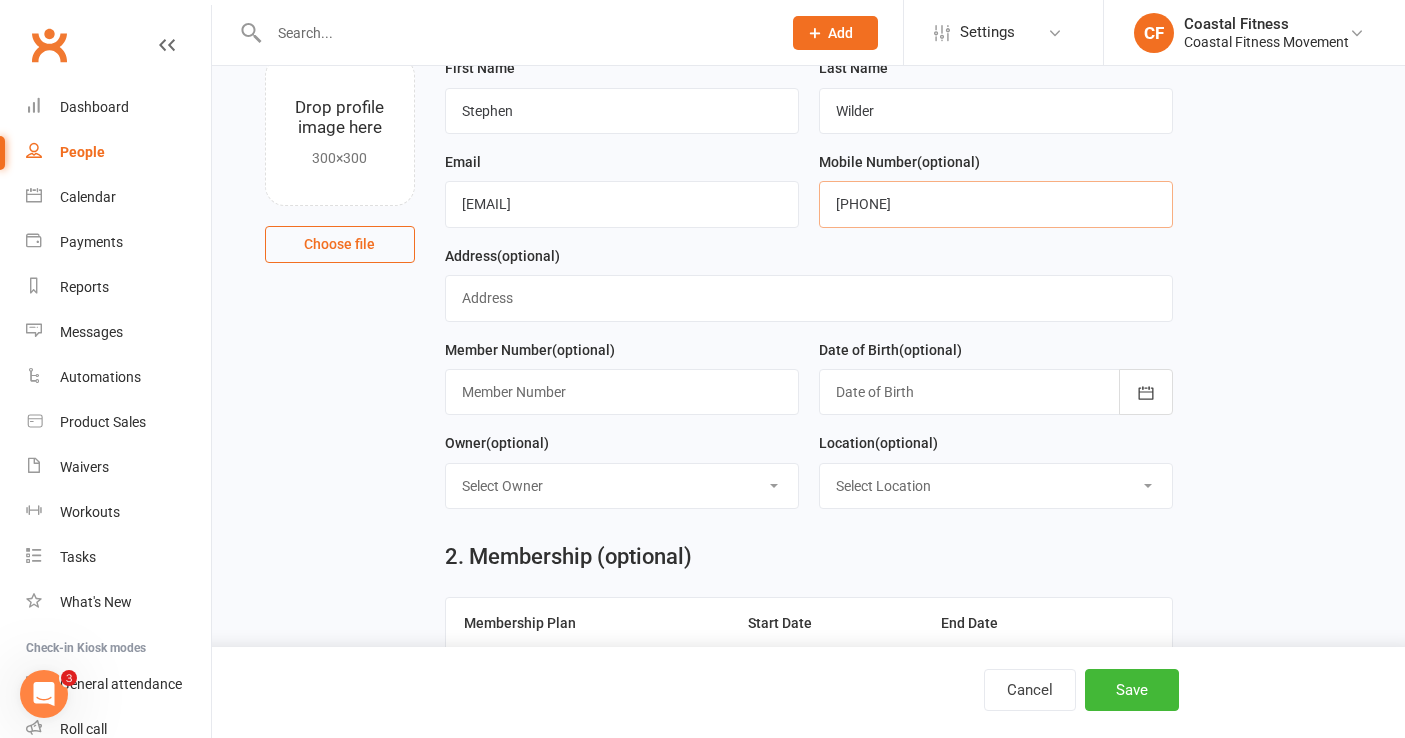 type on "[PHONE]" 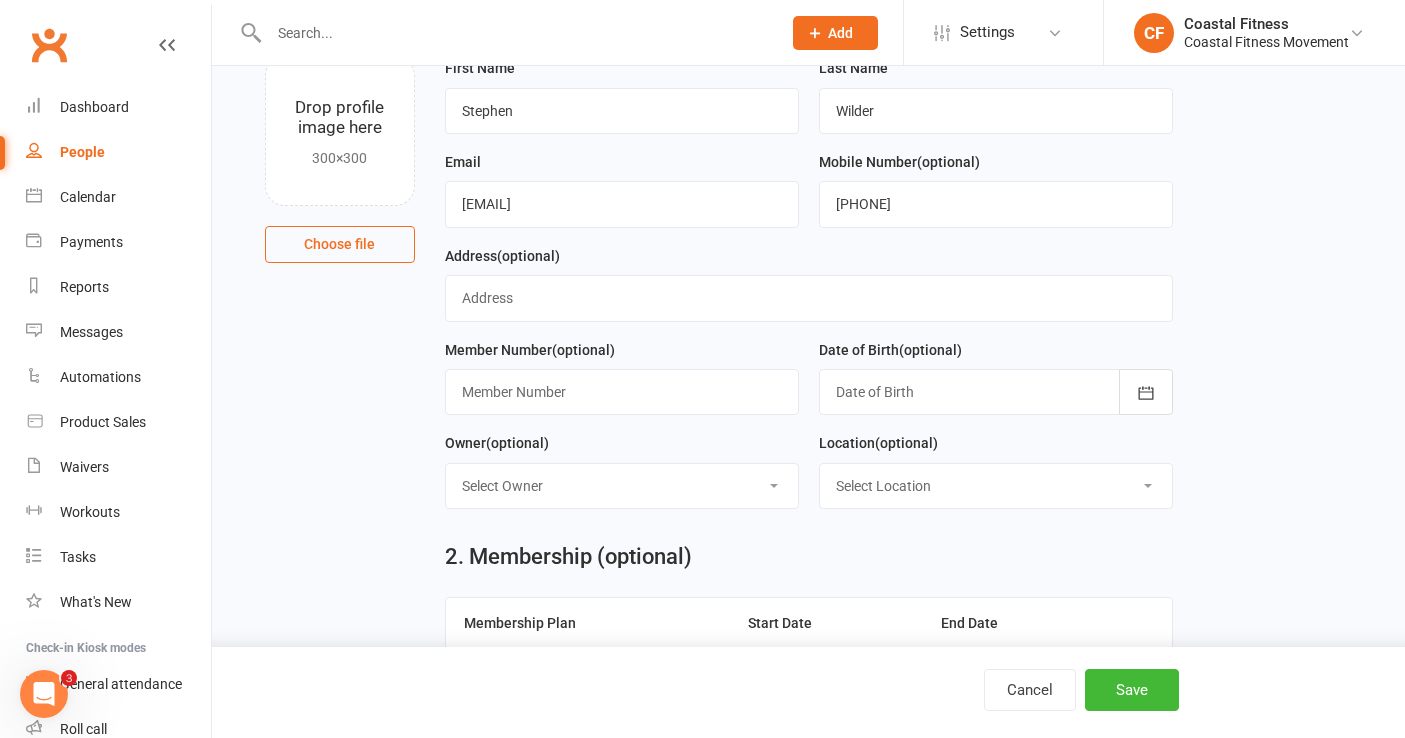 click at bounding box center (996, 392) 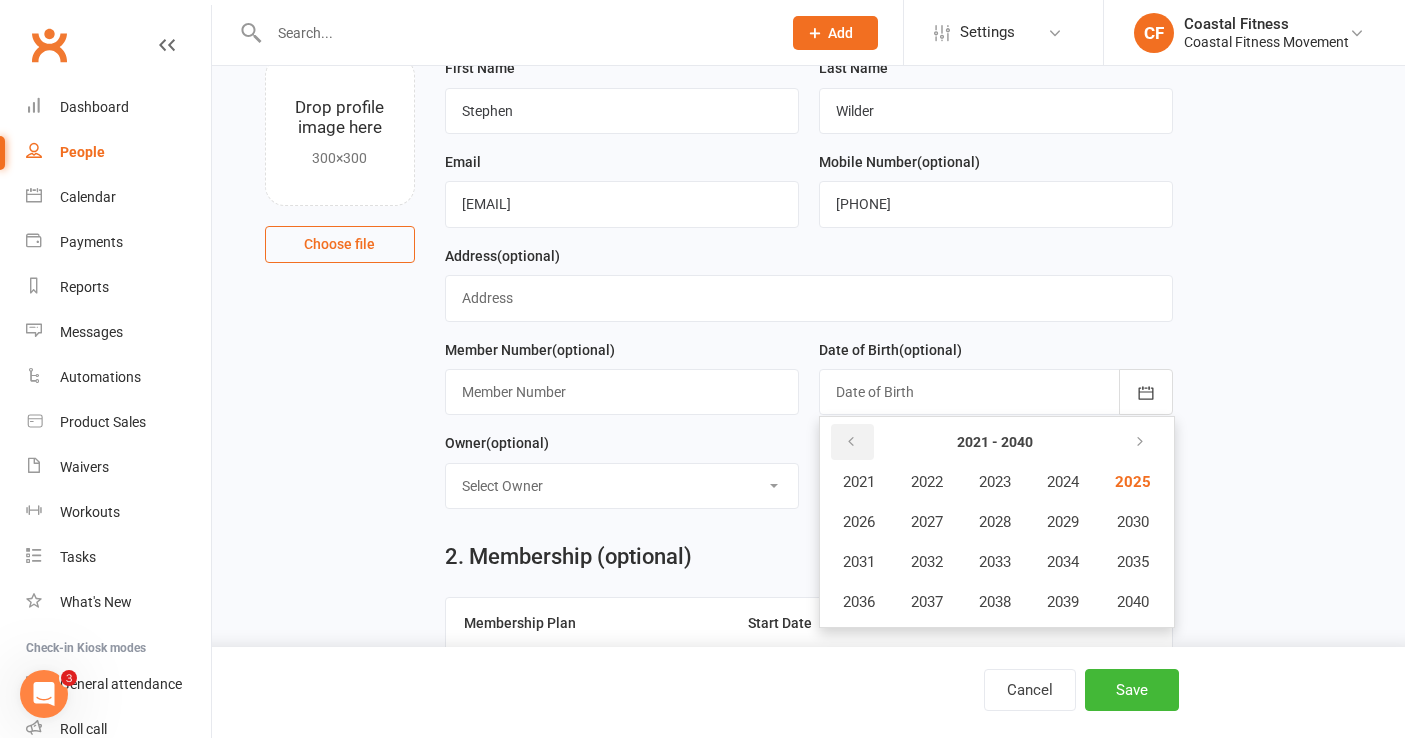 click at bounding box center (851, 442) 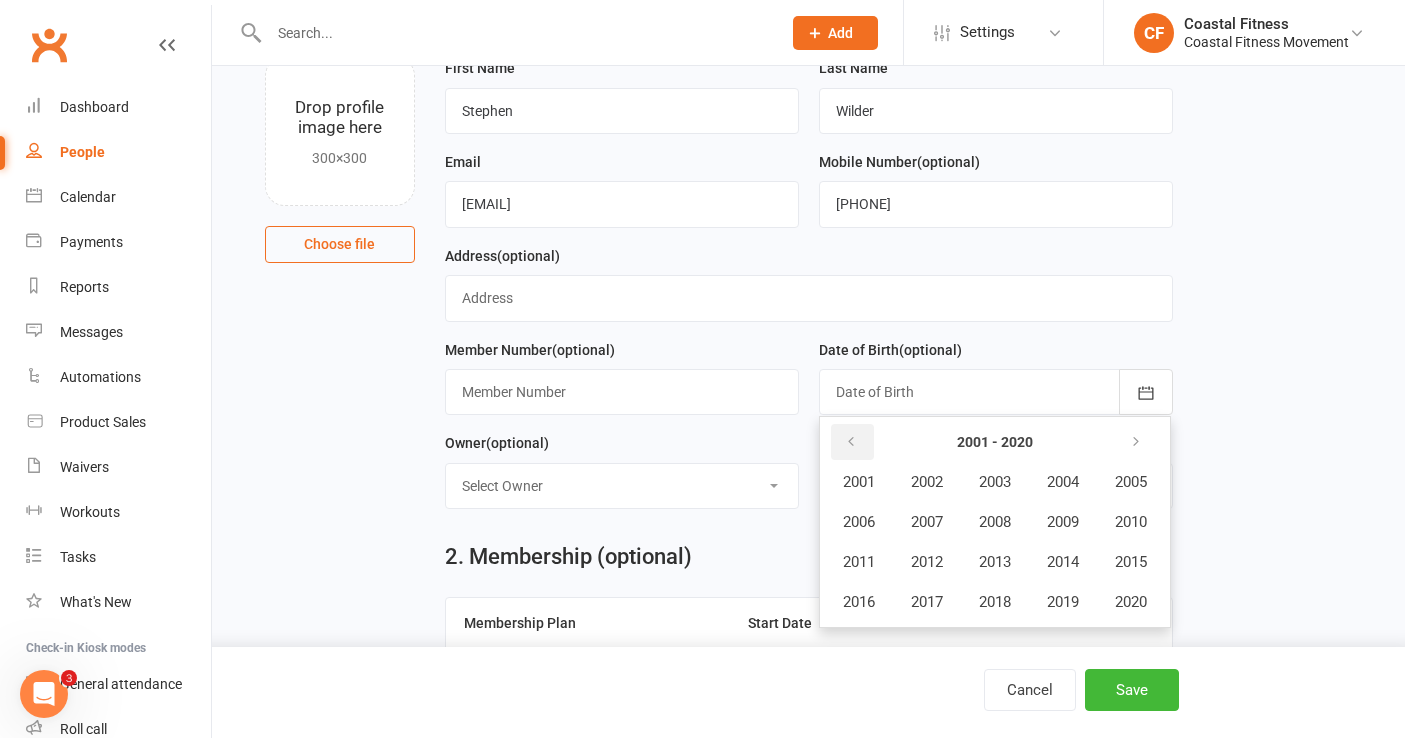 click at bounding box center [851, 442] 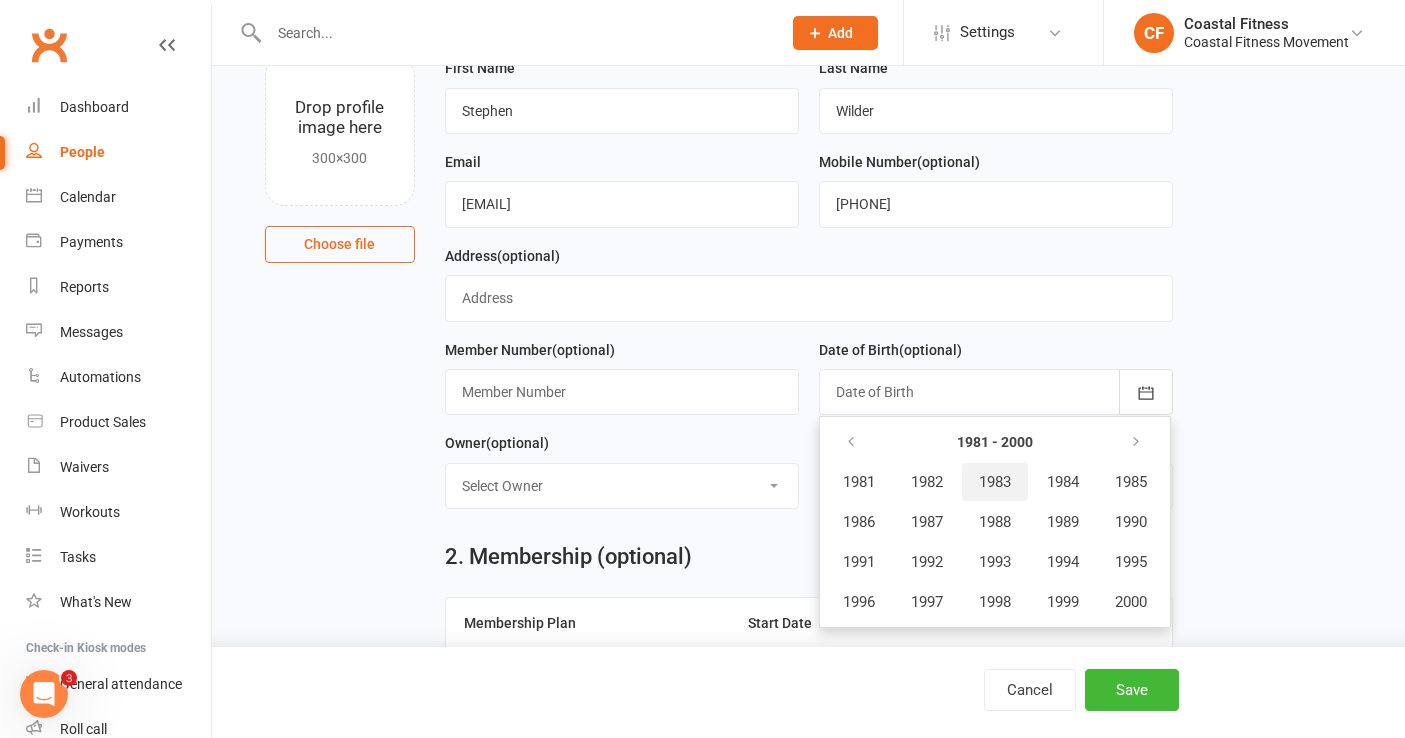 click on "1983" at bounding box center [995, 482] 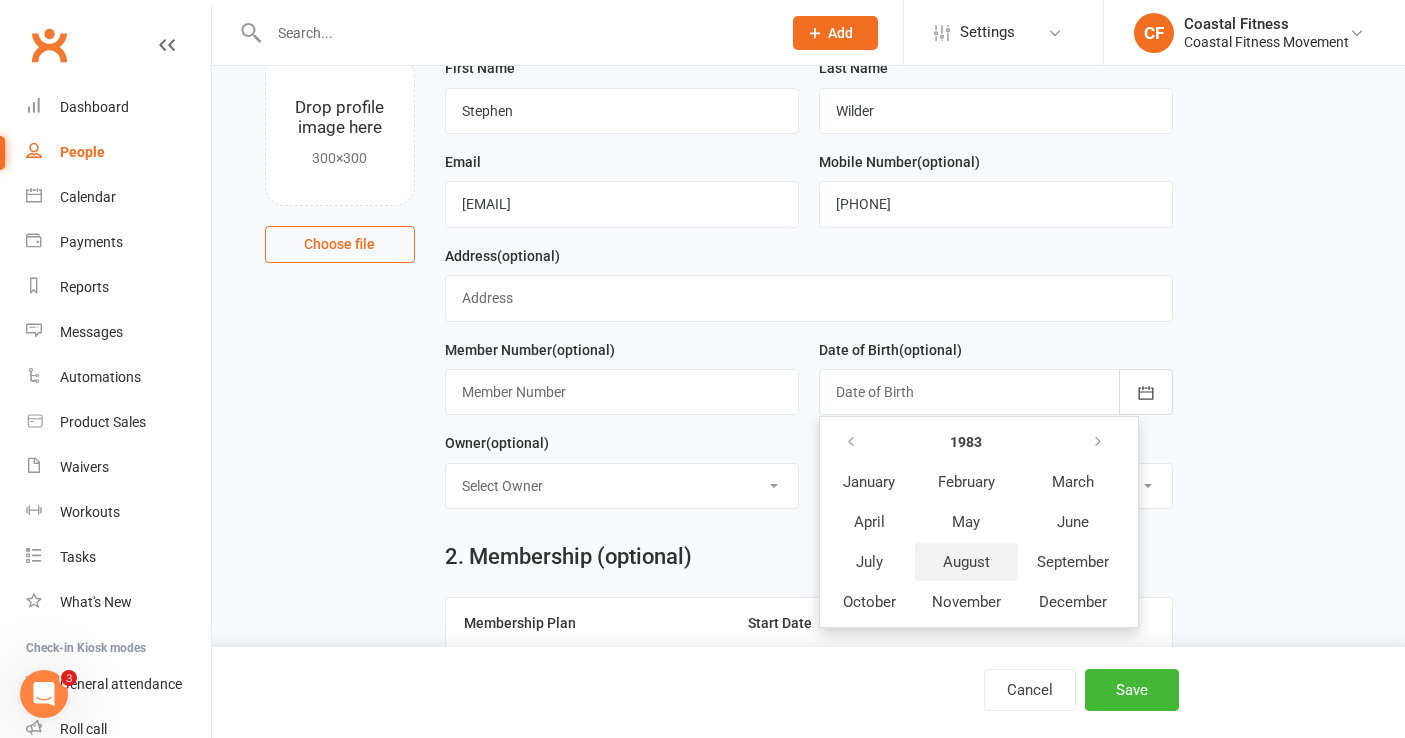 click on "August" at bounding box center (966, 562) 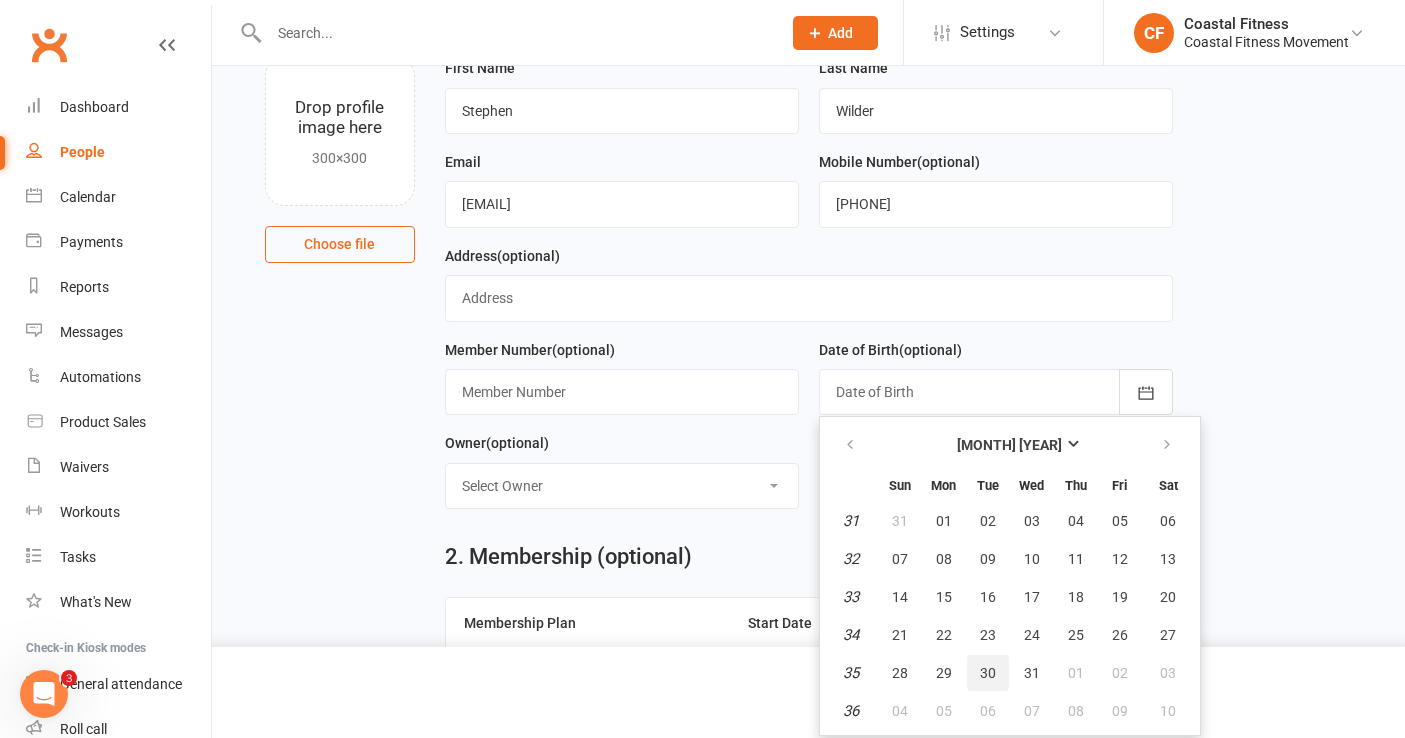 click on "30" at bounding box center [988, 673] 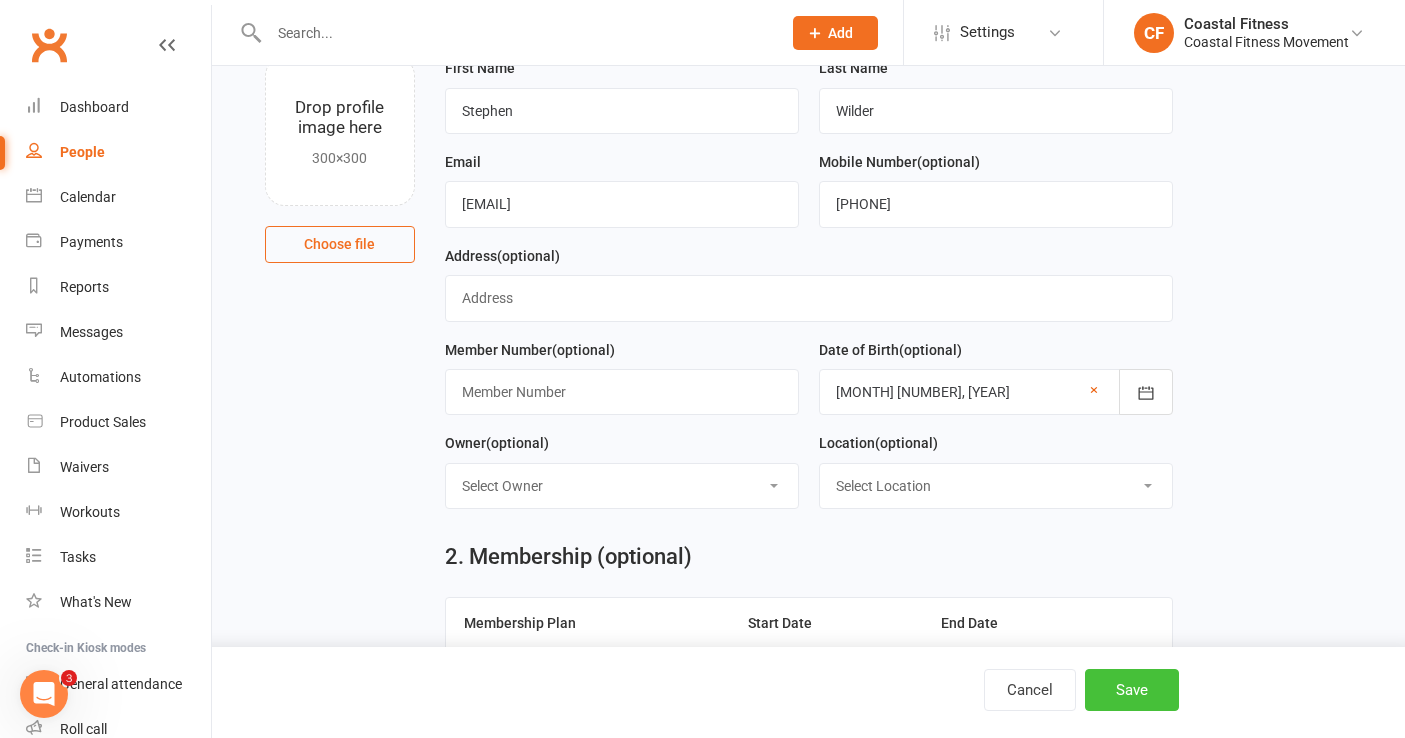 click on "Save" at bounding box center [1132, 690] 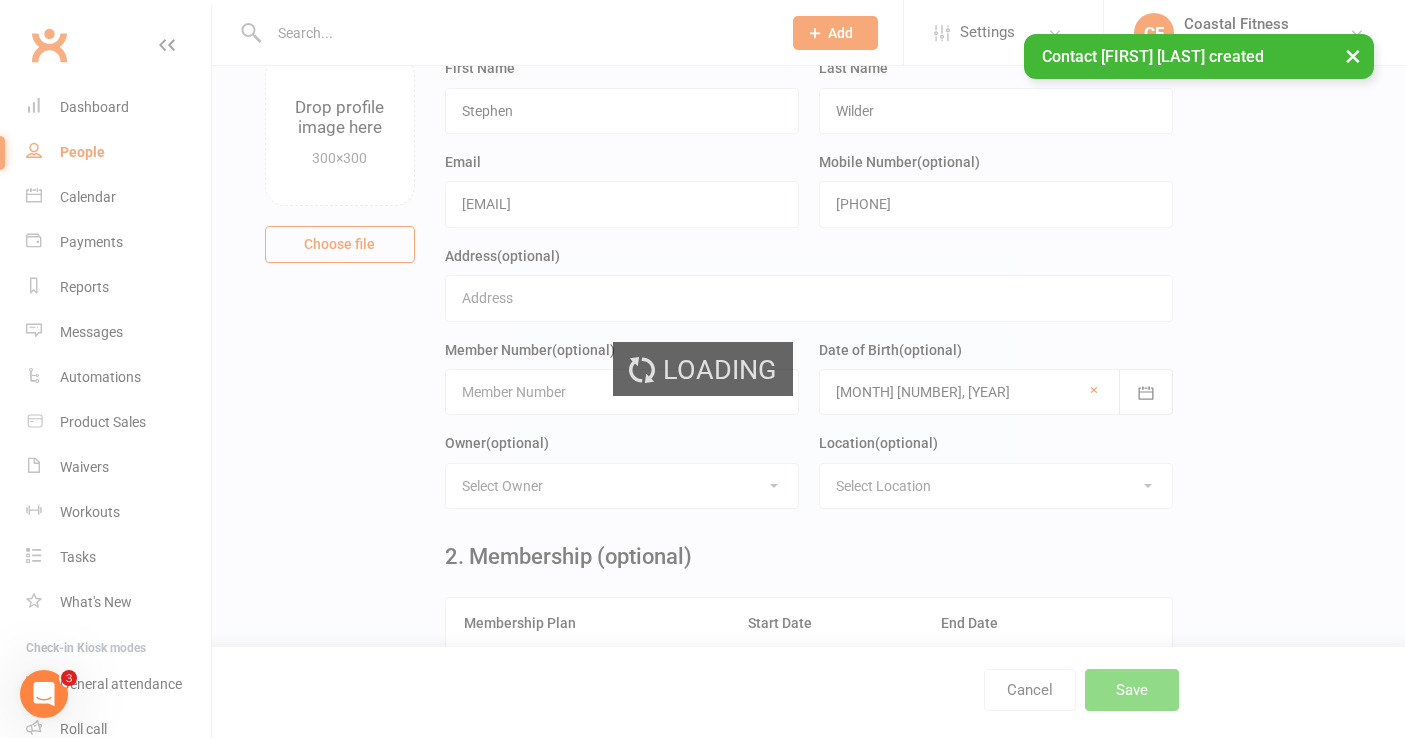 scroll, scrollTop: 0, scrollLeft: 0, axis: both 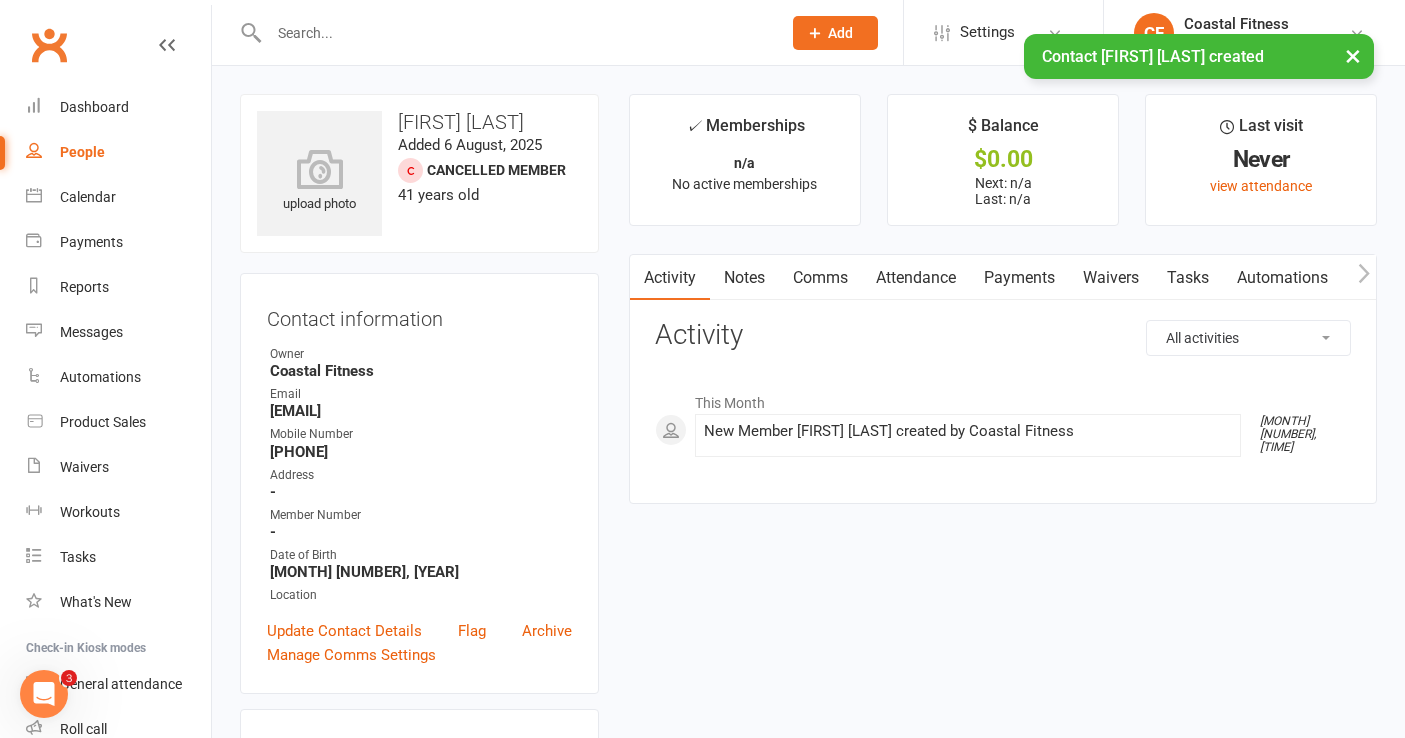 click on "Waivers" at bounding box center (1111, 278) 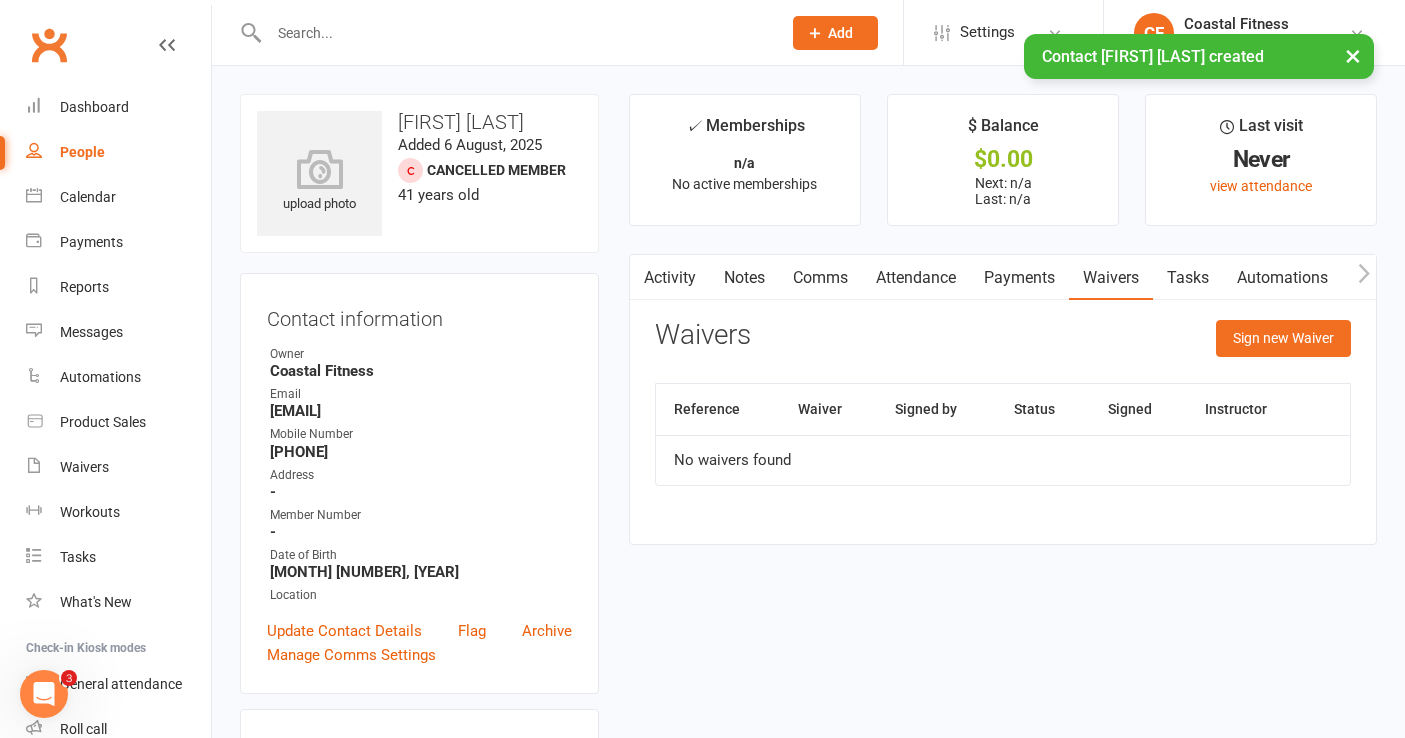 click on "Activity Notes Comms Attendance Payments Waivers Tasks Automations Workouts Mobile App Access Control Assessments Credit balance
Waivers Sign new Waiver Reference Waiver Signed by Status Signed Instructor No waivers found" at bounding box center (1003, 399) 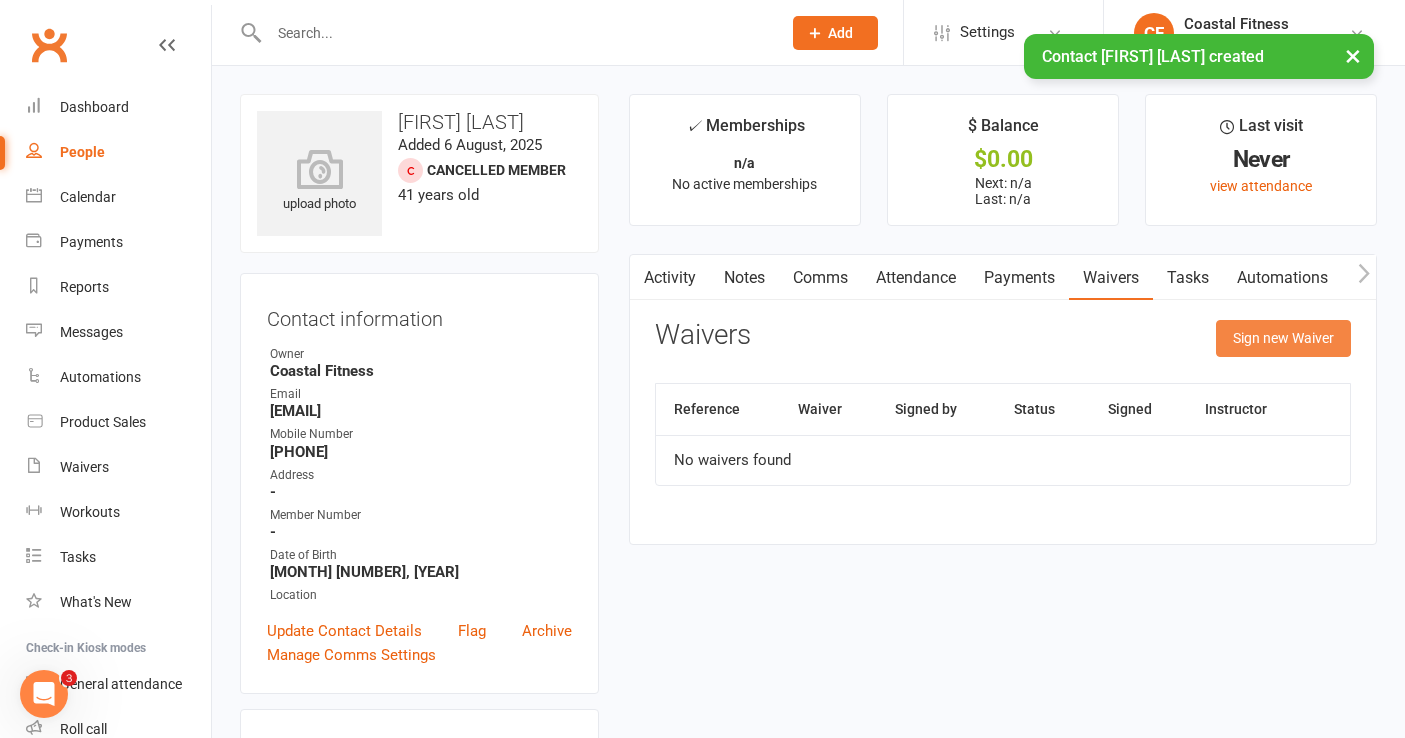 click on "Sign new Waiver" at bounding box center [1283, 338] 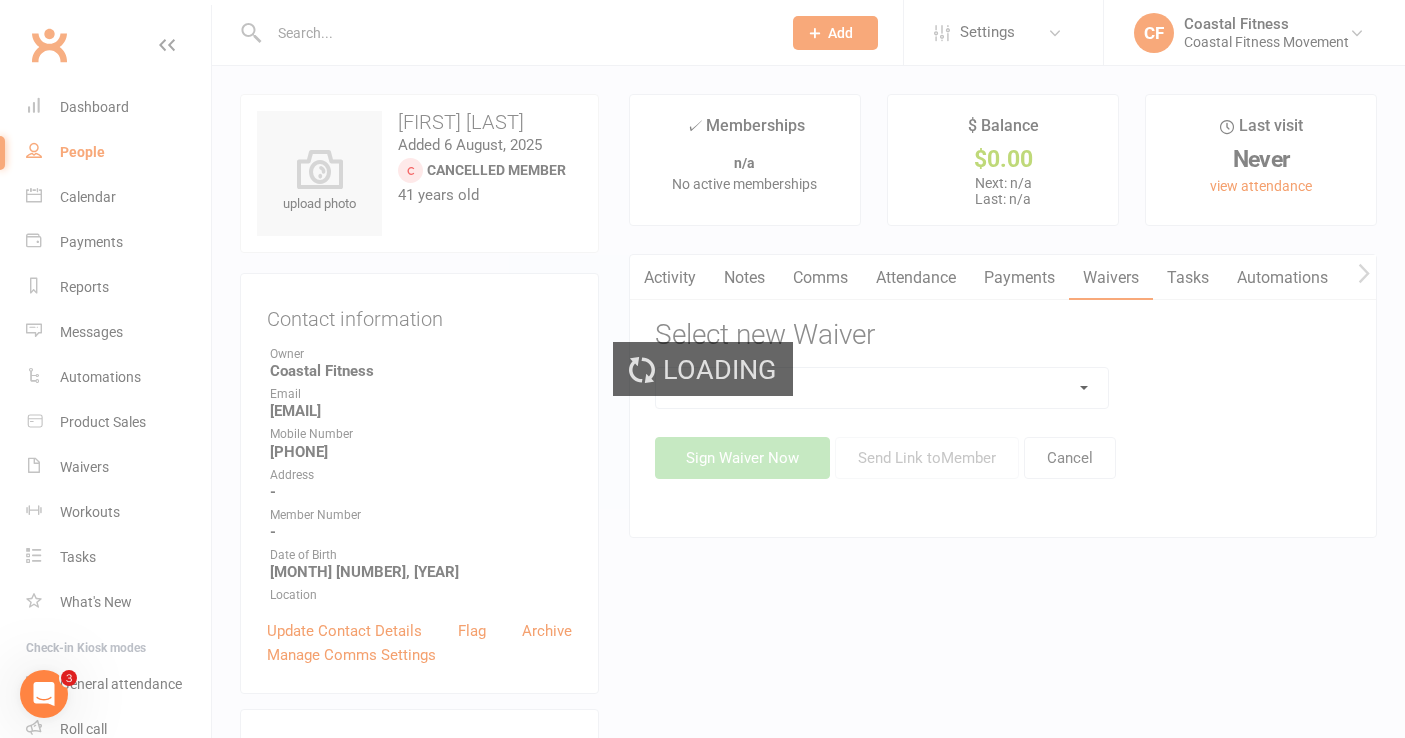 click on "Loading" at bounding box center [702, 369] 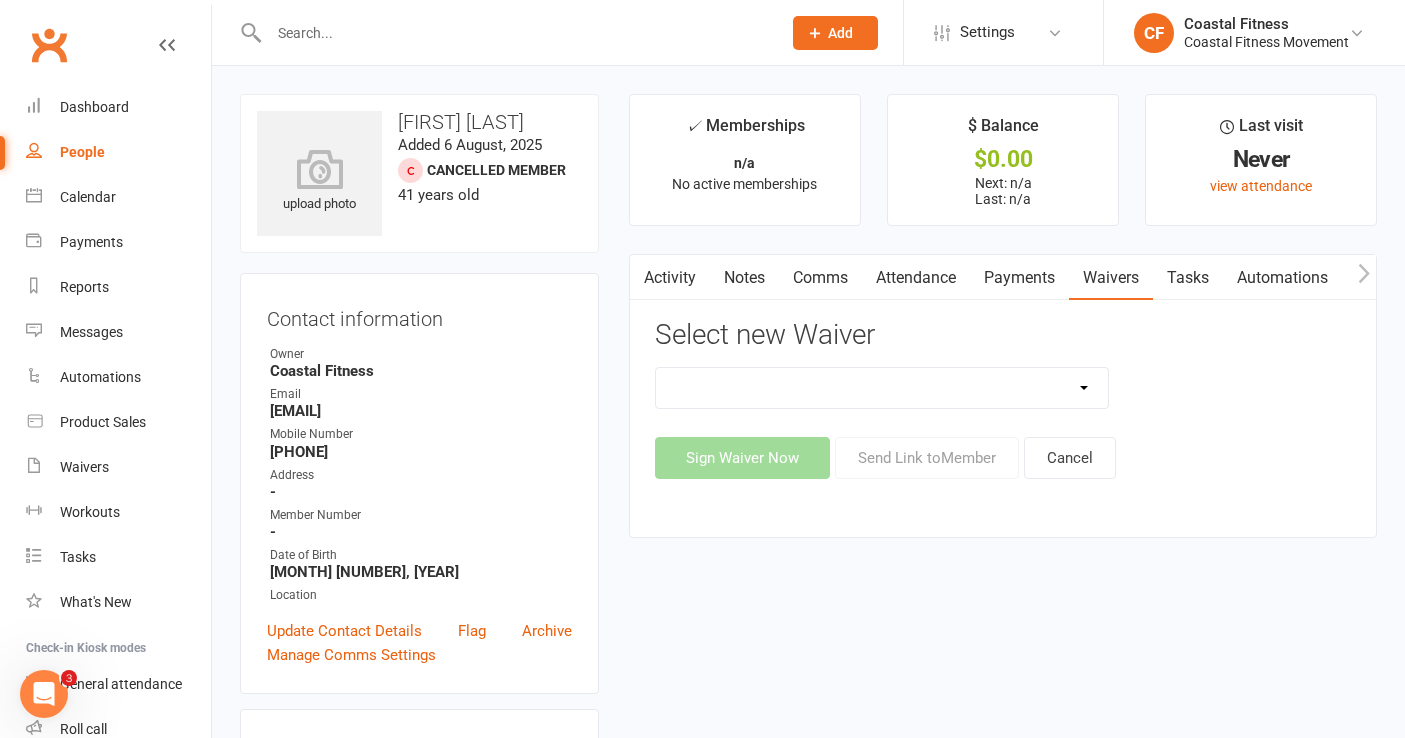 click on "5 x SAUNA PASS 7 DAY CASUAL PASS 7 DAY FREE TRIAL BRING A FRIEND FOR FREE BRONZE MEMBERSHIP CASUAL SESSION CFM FITNESS PASSPORT MEMBERSHIP CFM FITNESS PASSPORT RENEWAL CHALLENGE - FP CHALLENGE - NON MEMBERS EDEN SPA HOUSE EXTENDED ACCESS GOLD FORTNIGHTLY MEMBERSHIP GOLD MEMBERSHIP MULTI SESSION PASS PLATINUM MEMBERSHIP SAUNA PASS SILVER MEMBERSHIP STUDENT GOLD MEMBERSHIP TWILIGHT MEMBERSHIP XMAS PARTY" at bounding box center [882, 388] 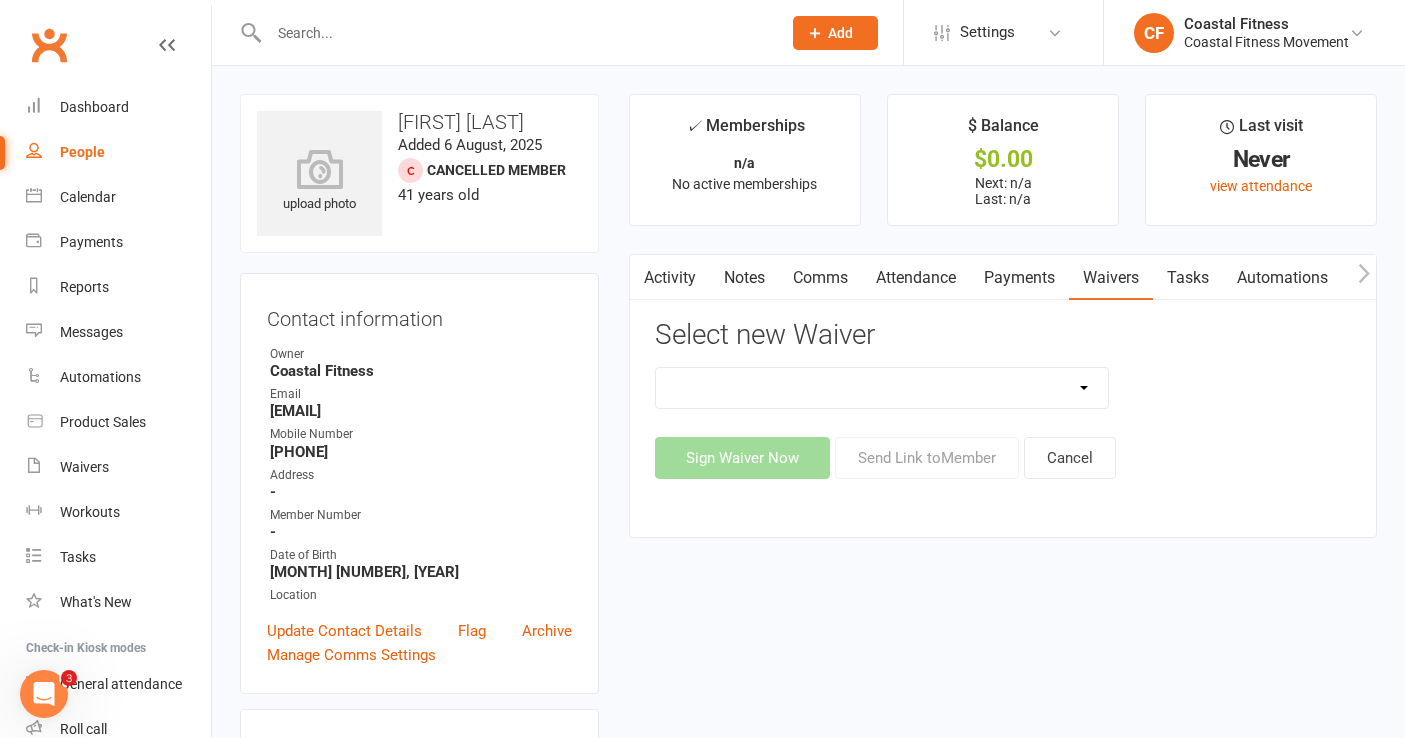 select on "6052" 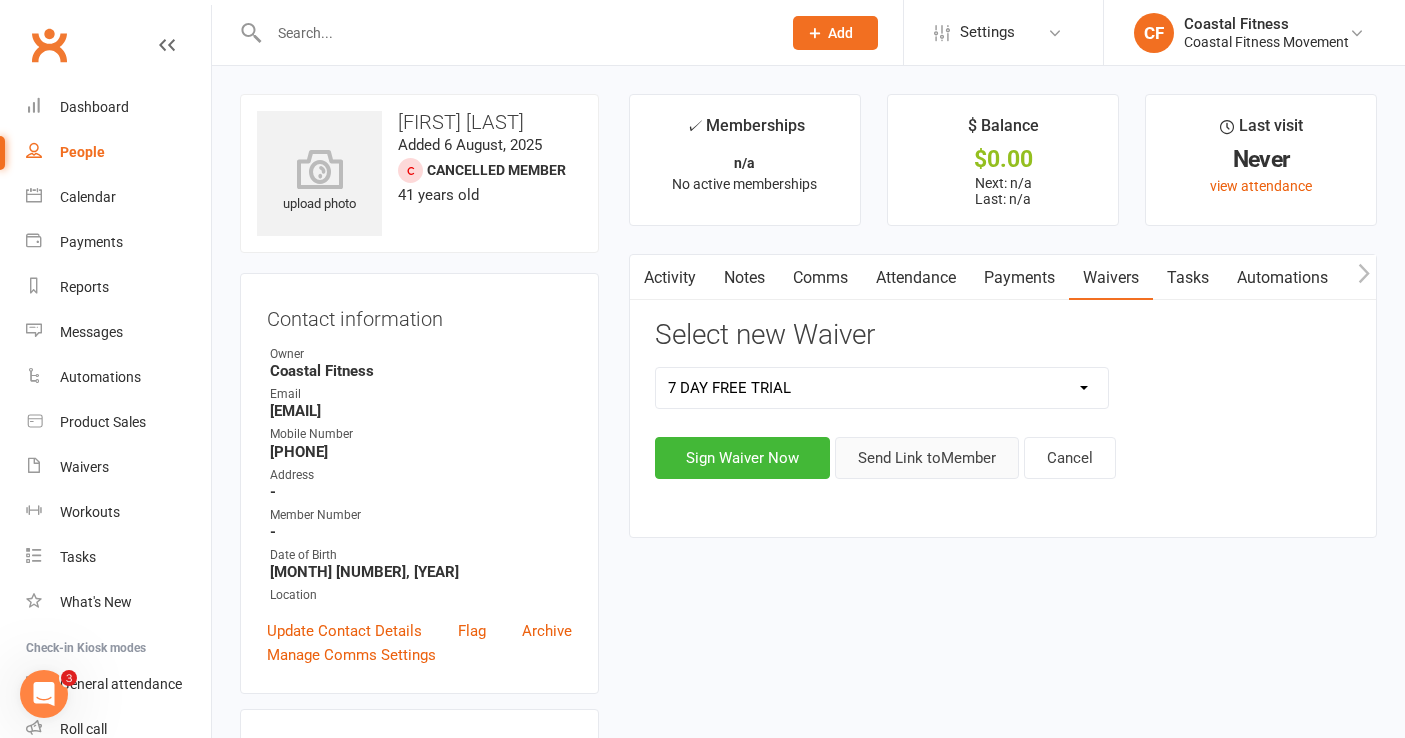 click on "Send Link to  Member" at bounding box center [927, 458] 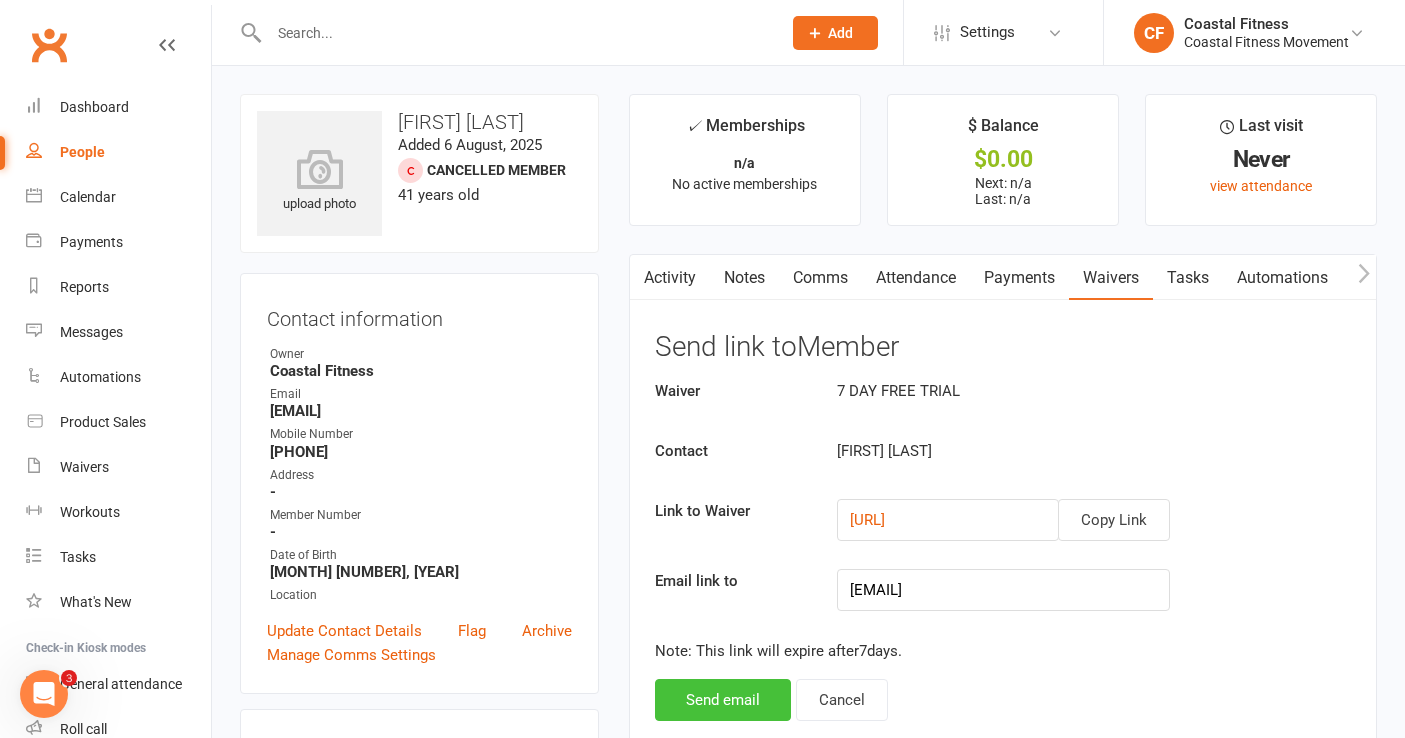click on "Send email" at bounding box center (723, 700) 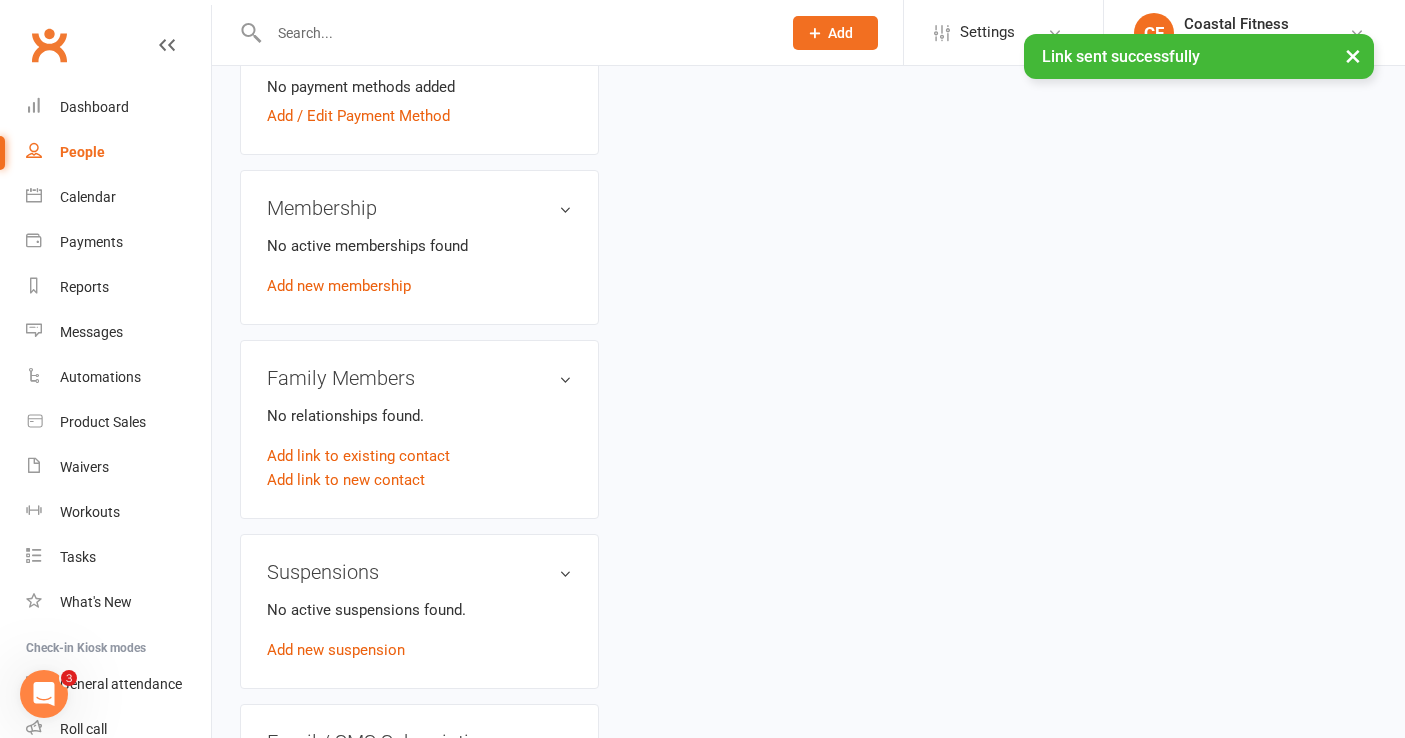 scroll, scrollTop: 1014, scrollLeft: 0, axis: vertical 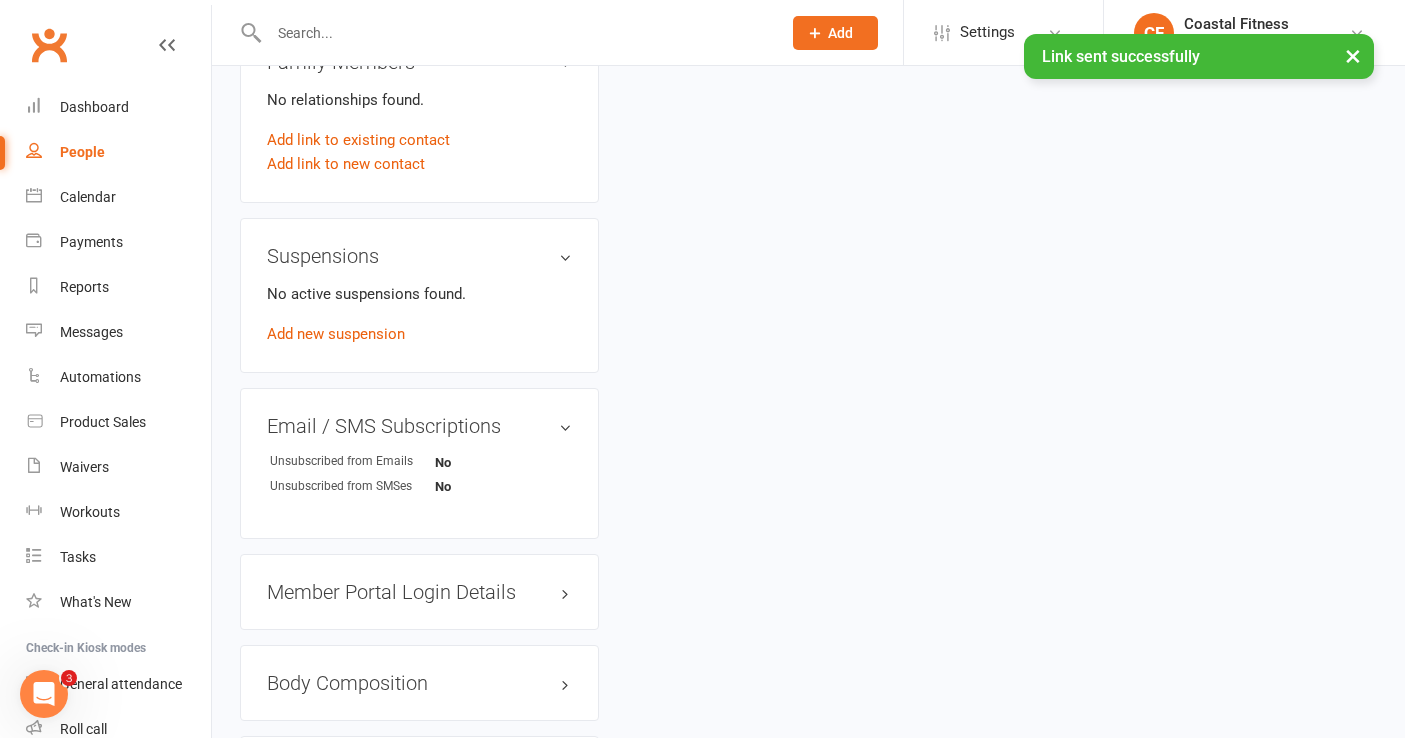 click on "Member Portal Login Details" at bounding box center (419, 592) 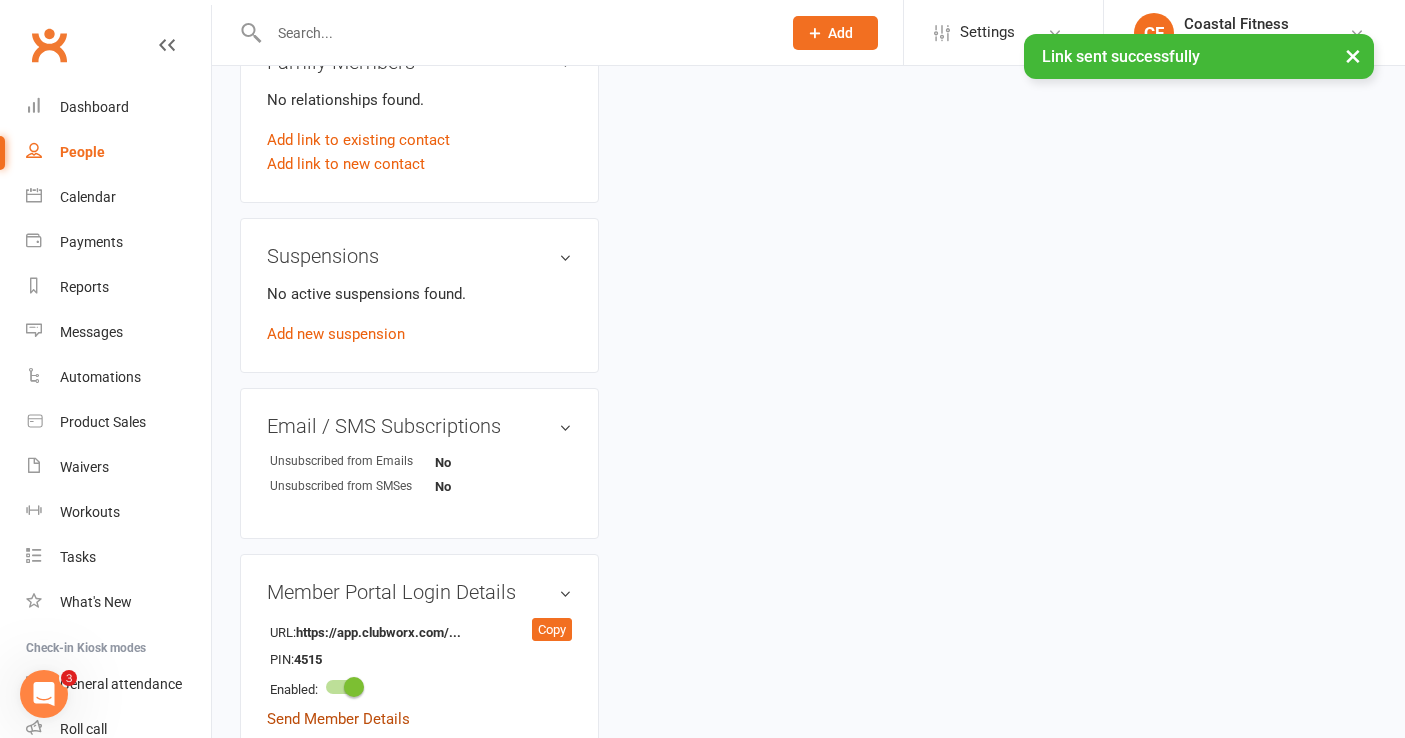 click on "Send Member Details" at bounding box center (338, 719) 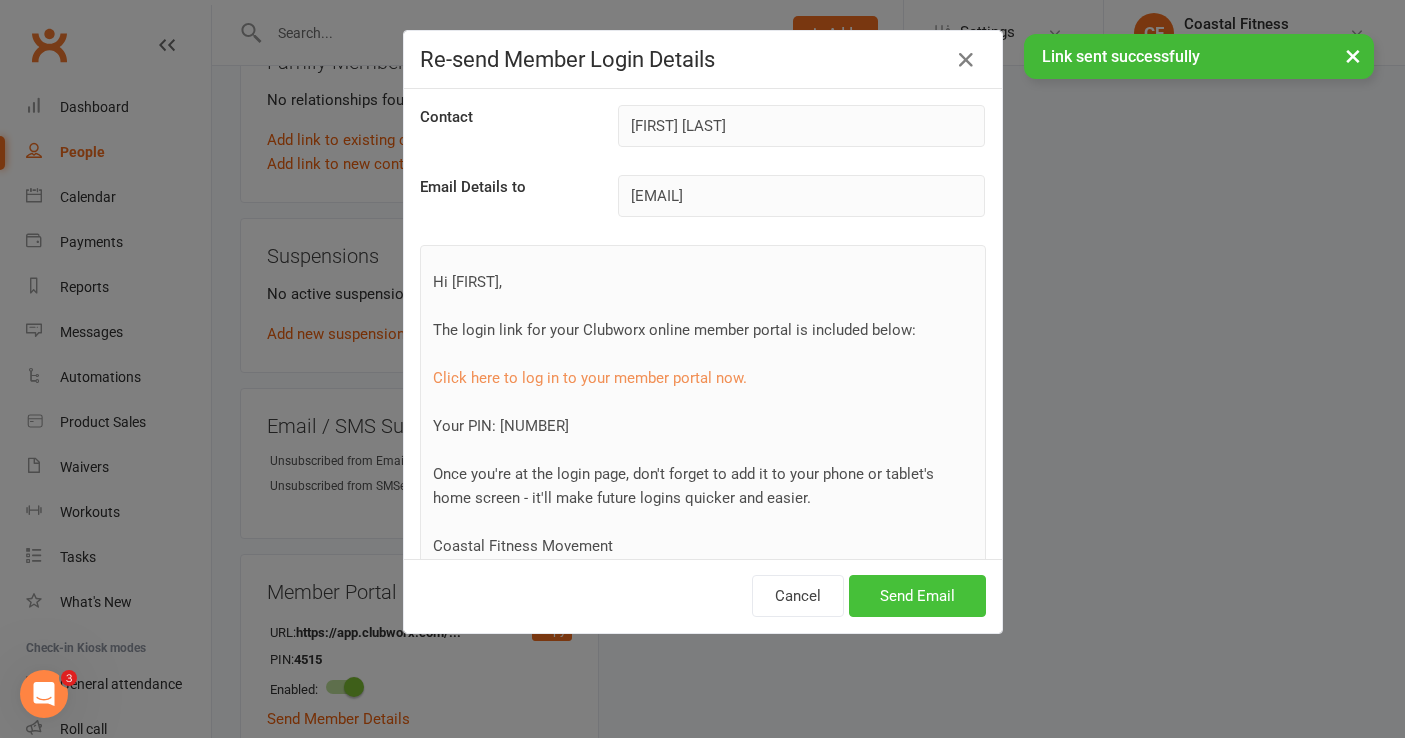 click on "Send Email" at bounding box center (917, 596) 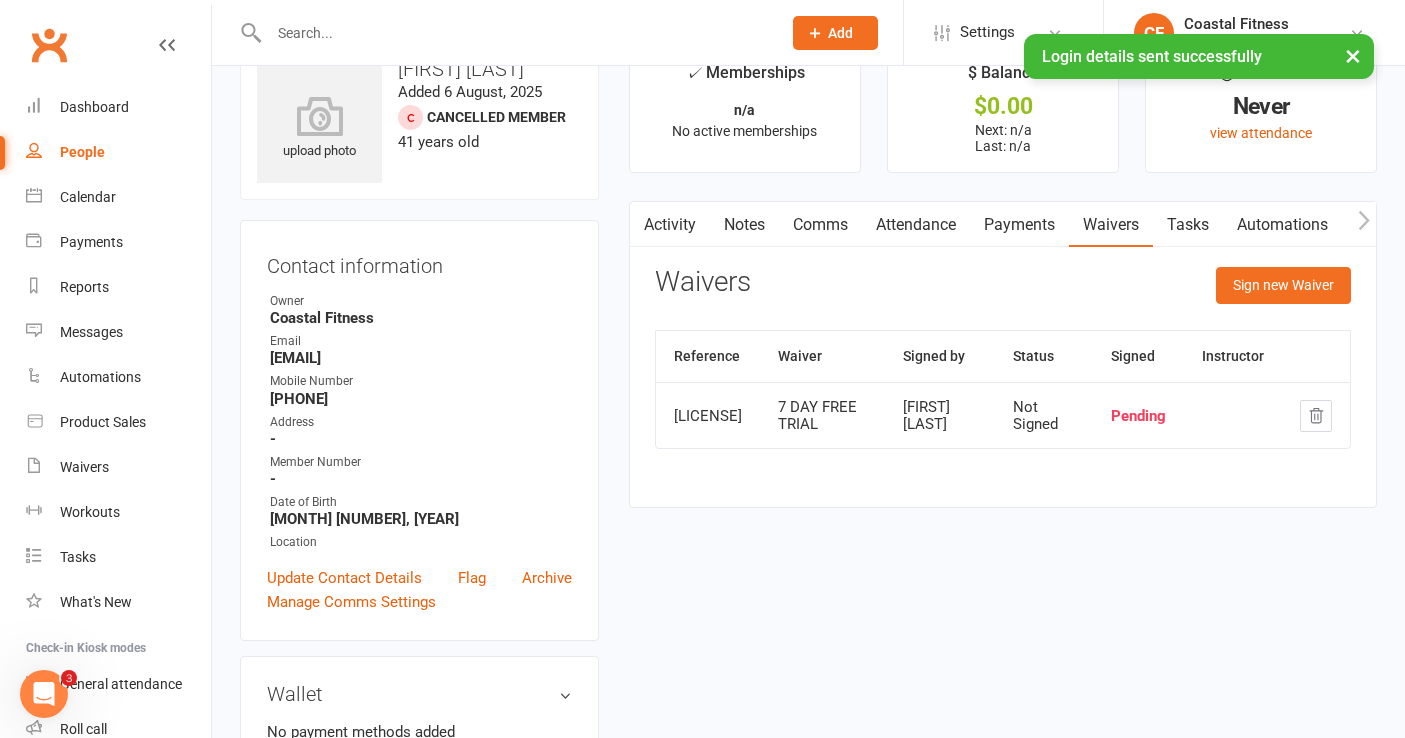 scroll, scrollTop: 0, scrollLeft: 0, axis: both 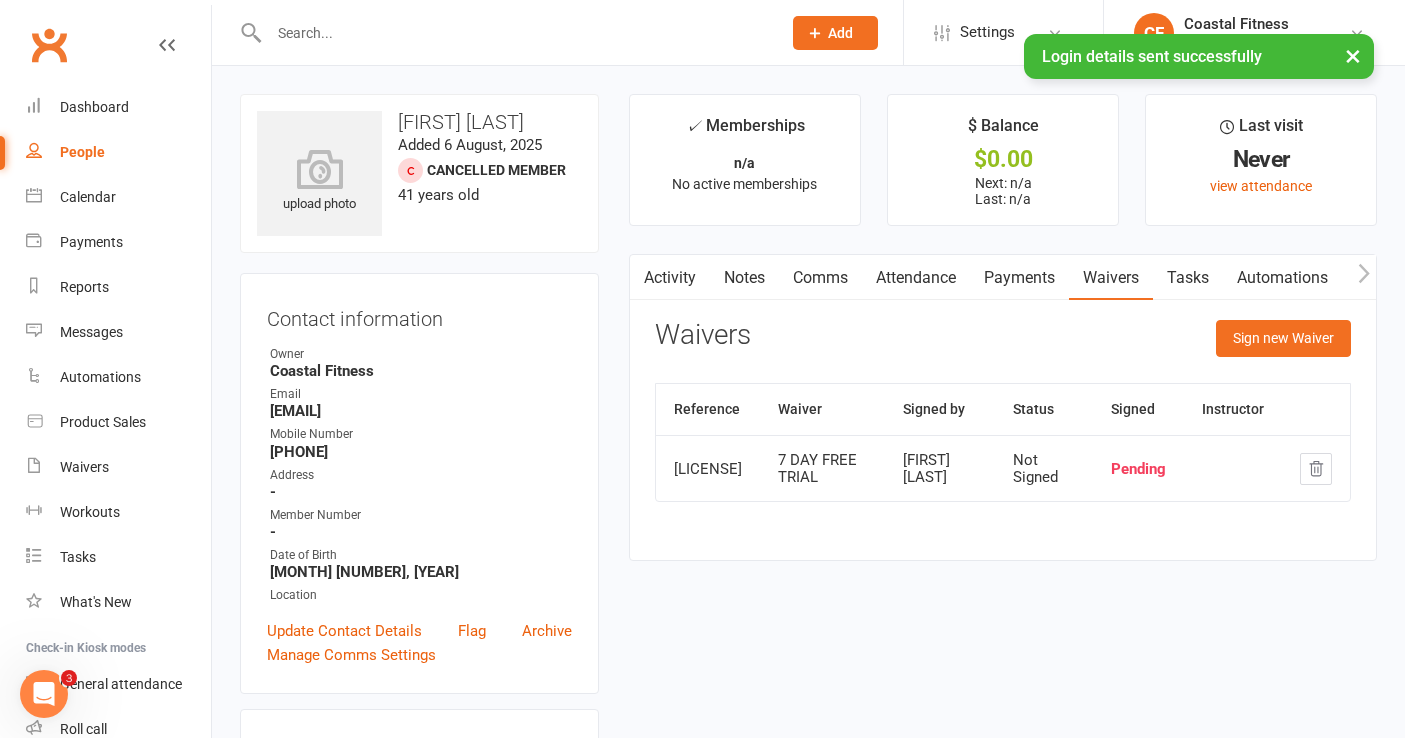 click on "Comms" at bounding box center (820, 278) 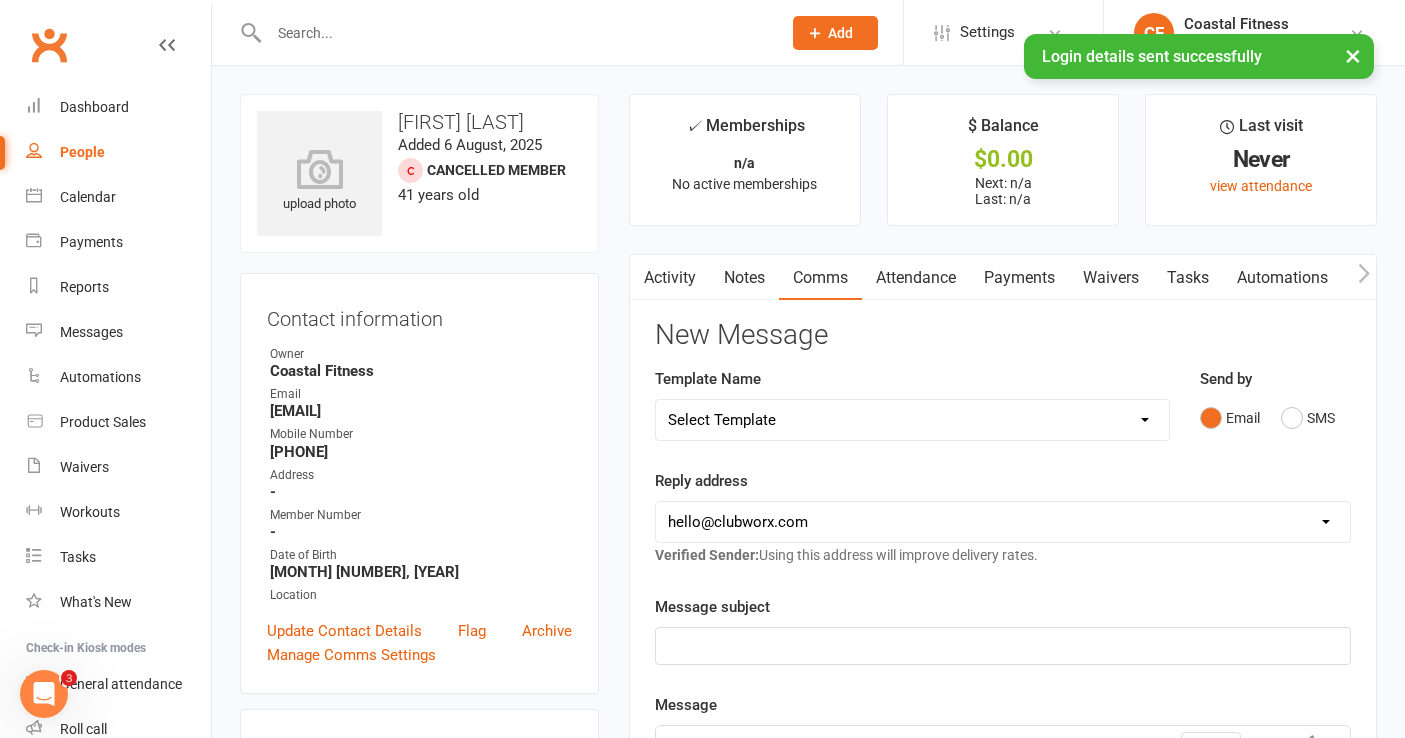 click on "Select Template [Email] CFM 7 day trial [SMS] Failure to scan FP [Email] It's time to renew your membership! [SMS] Failed Payment [SMS] WELCOME TO CFM - FITNESS PASSPORT [SMS] WELCOME TO CFM - MEMBER" at bounding box center (912, 420) 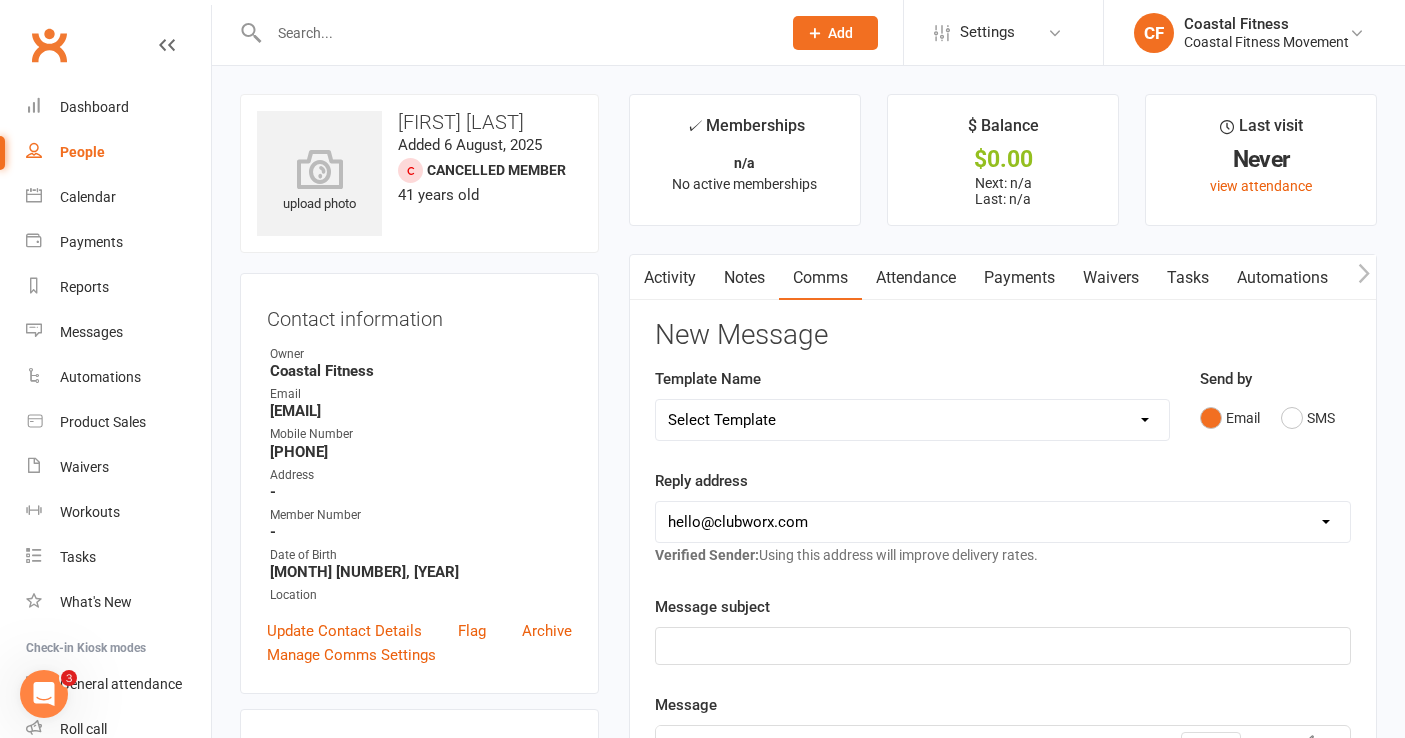 select on "5" 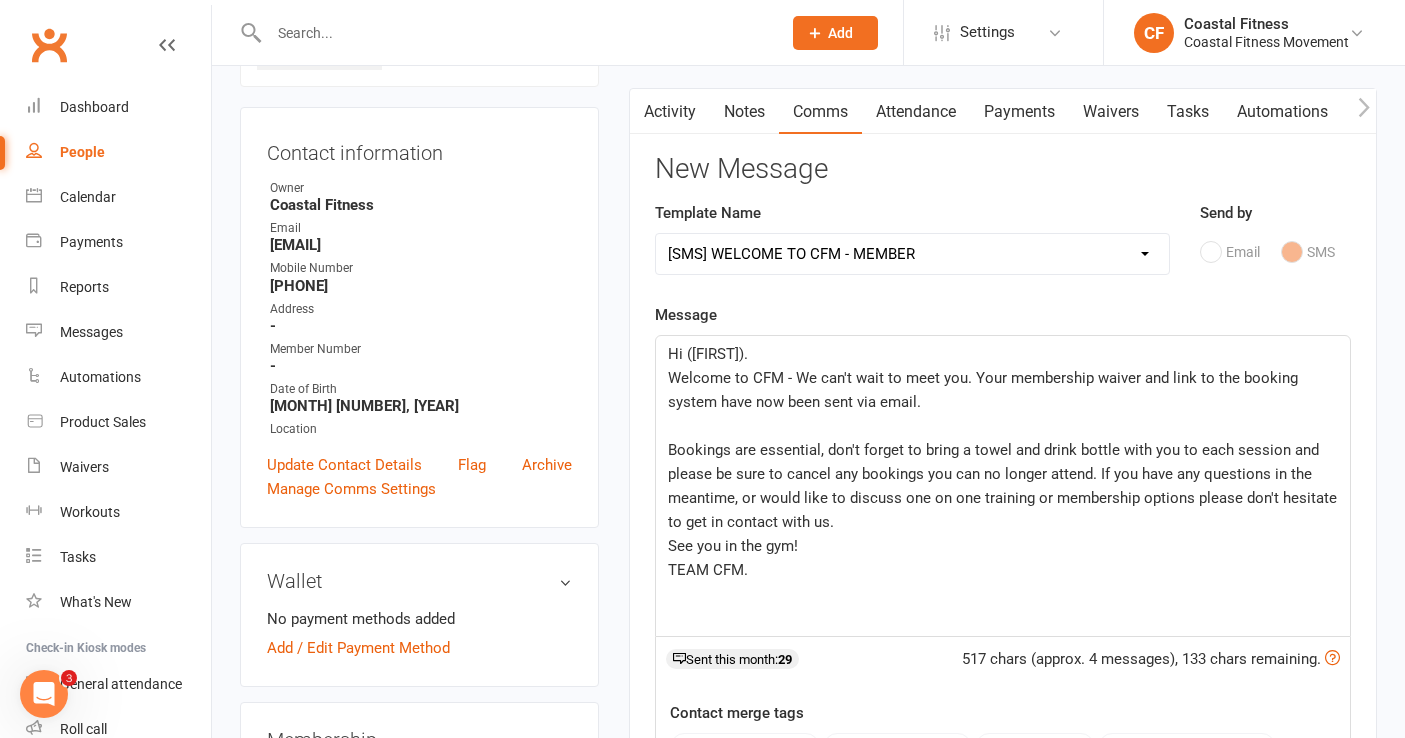 scroll, scrollTop: 192, scrollLeft: 0, axis: vertical 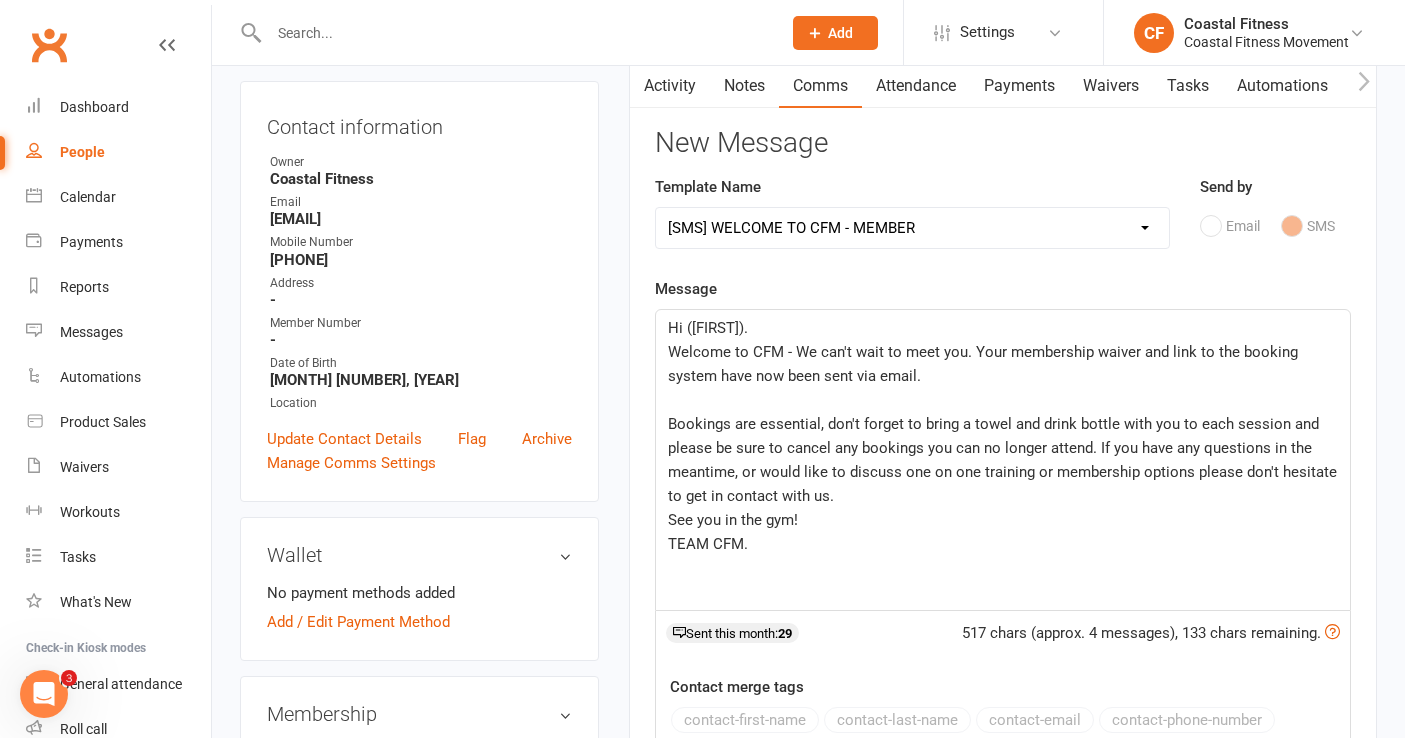 click on "Hi ([FIRST])." 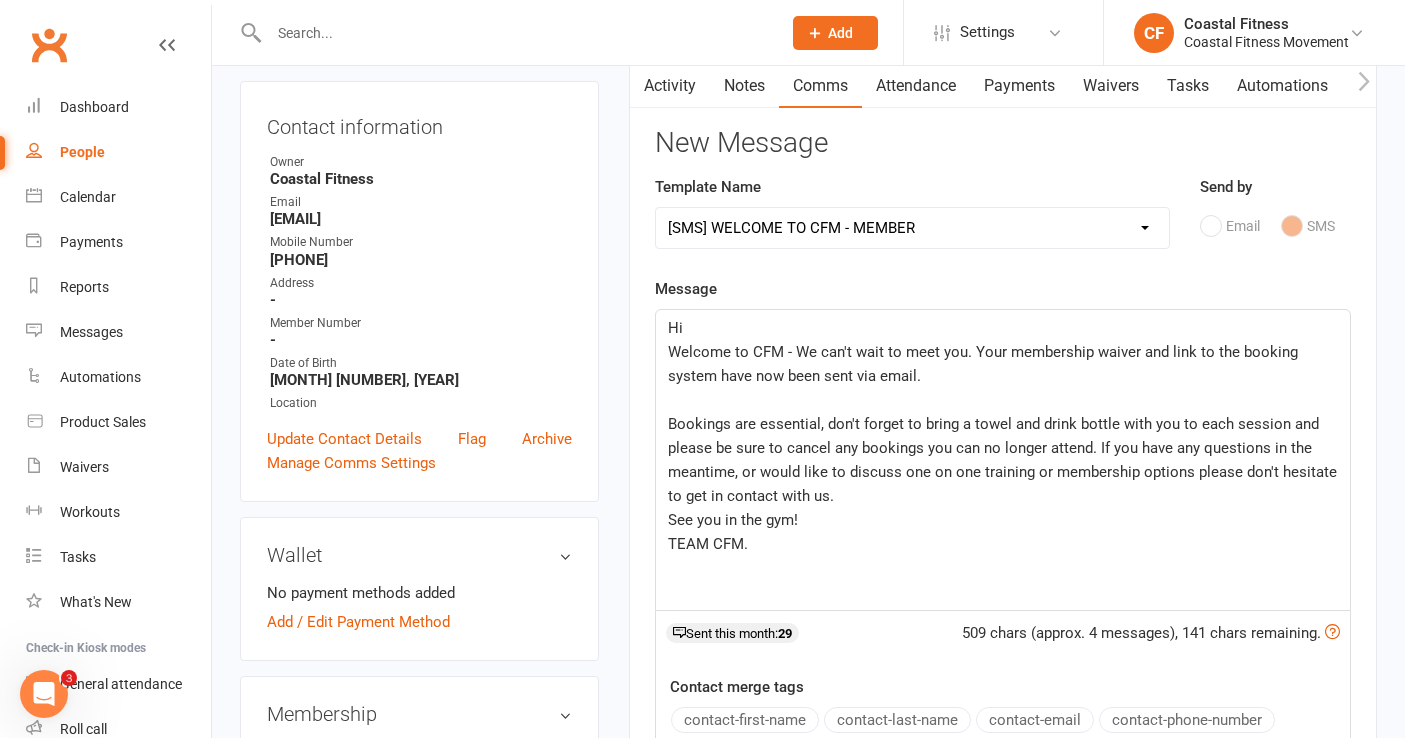 type 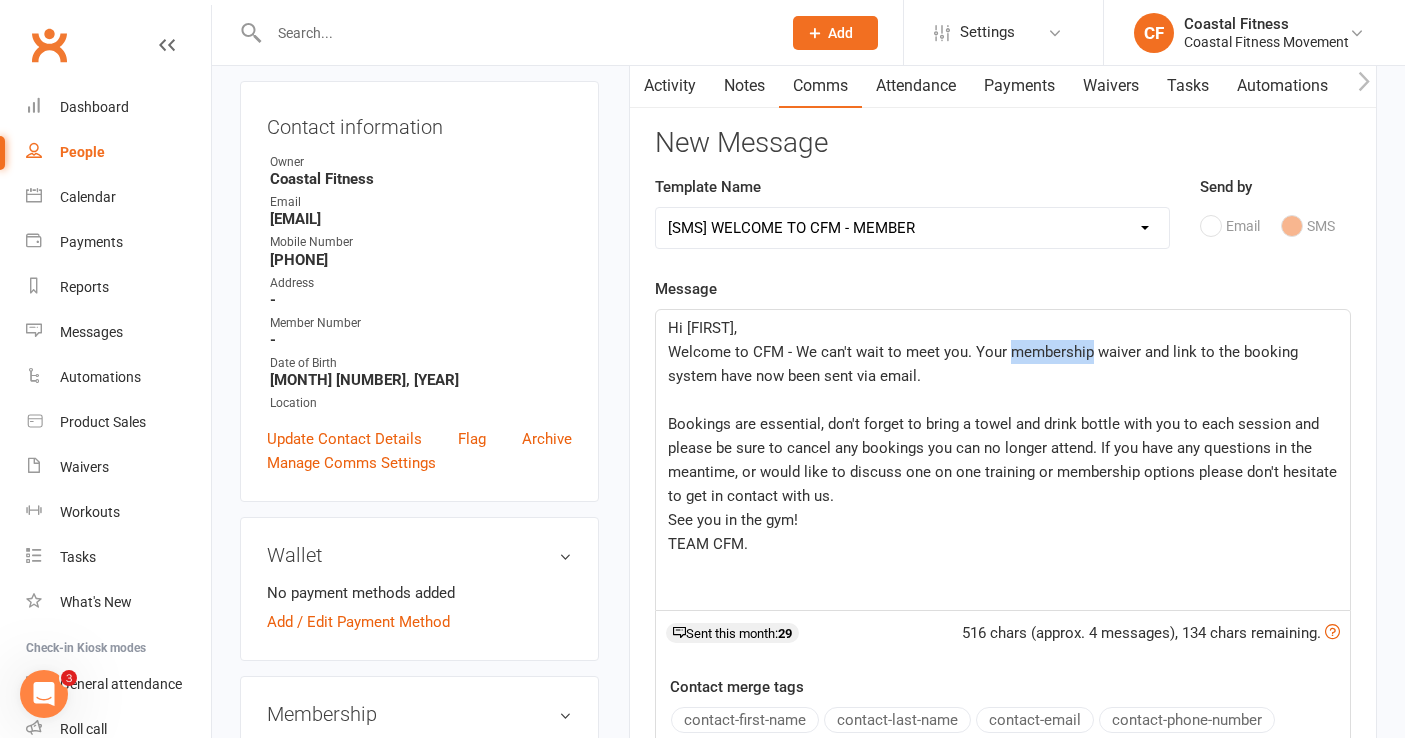 drag, startPoint x: 1089, startPoint y: 355, endPoint x: 1007, endPoint y: 351, distance: 82.0975 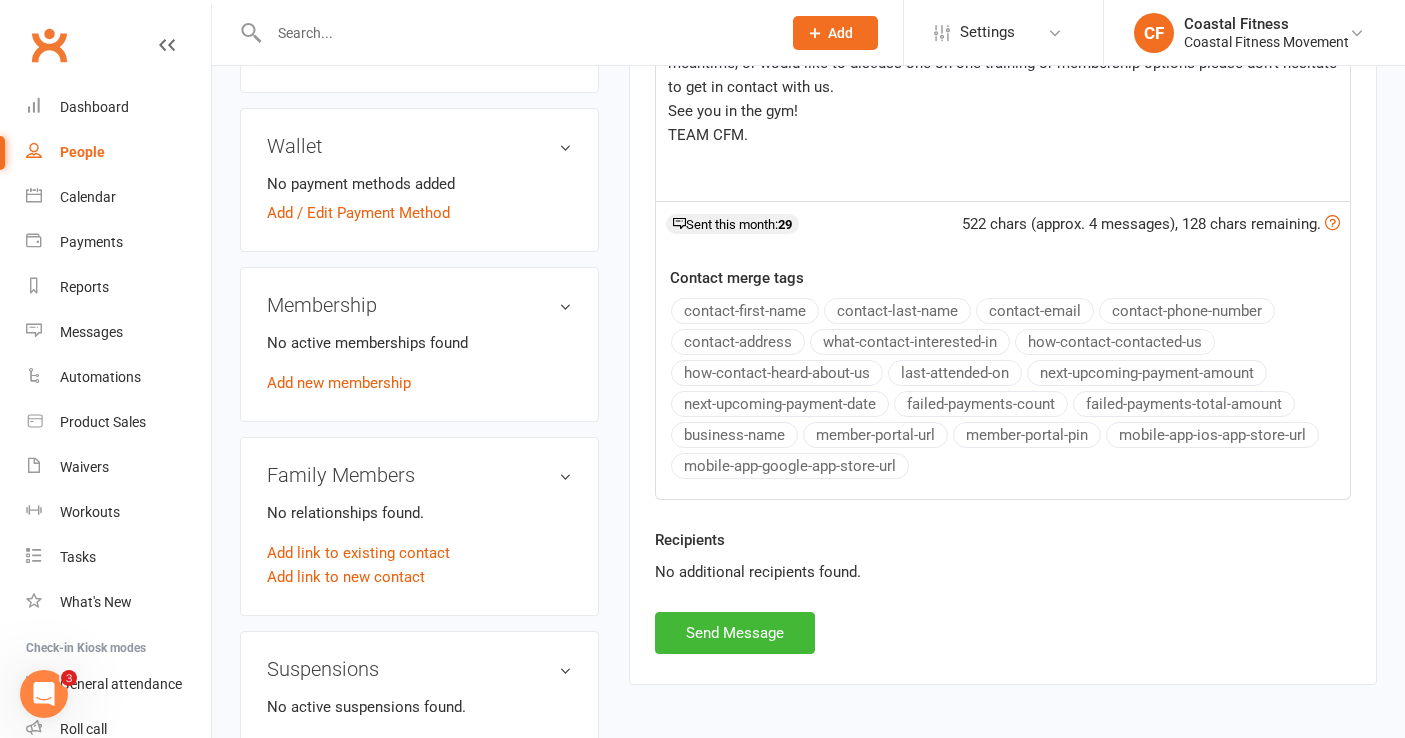 scroll, scrollTop: 607, scrollLeft: 0, axis: vertical 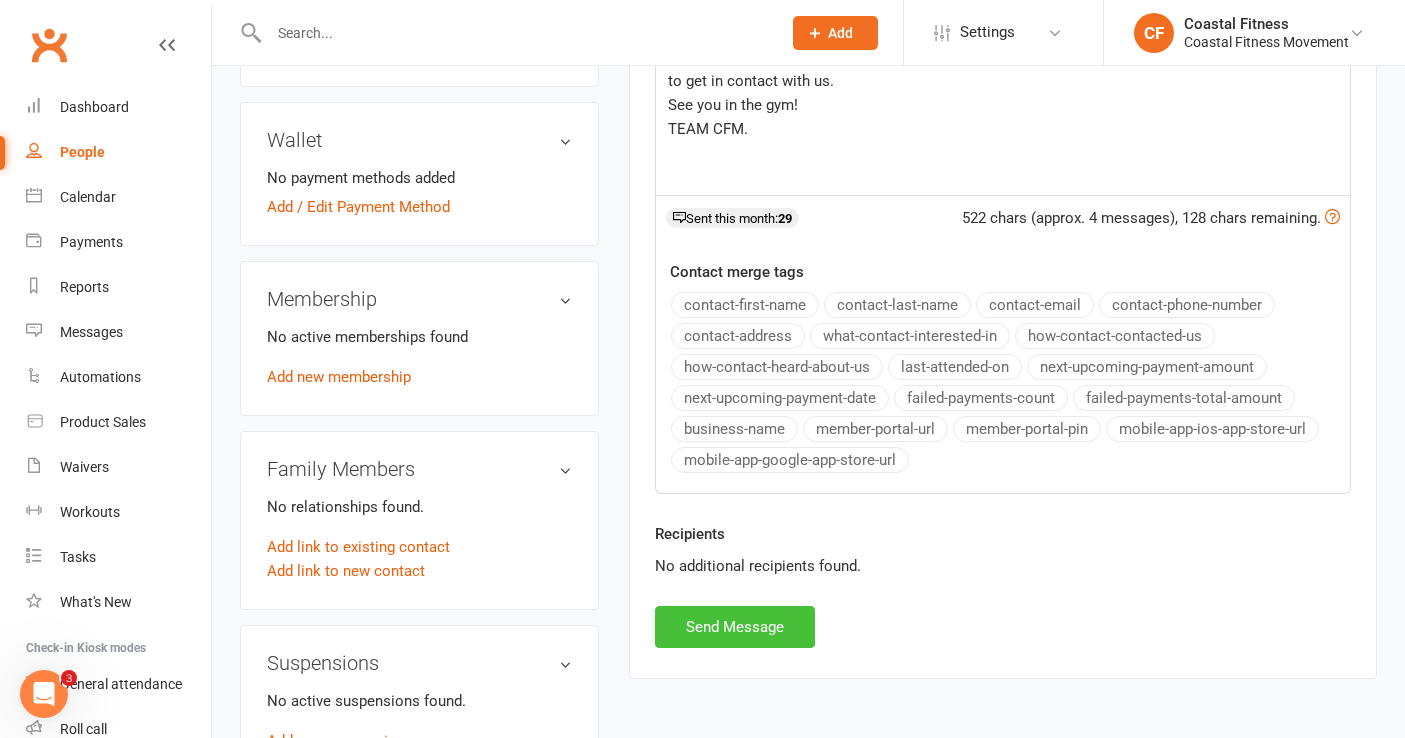 click on "Send Message" at bounding box center (735, 627) 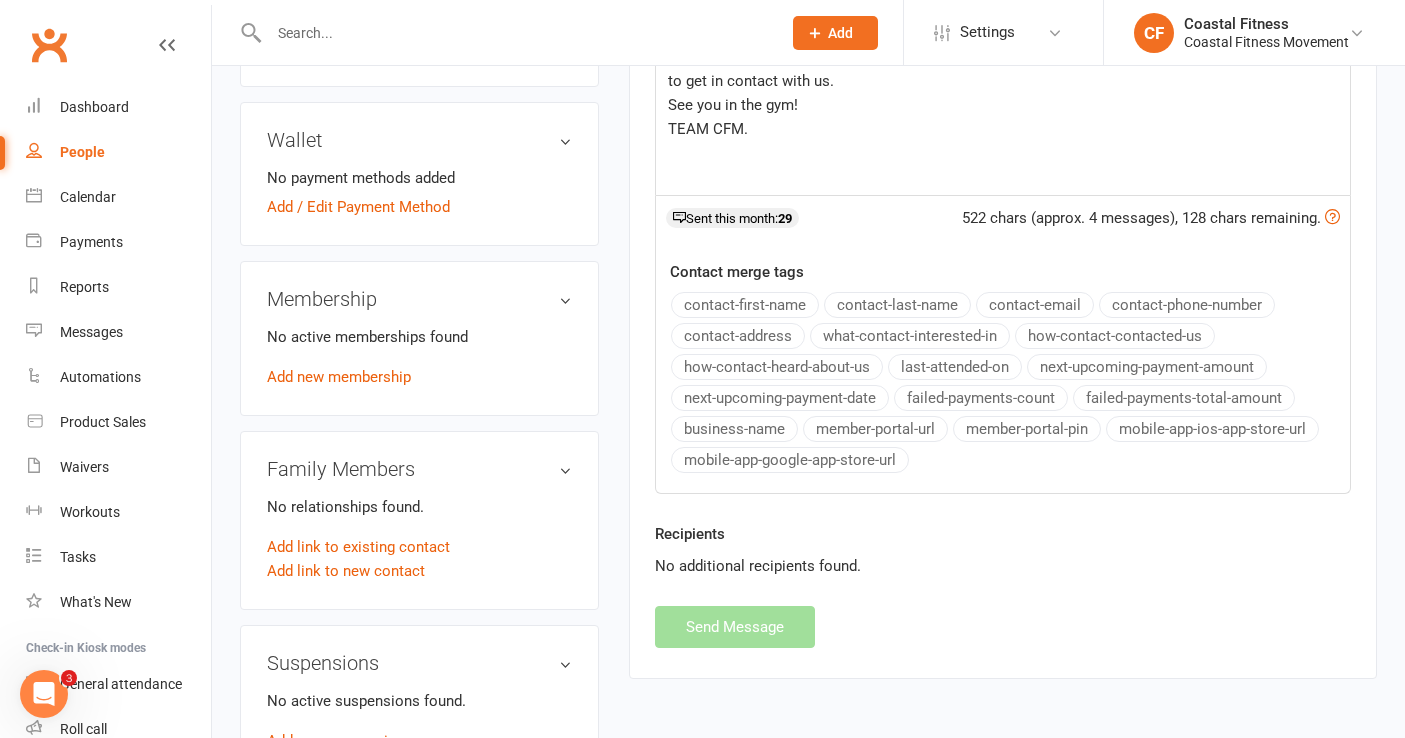 select 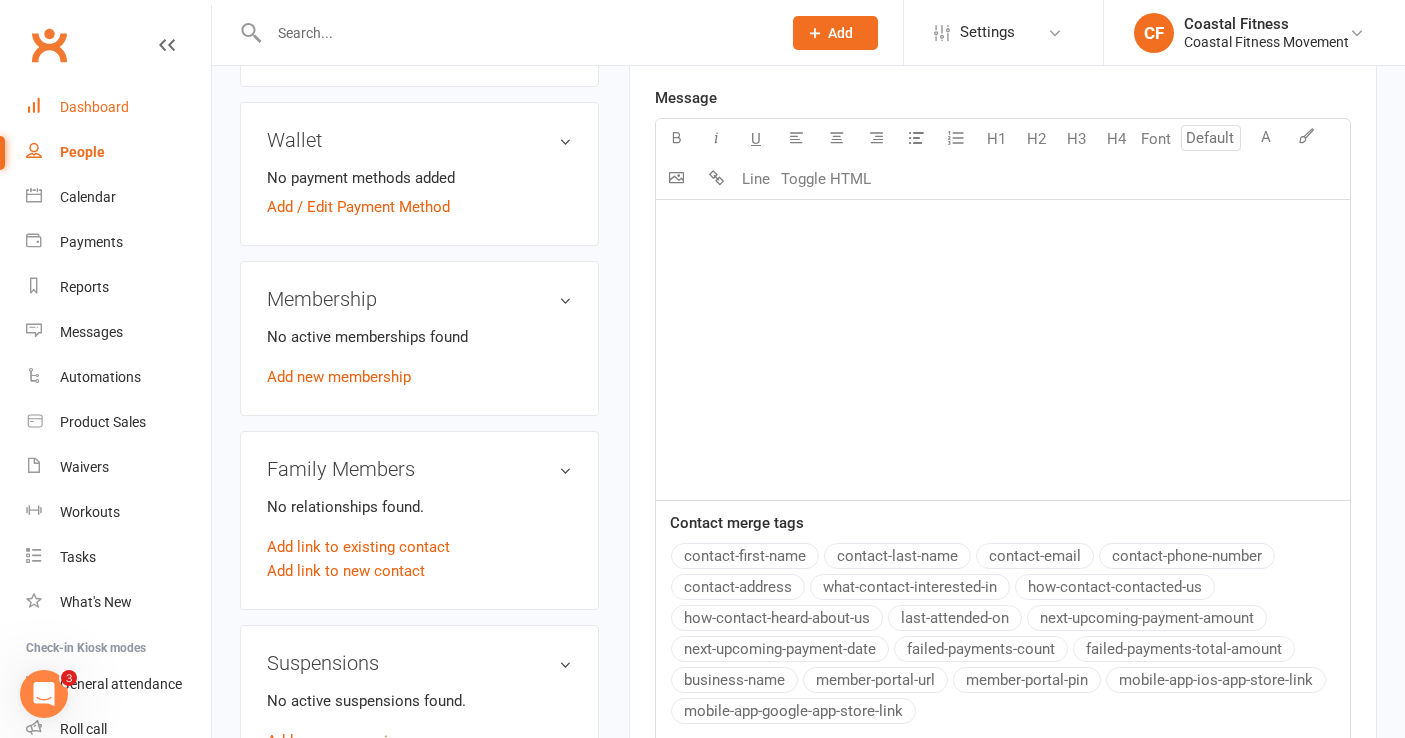 click on "Dashboard" at bounding box center (94, 107) 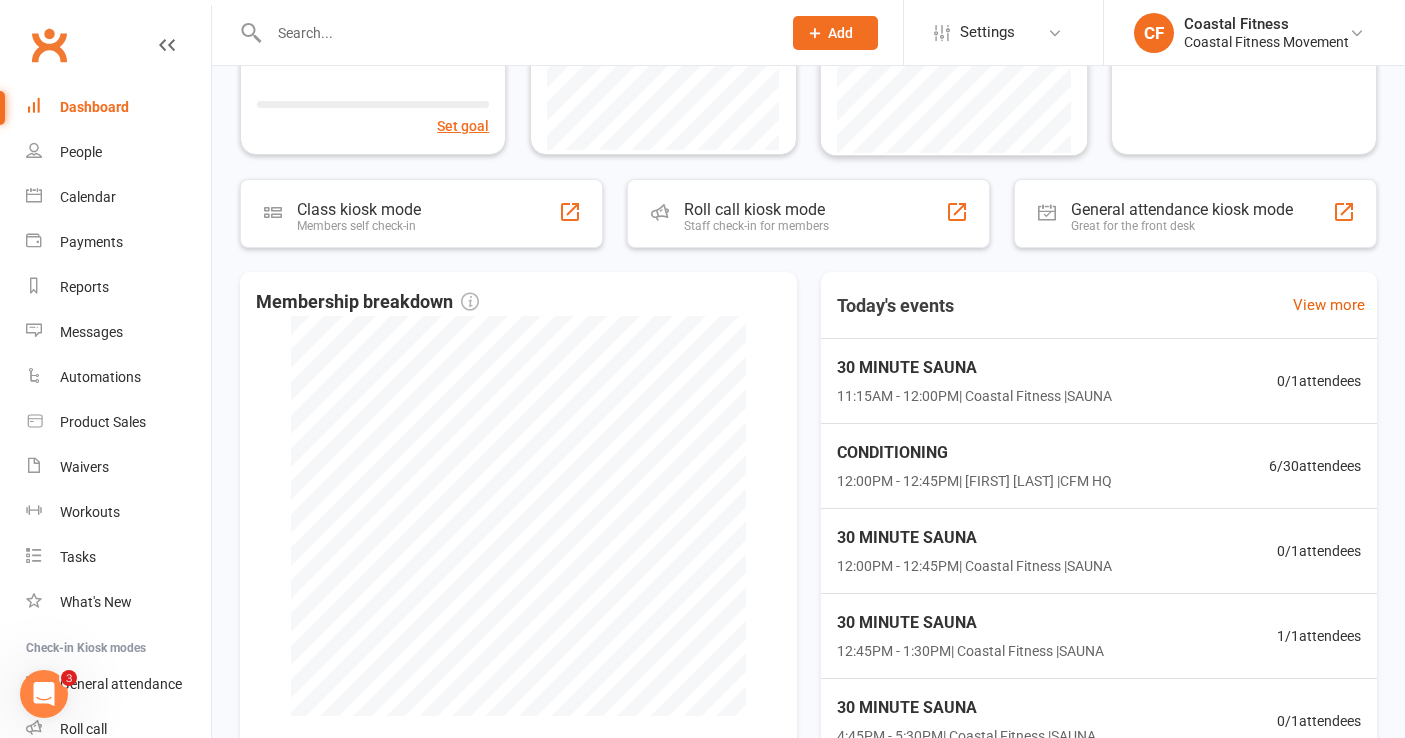 scroll, scrollTop: 387, scrollLeft: 0, axis: vertical 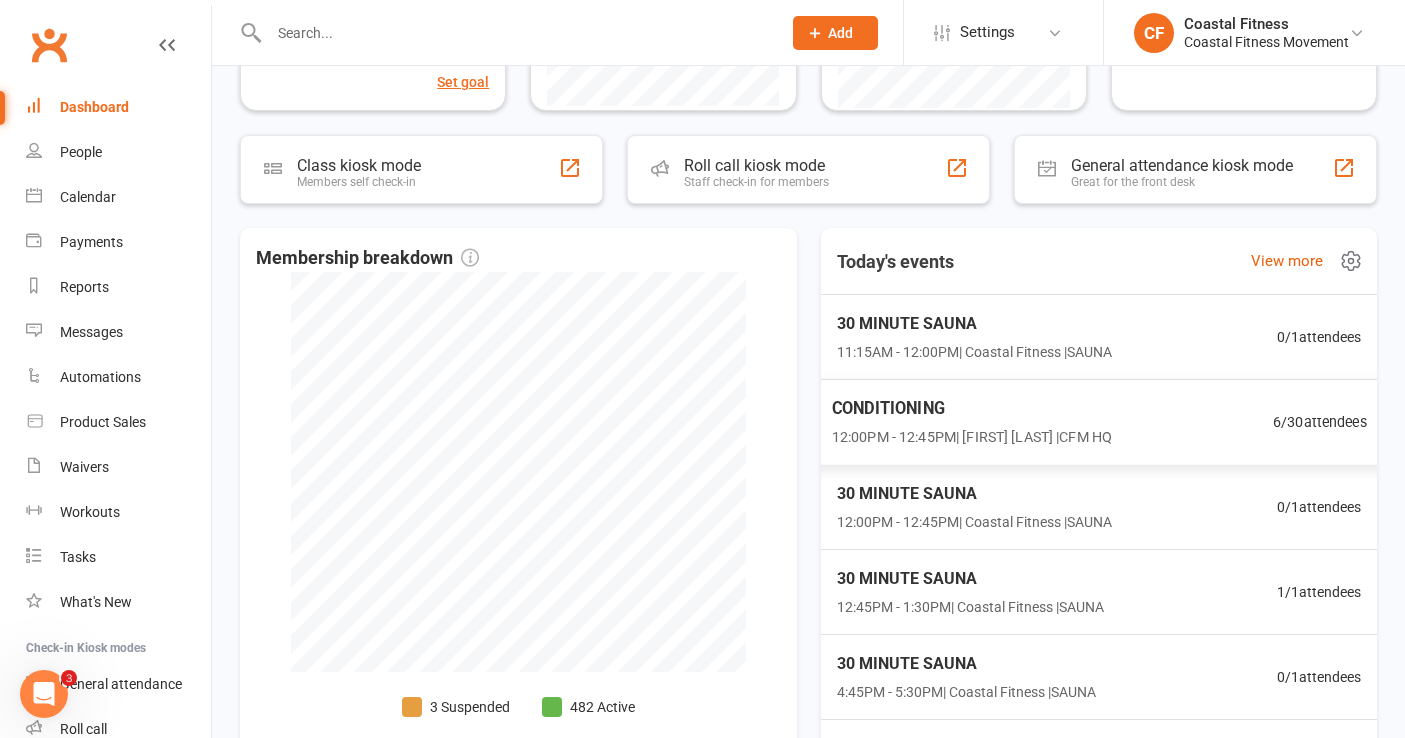 click on "CONDITIONING" at bounding box center [971, 409] 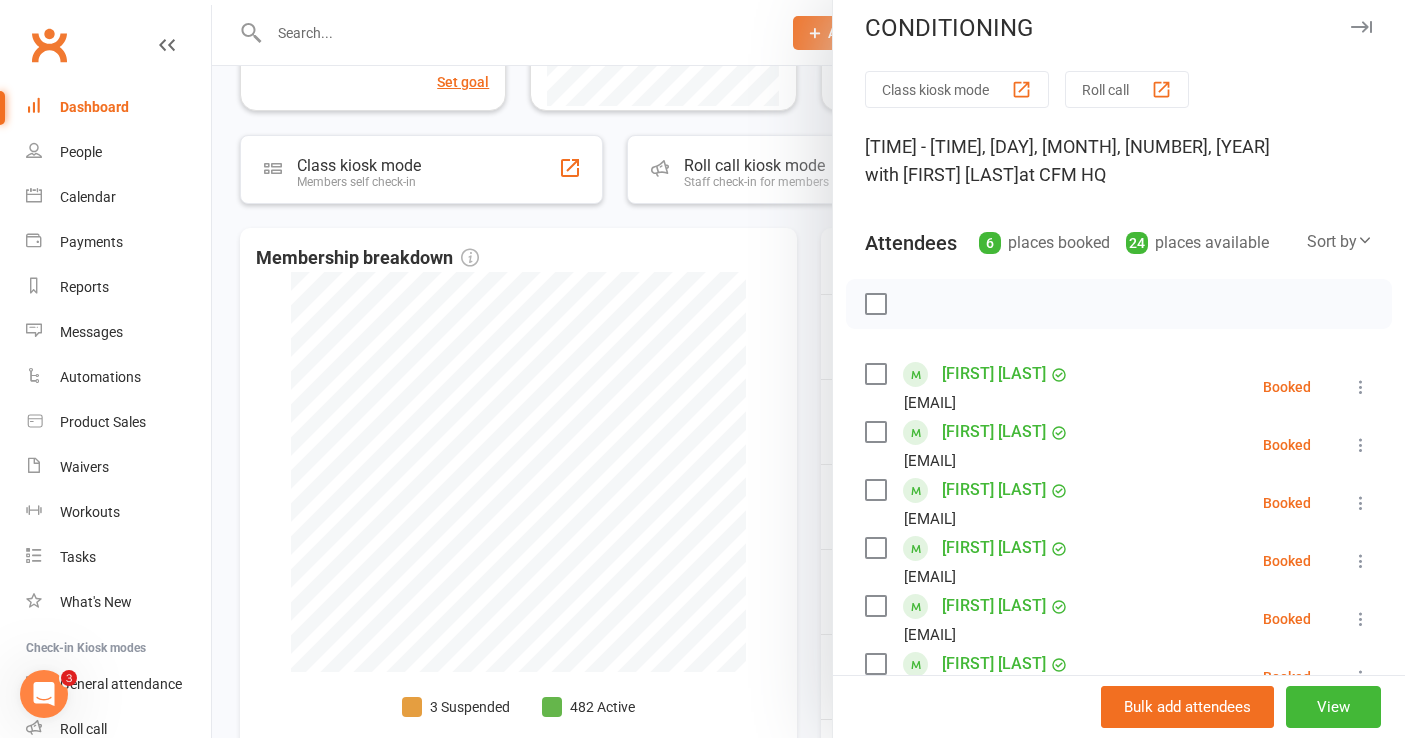 scroll, scrollTop: 0, scrollLeft: 0, axis: both 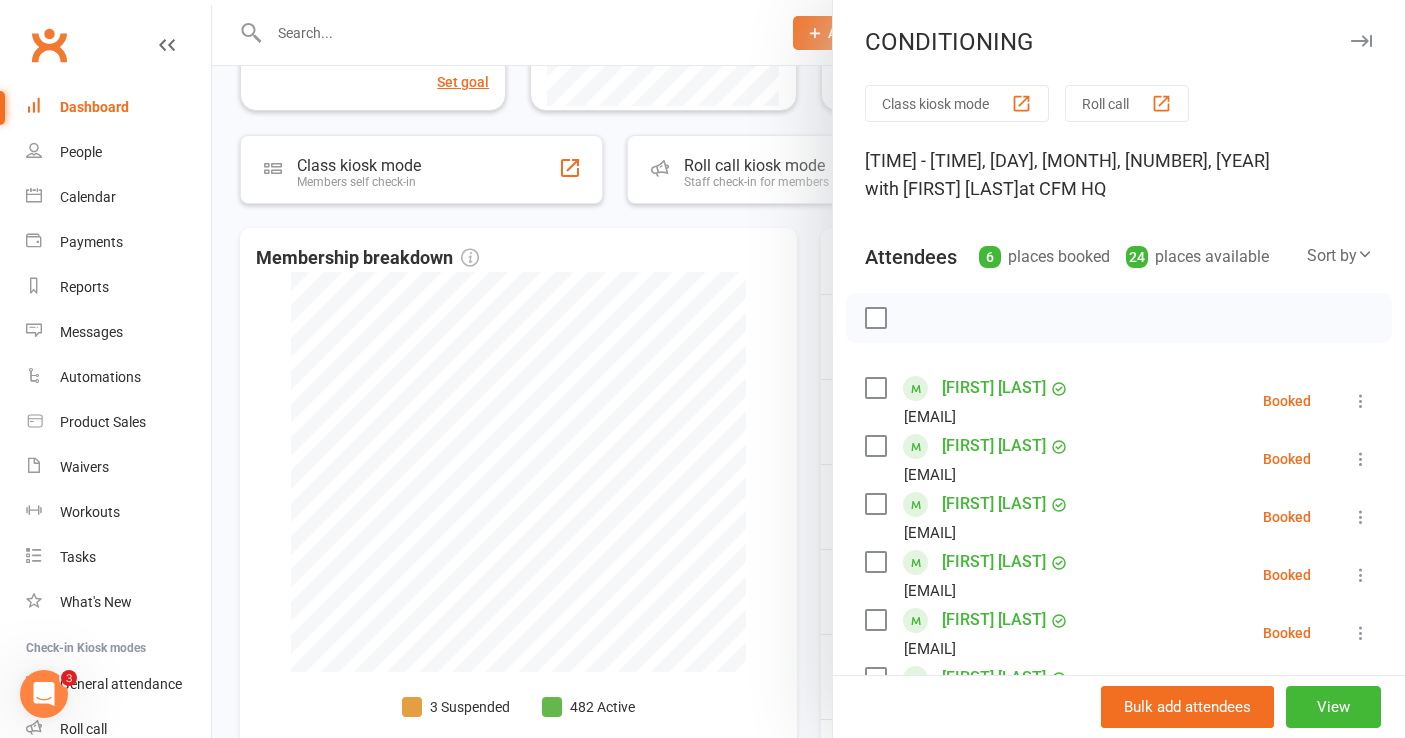click at bounding box center (1361, 41) 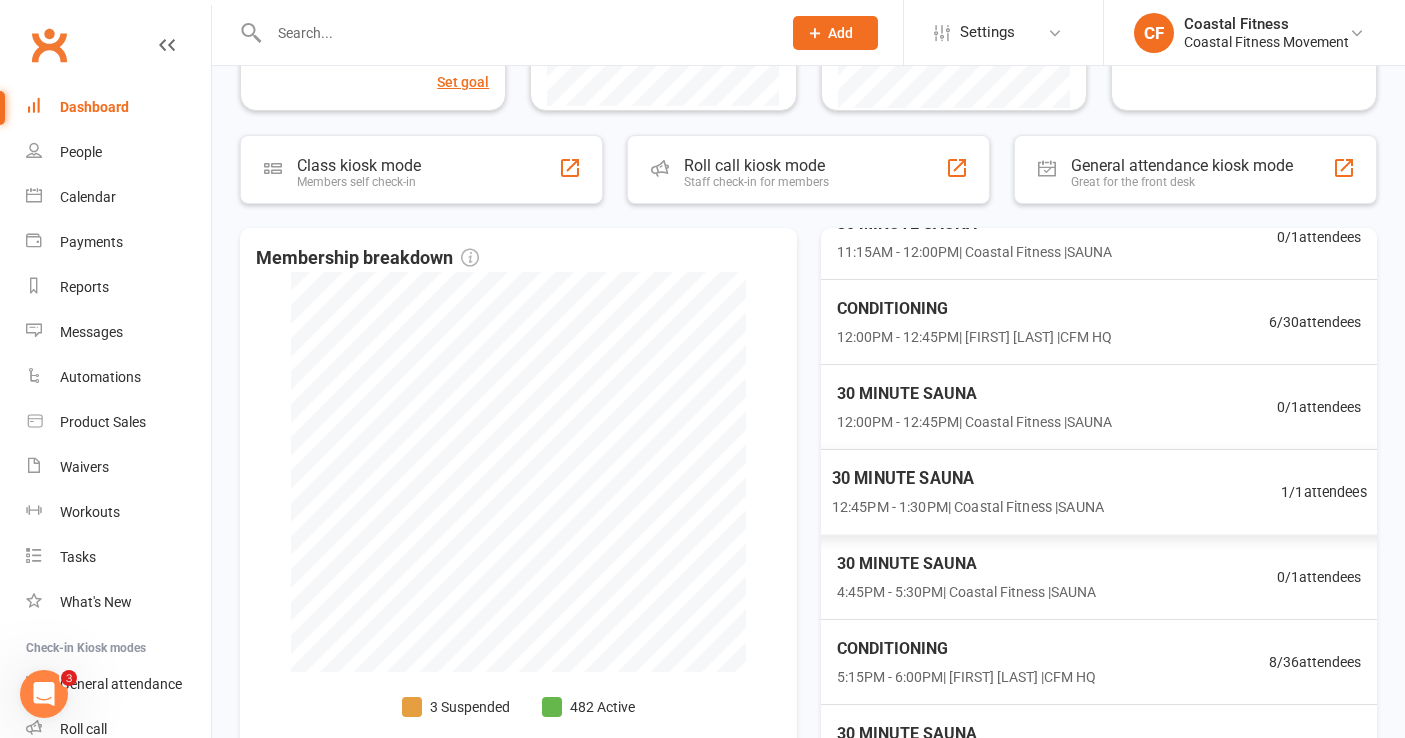 scroll, scrollTop: 70, scrollLeft: 0, axis: vertical 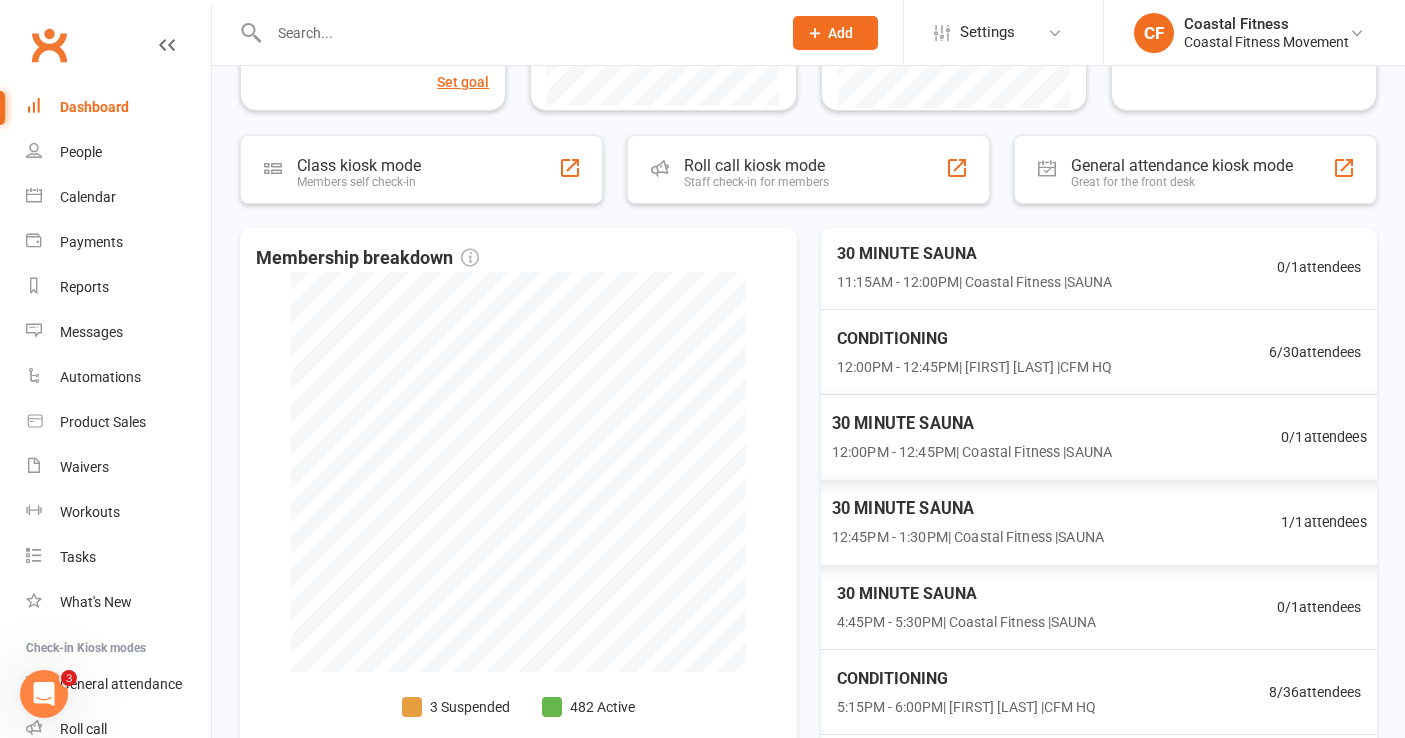 click on "CONDITIONING [TIME] | [FIRST] [LAST] | CFM HQ [NUMBER] / [NUMBER] attendees" at bounding box center [1099, 352] 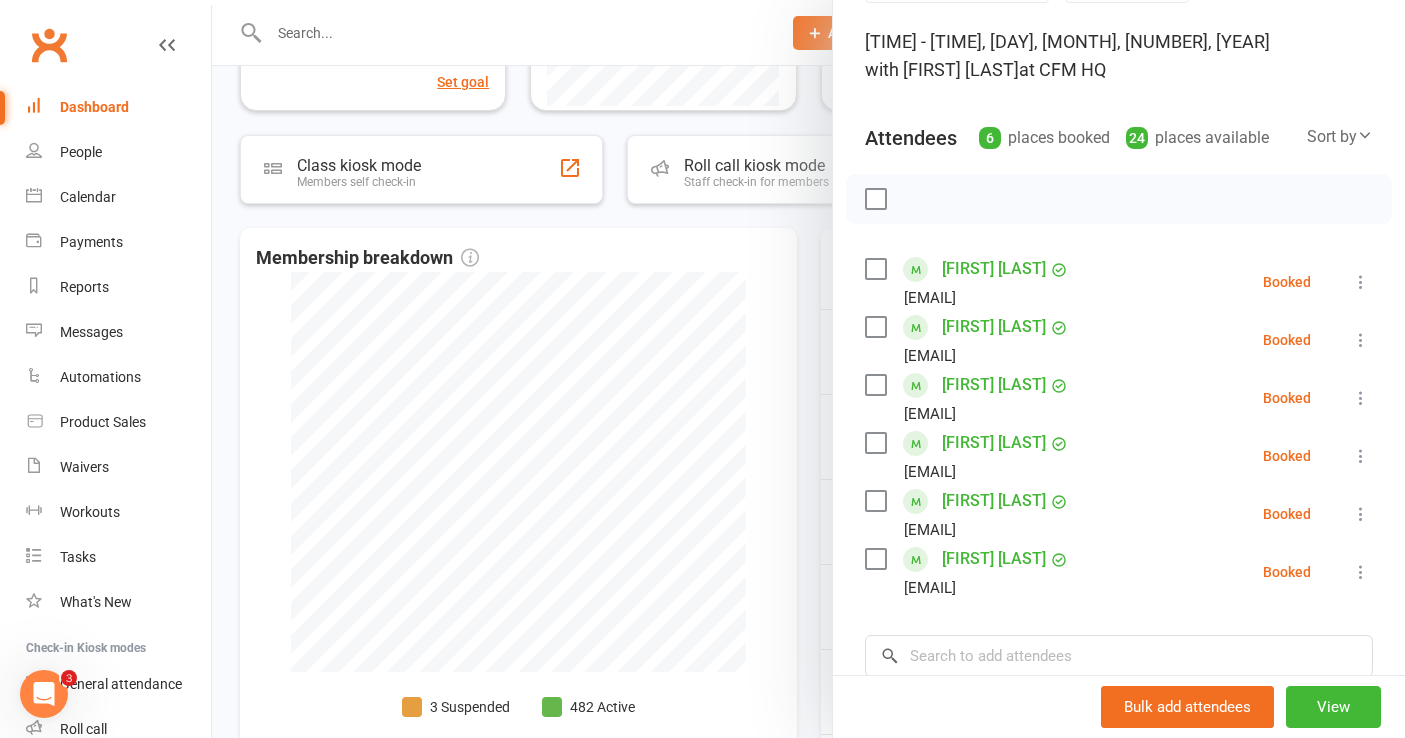 scroll, scrollTop: 120, scrollLeft: 0, axis: vertical 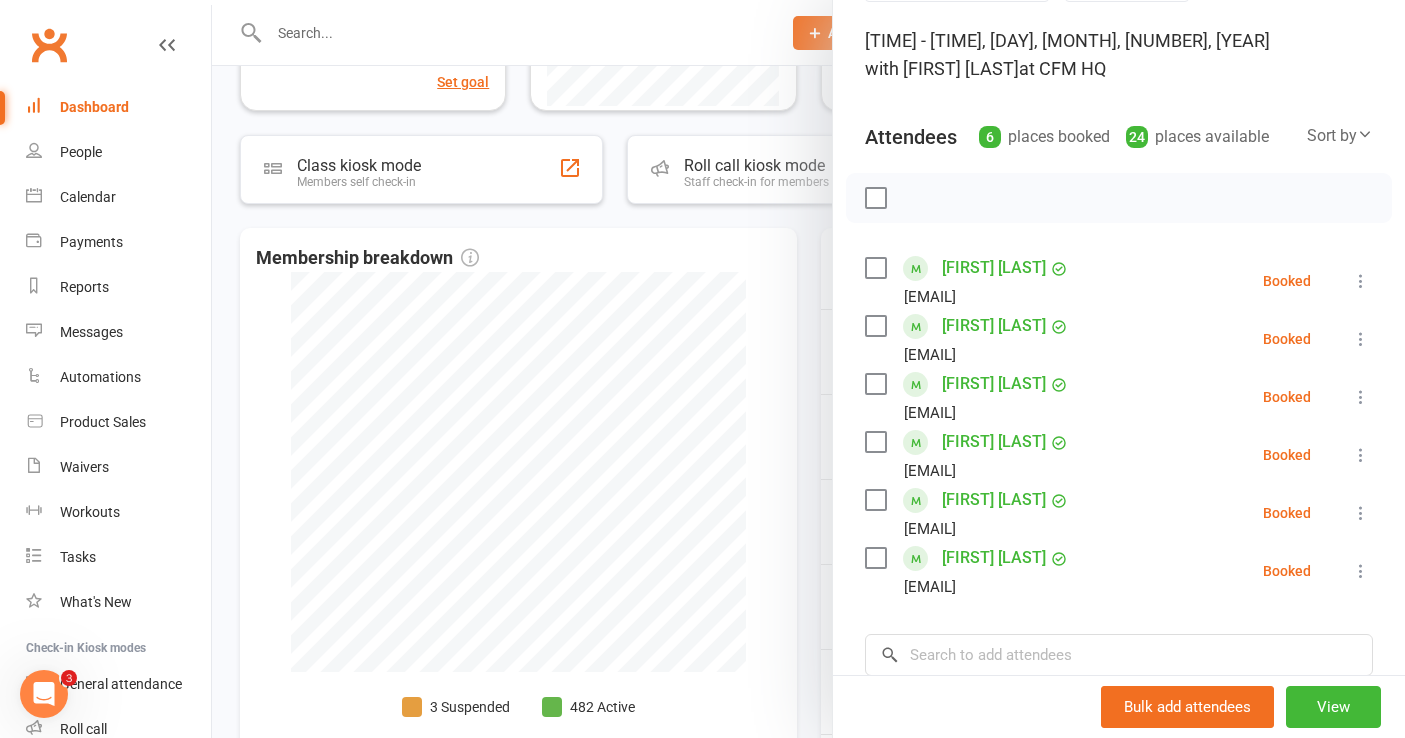 click at bounding box center (1361, 281) 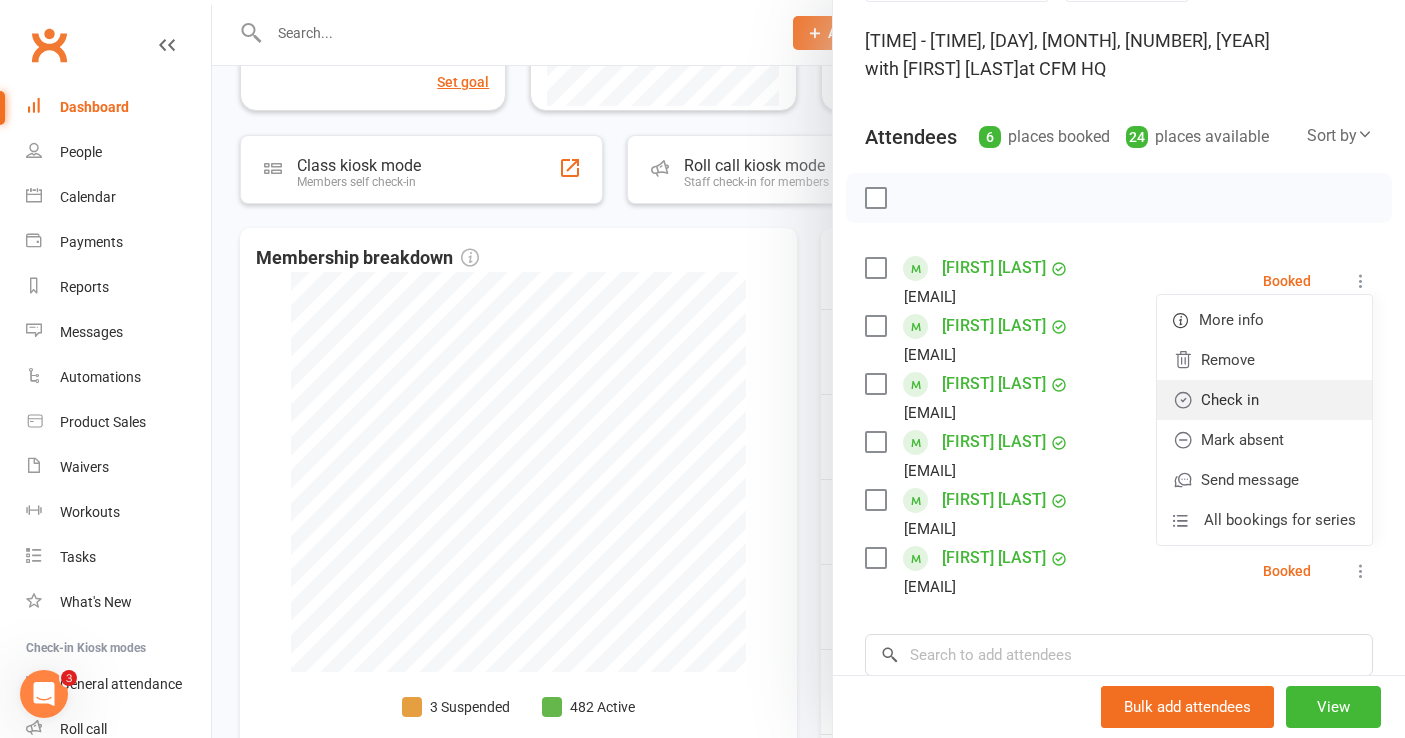 click on "Check in" at bounding box center [1264, 400] 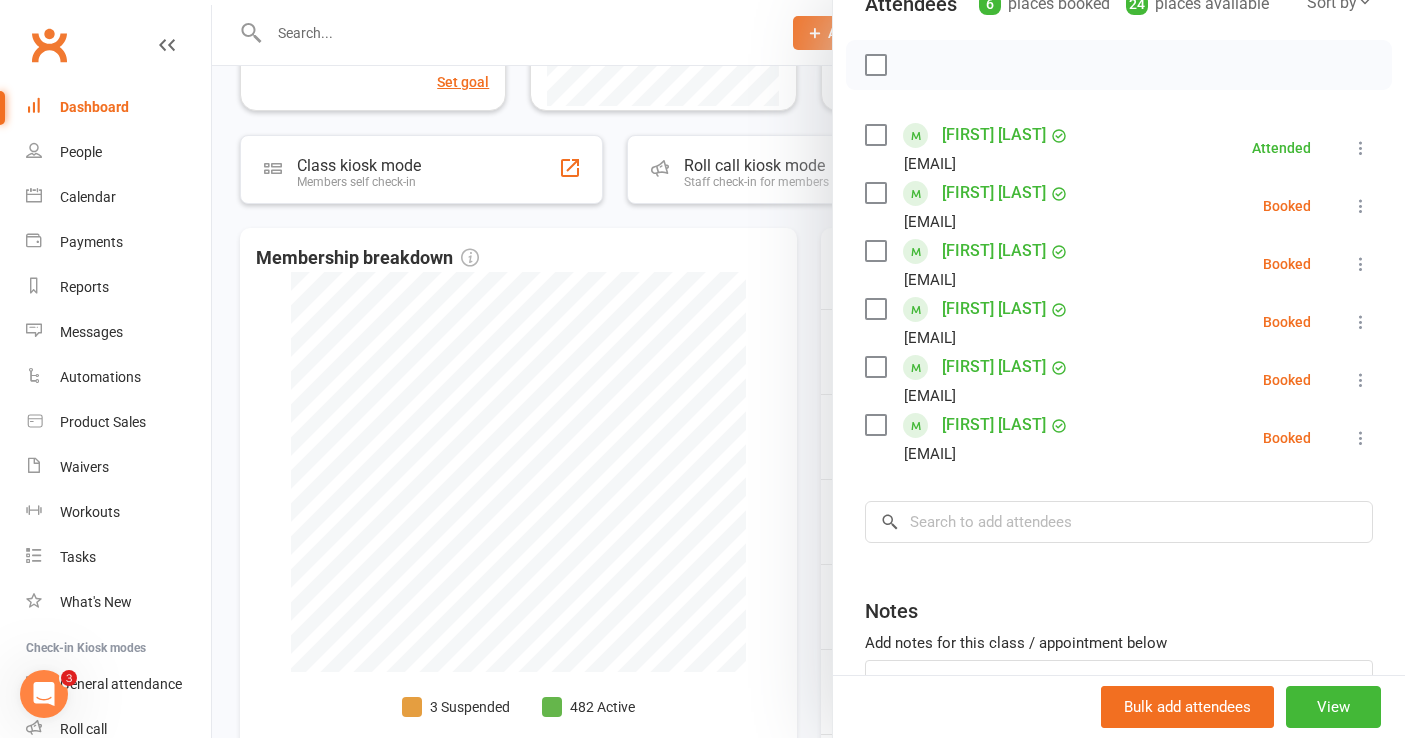 scroll, scrollTop: 251, scrollLeft: 0, axis: vertical 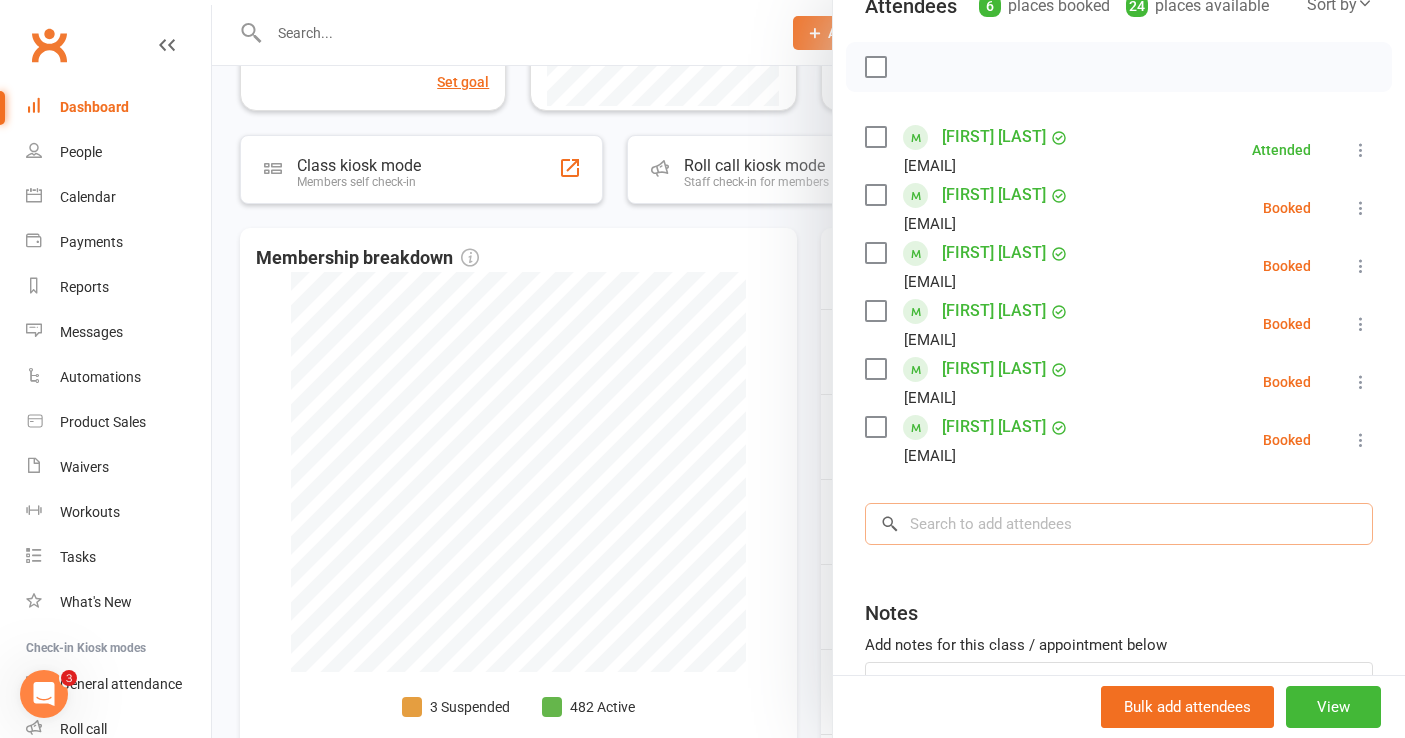 click at bounding box center [1119, 524] 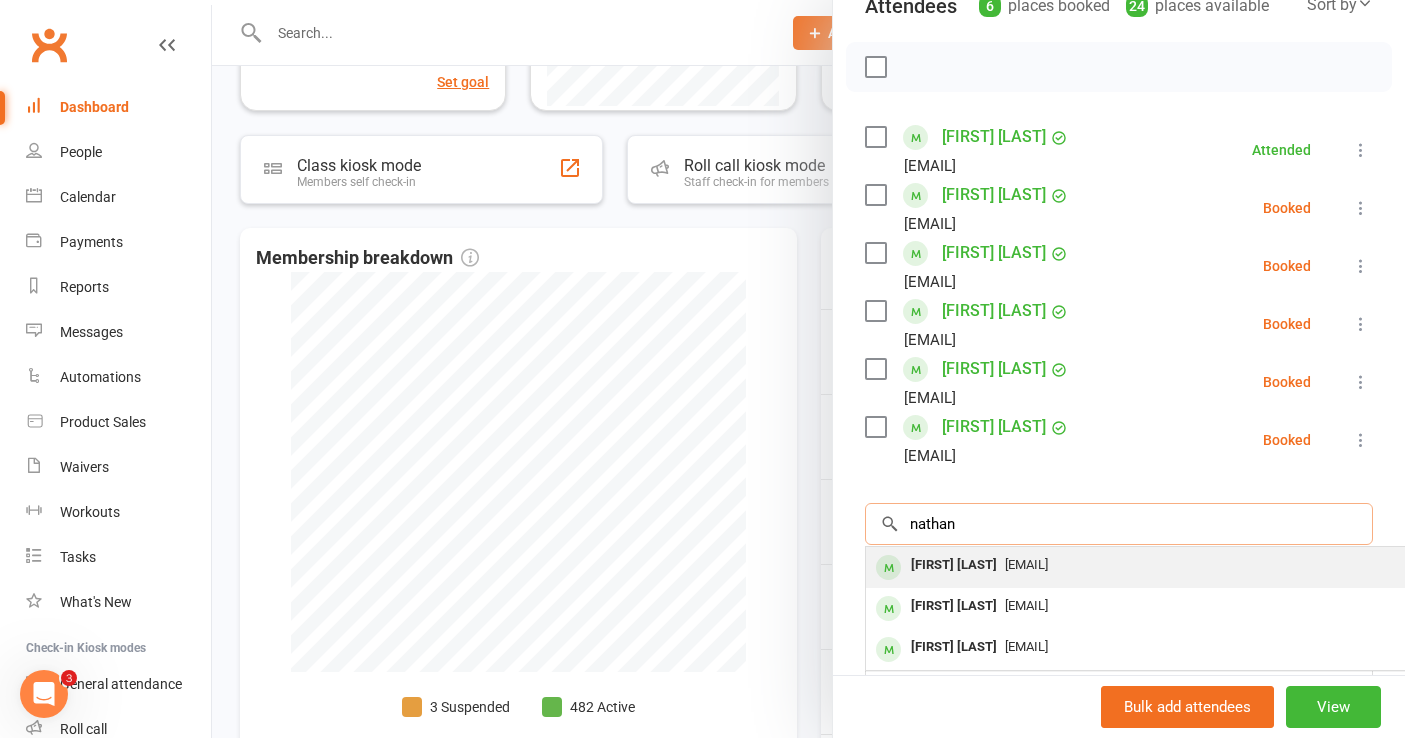 type on "nathan" 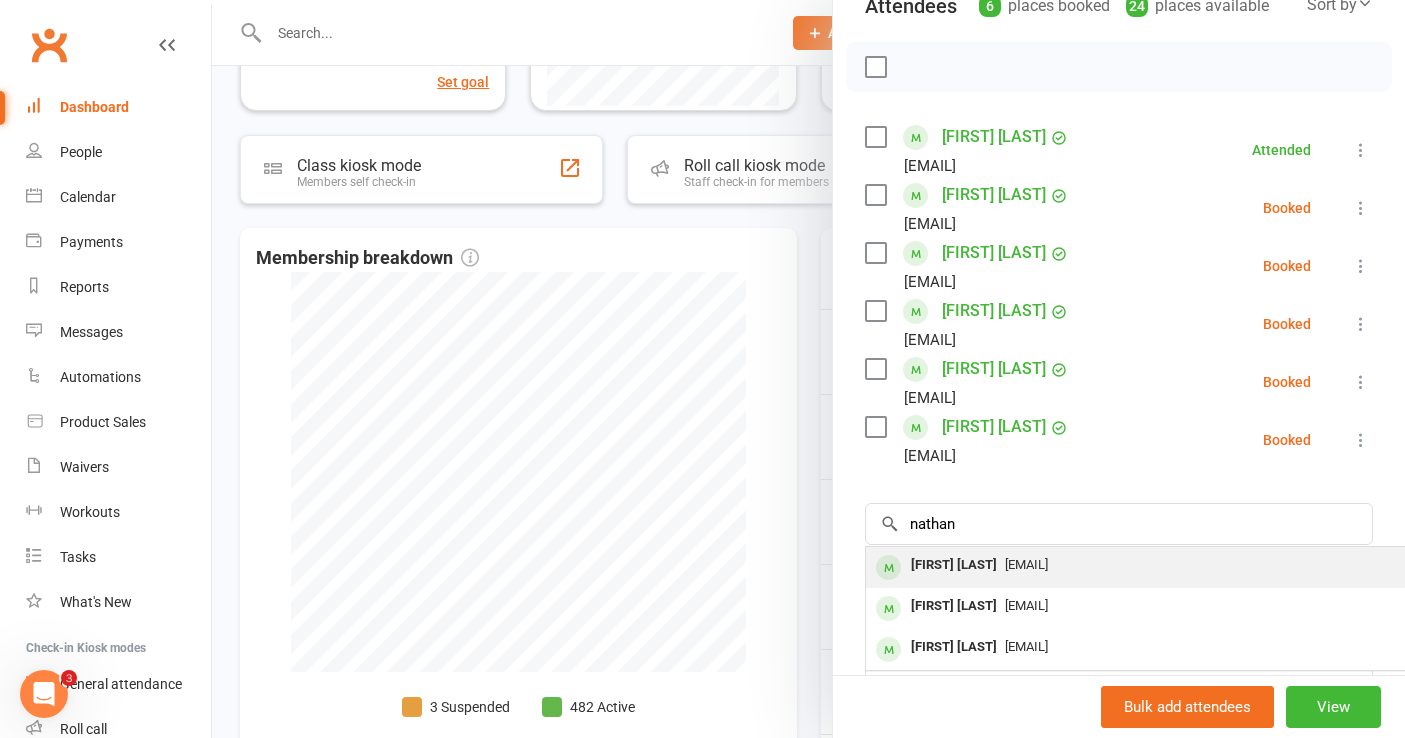 click on "[FIRST] [LAST]" at bounding box center (954, 565) 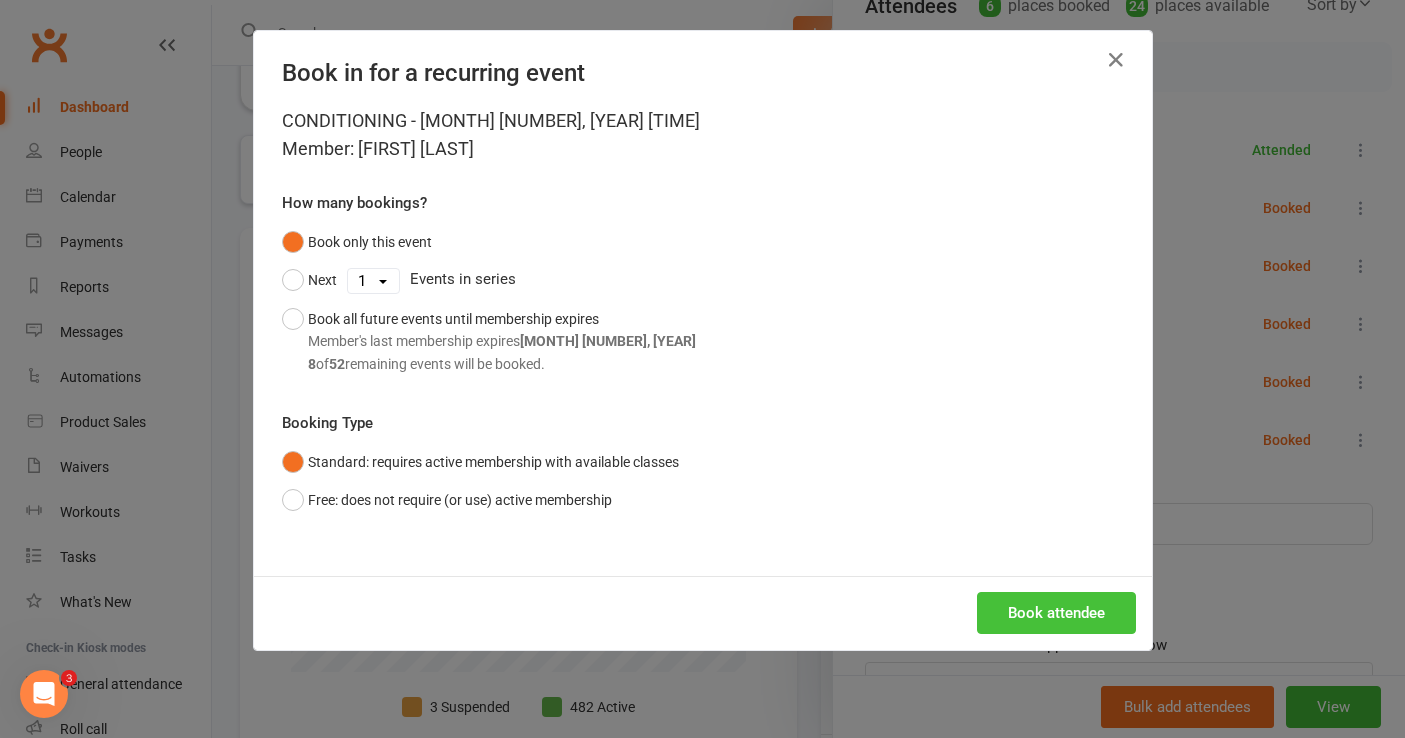 click on "Book attendee" at bounding box center (1056, 613) 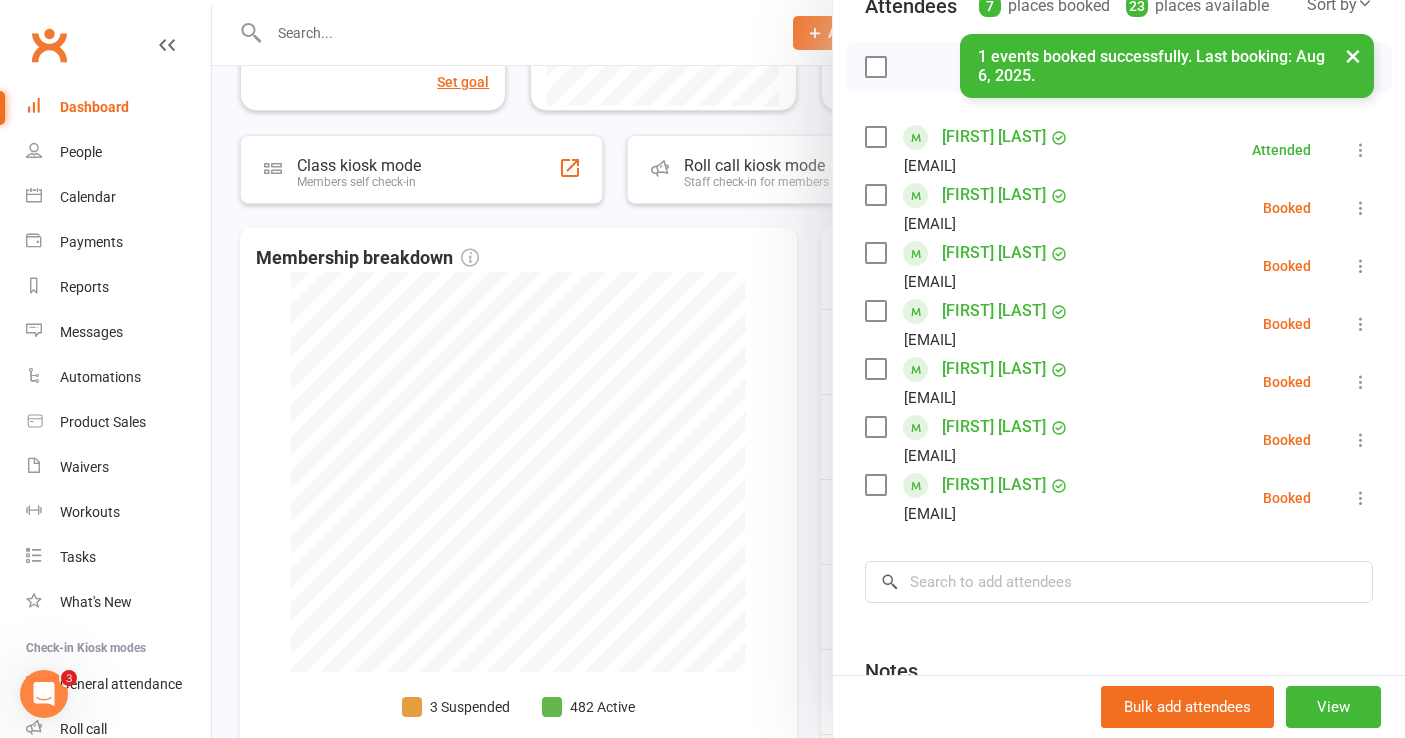 click at bounding box center (1361, 440) 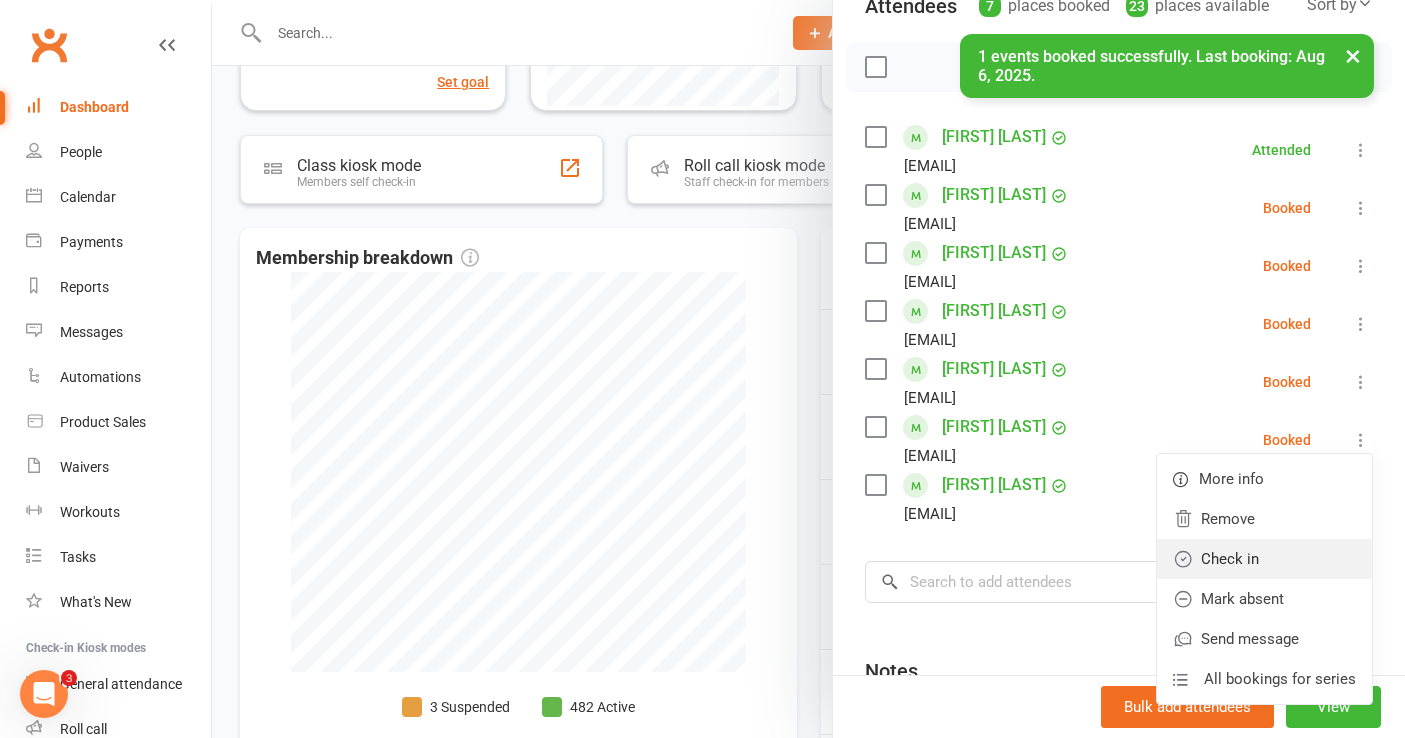 click on "Check in" at bounding box center (1264, 559) 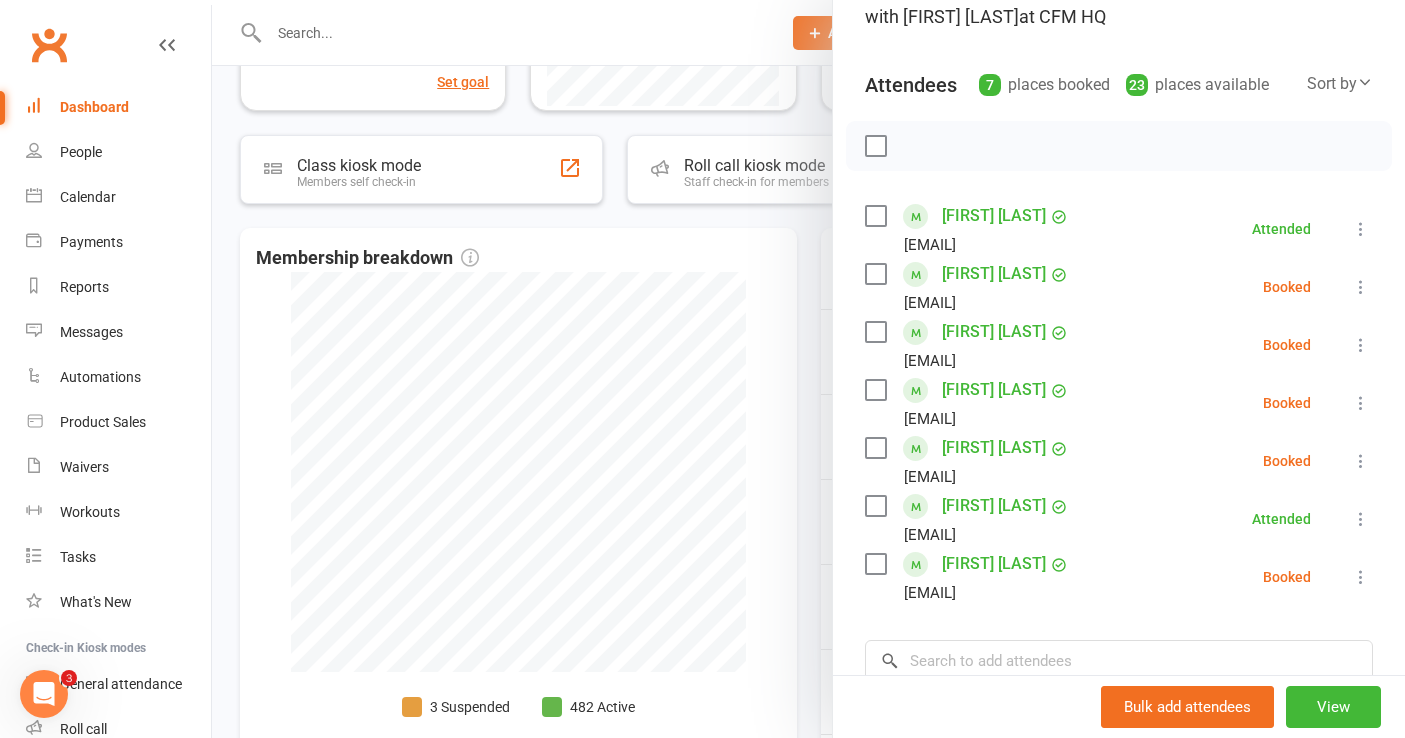 scroll, scrollTop: 167, scrollLeft: 0, axis: vertical 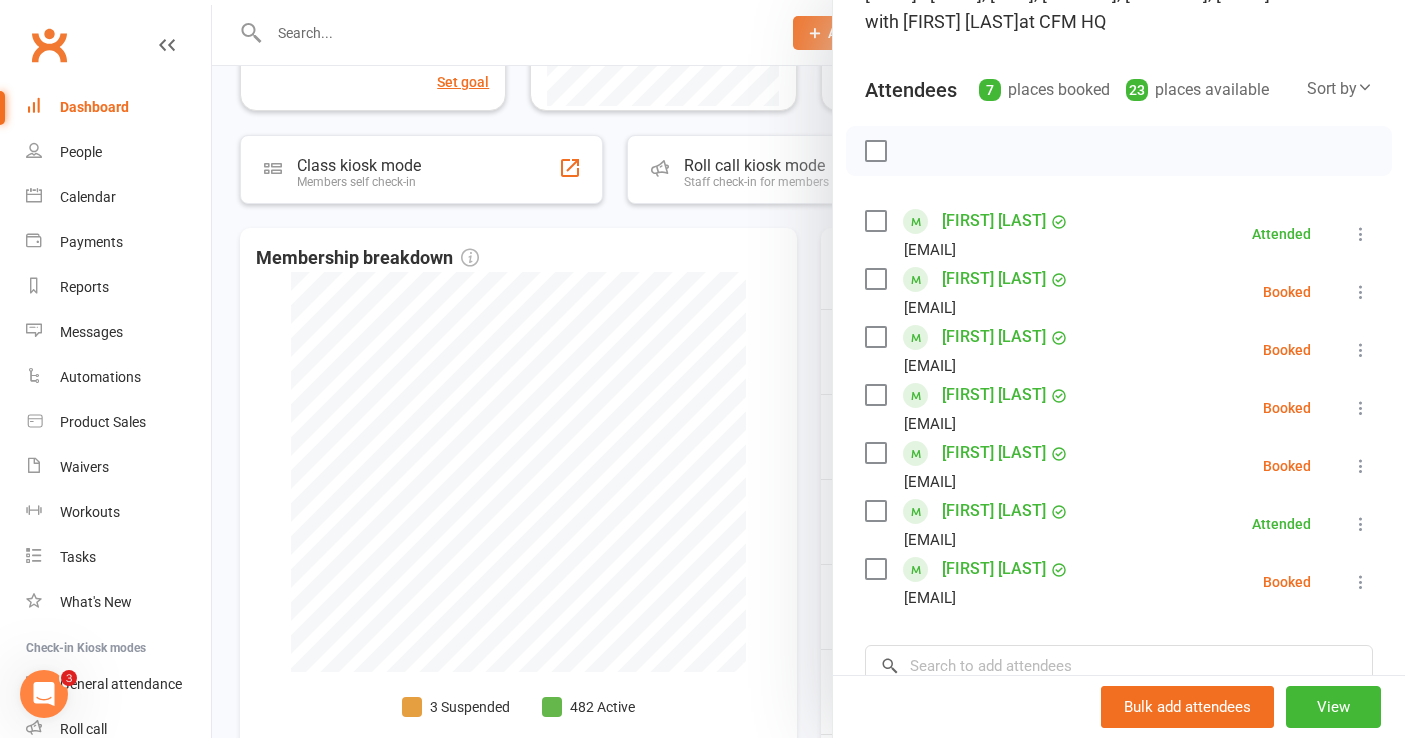 click at bounding box center [1361, 292] 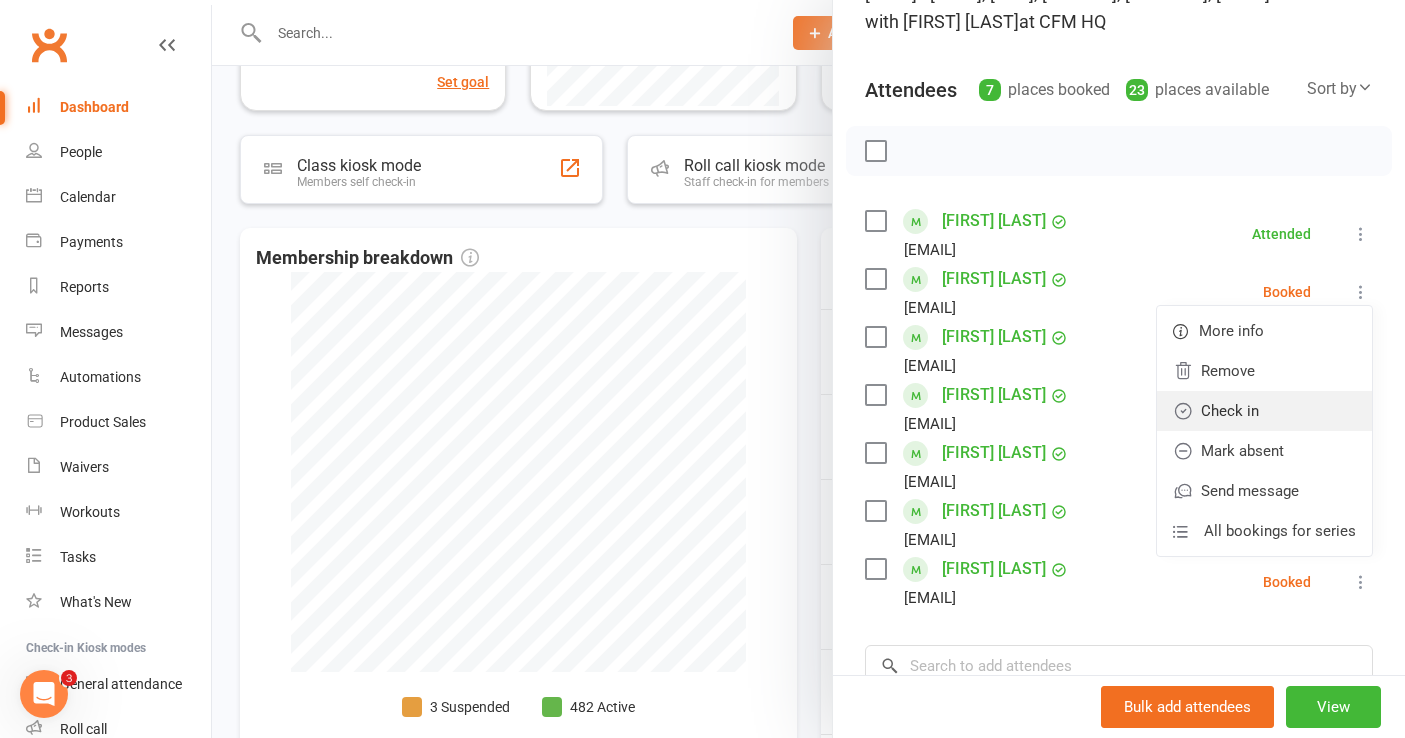 click on "Check in" at bounding box center (1264, 411) 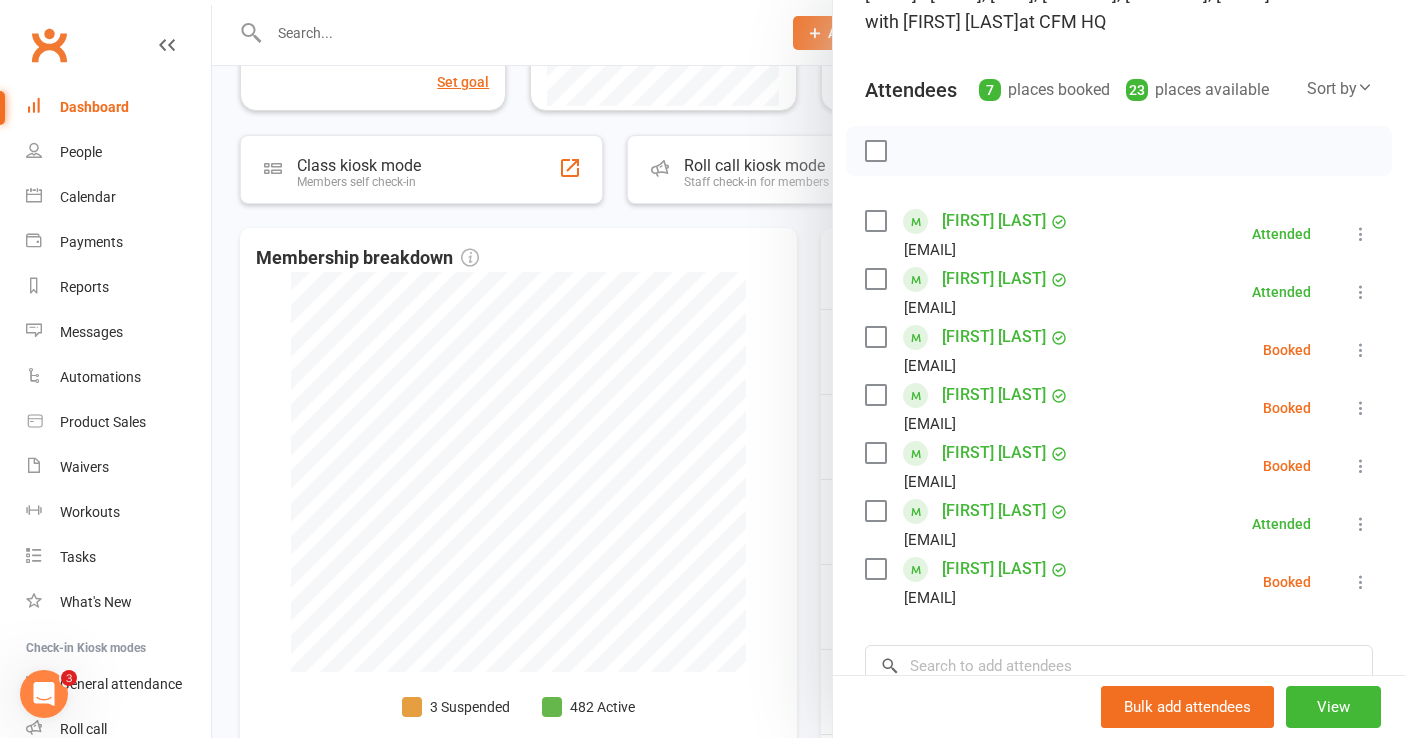 click at bounding box center [1361, 350] 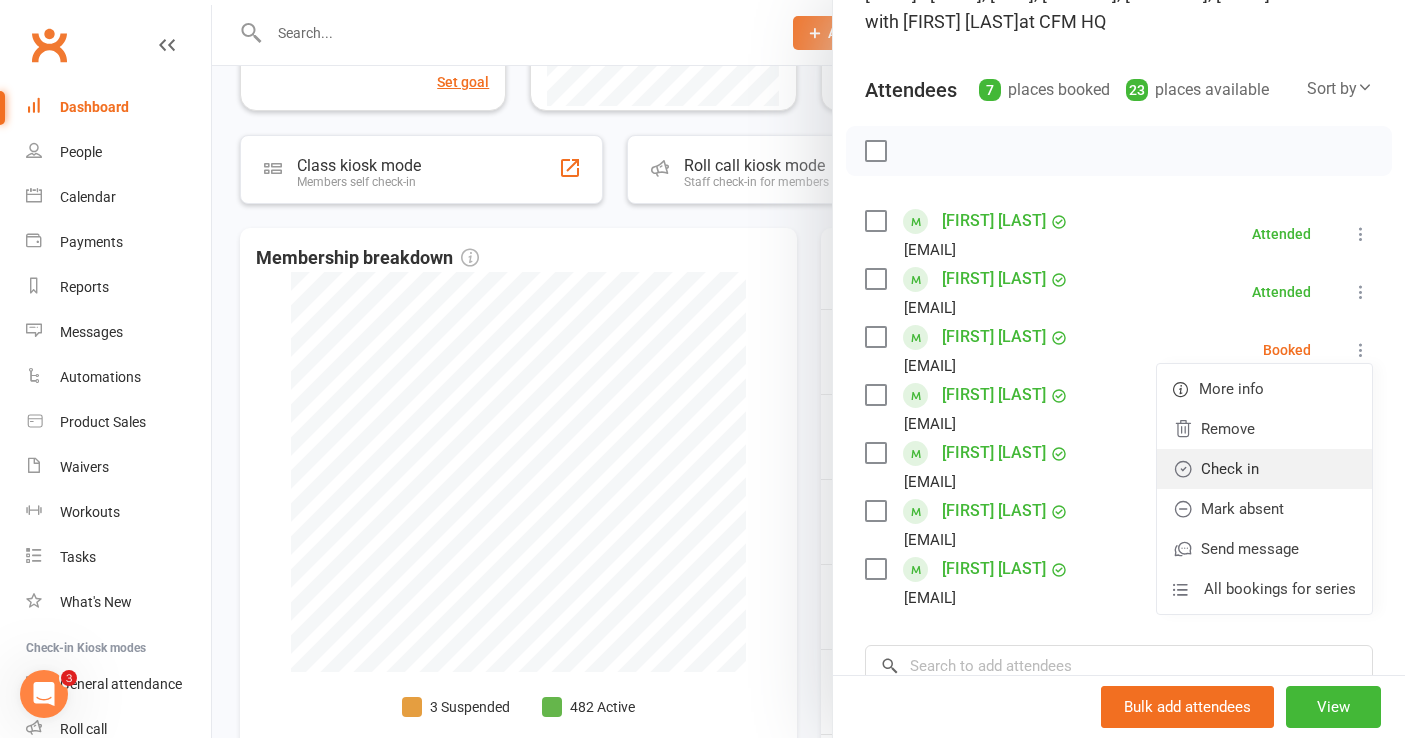 click on "Check in" at bounding box center (1264, 469) 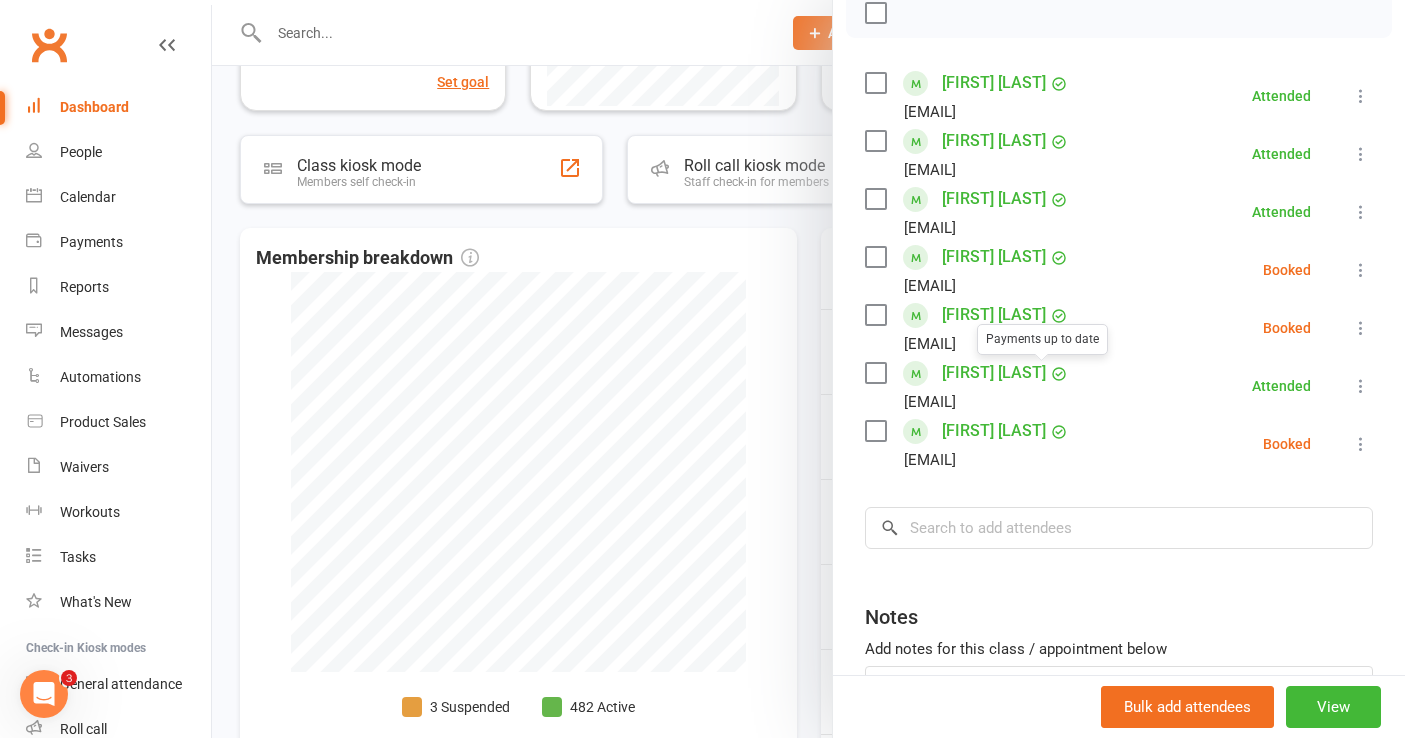 scroll, scrollTop: 303, scrollLeft: 0, axis: vertical 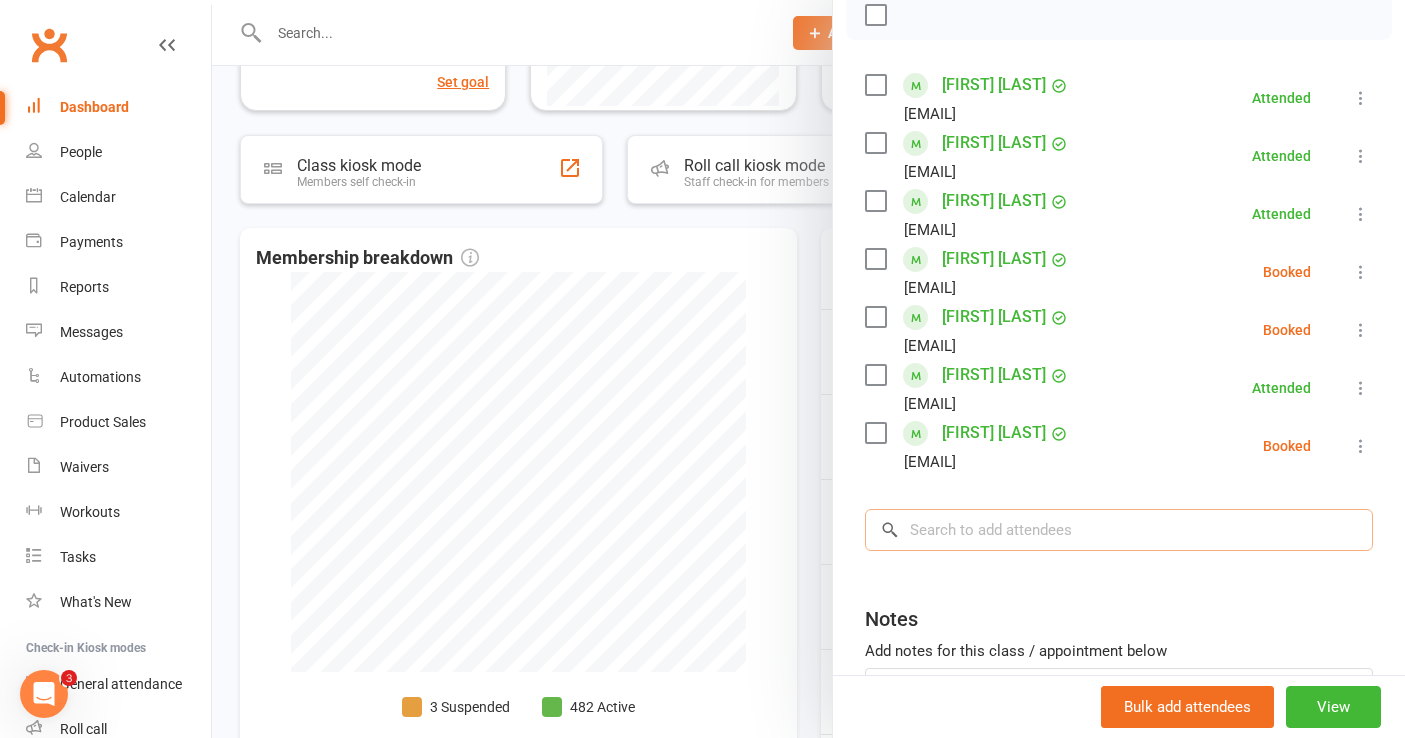 click at bounding box center [1119, 530] 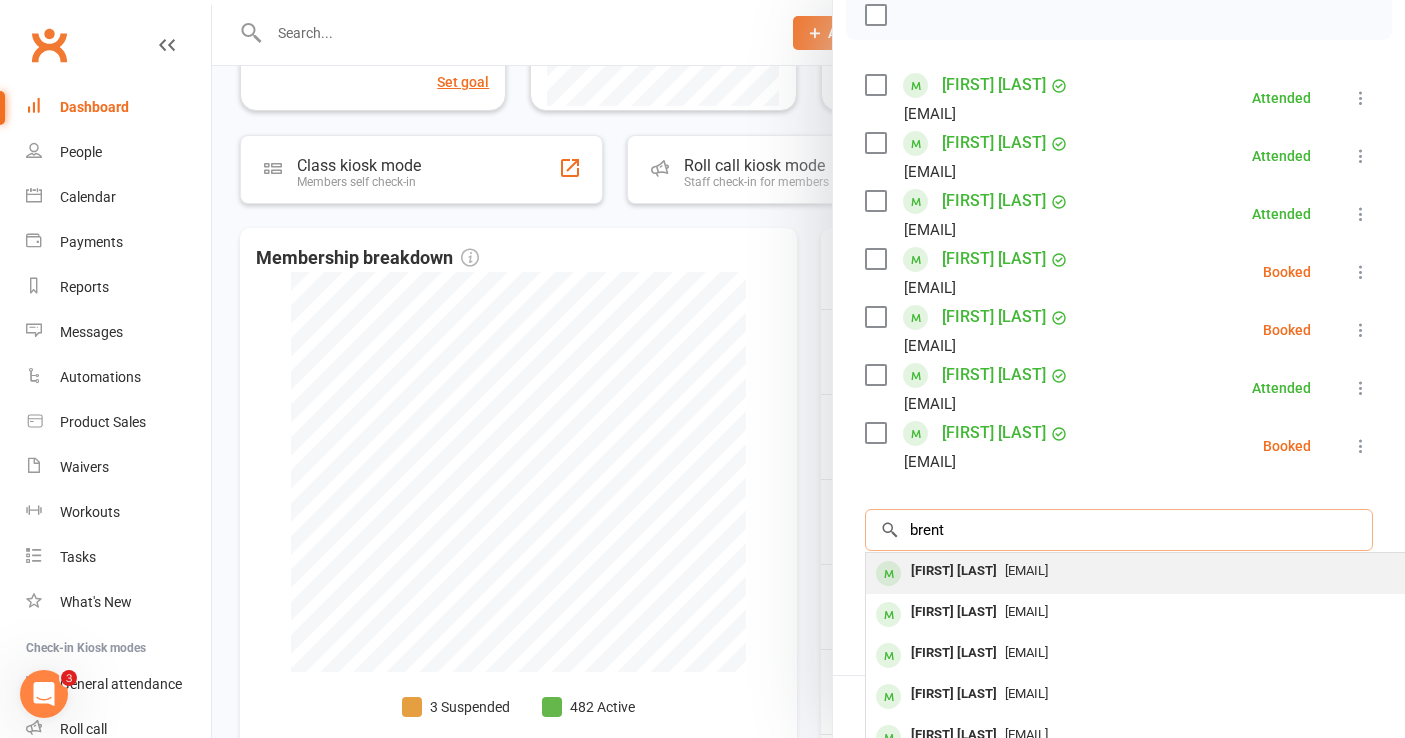 type on "brent" 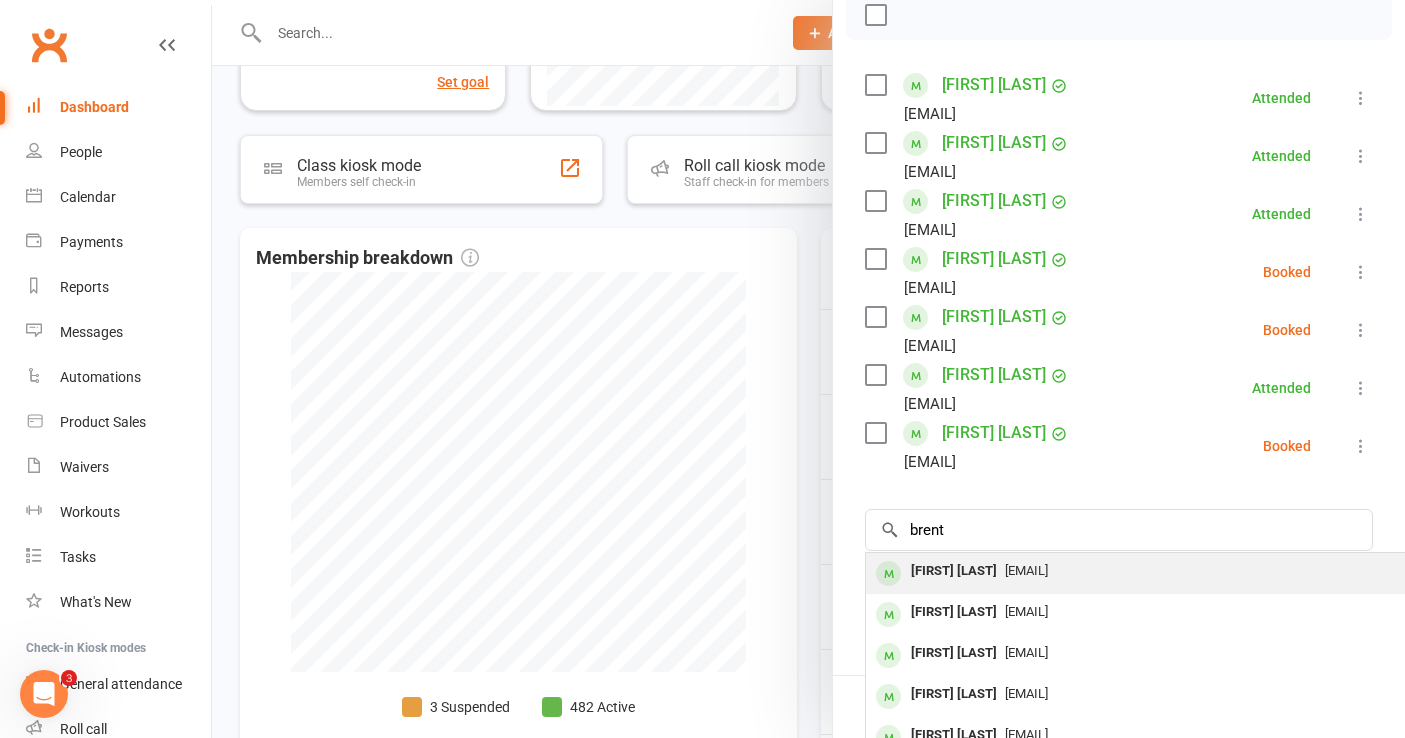 click on "[FIRST] [LAST]" at bounding box center [954, 571] 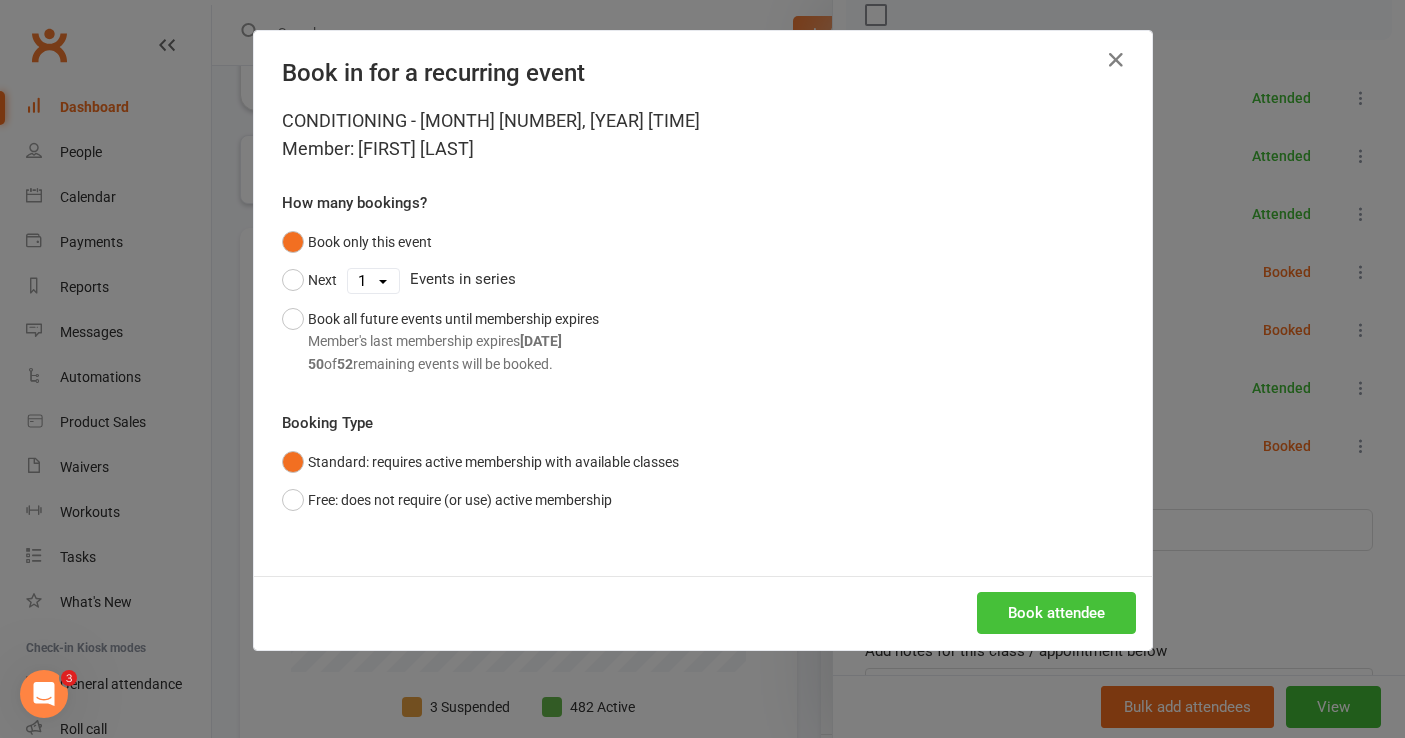 click on "Book attendee" at bounding box center [1056, 613] 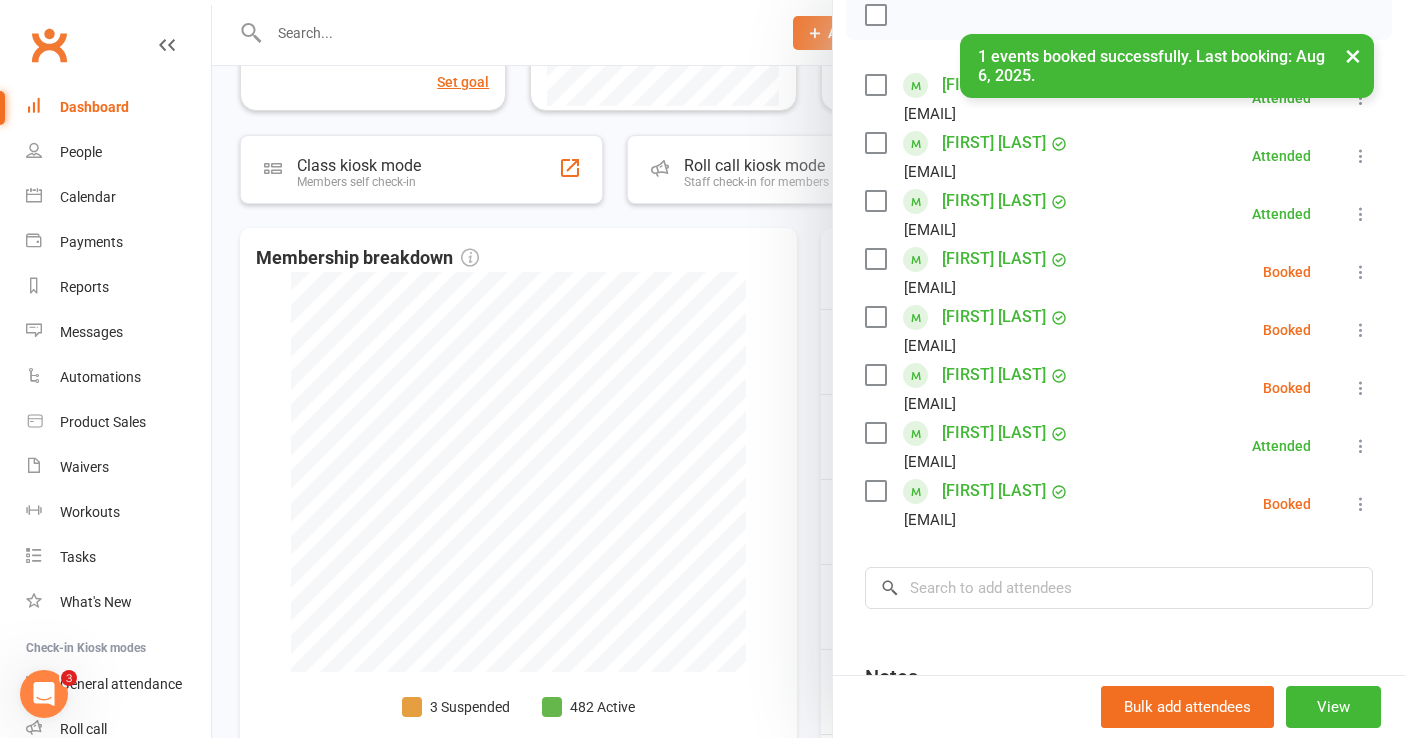 click at bounding box center (1361, 388) 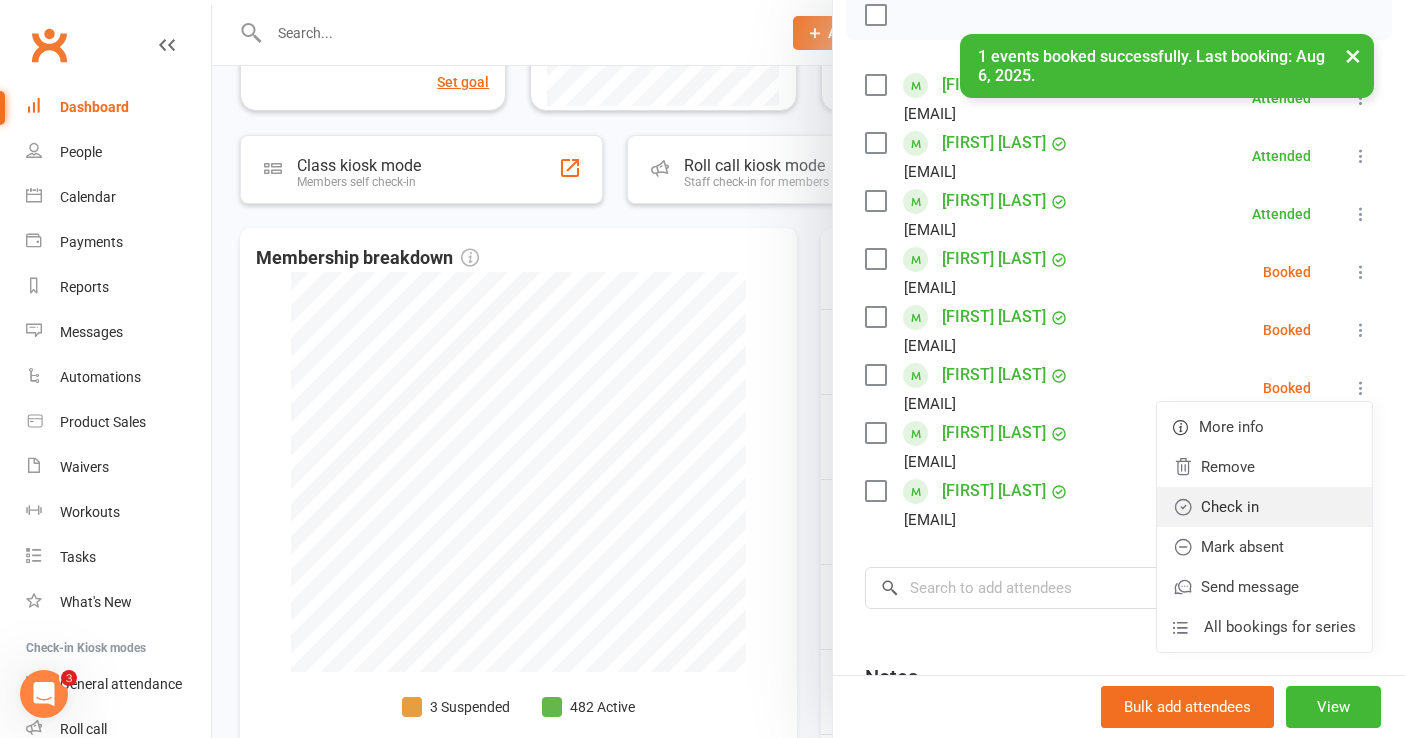 click on "Check in" at bounding box center (1264, 507) 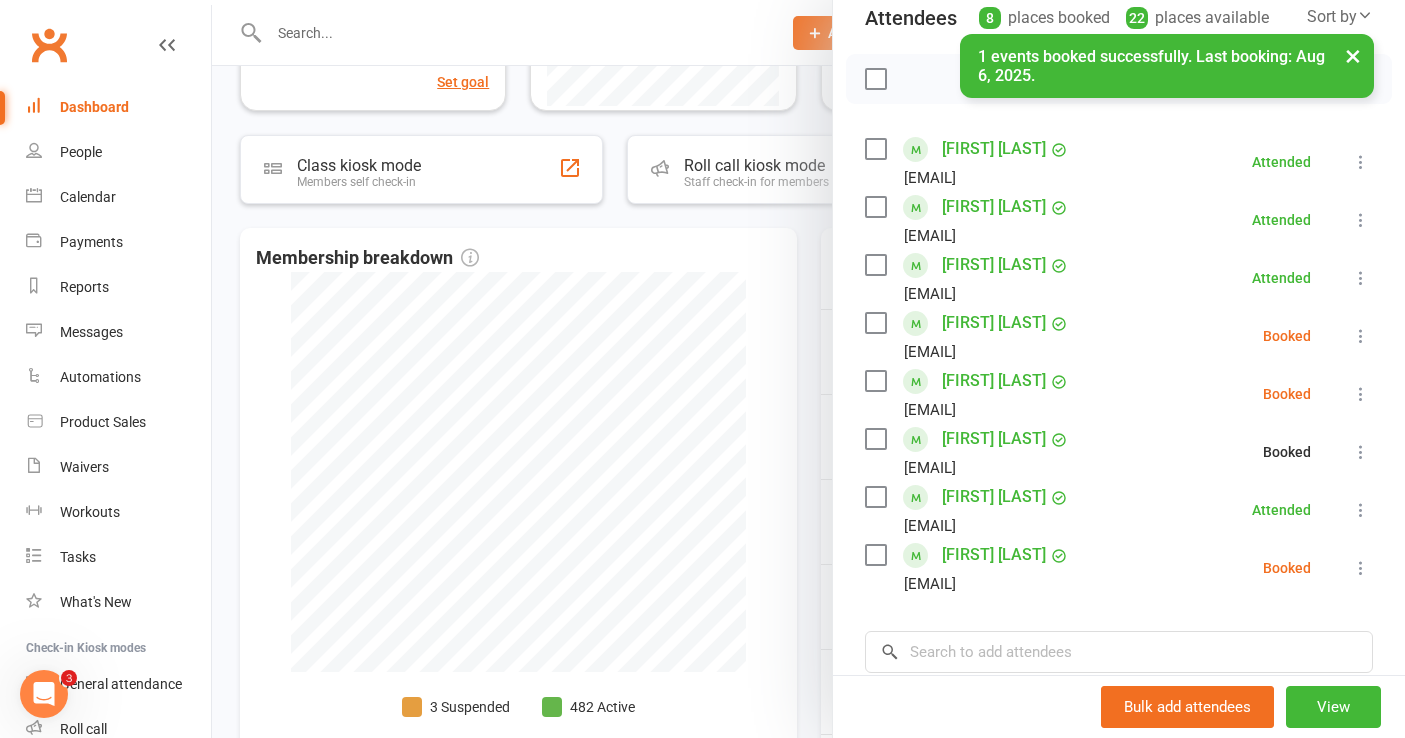 scroll, scrollTop: 238, scrollLeft: 0, axis: vertical 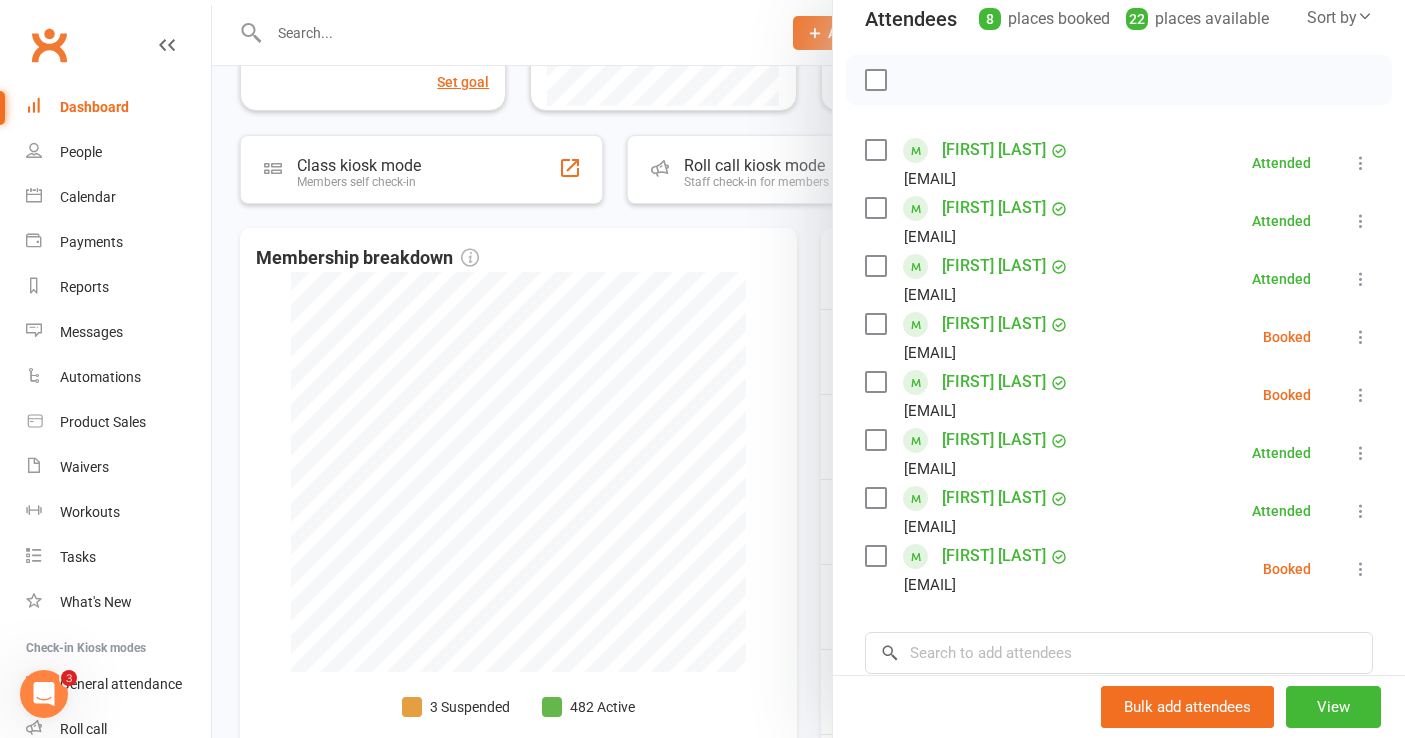 click at bounding box center [1361, 569] 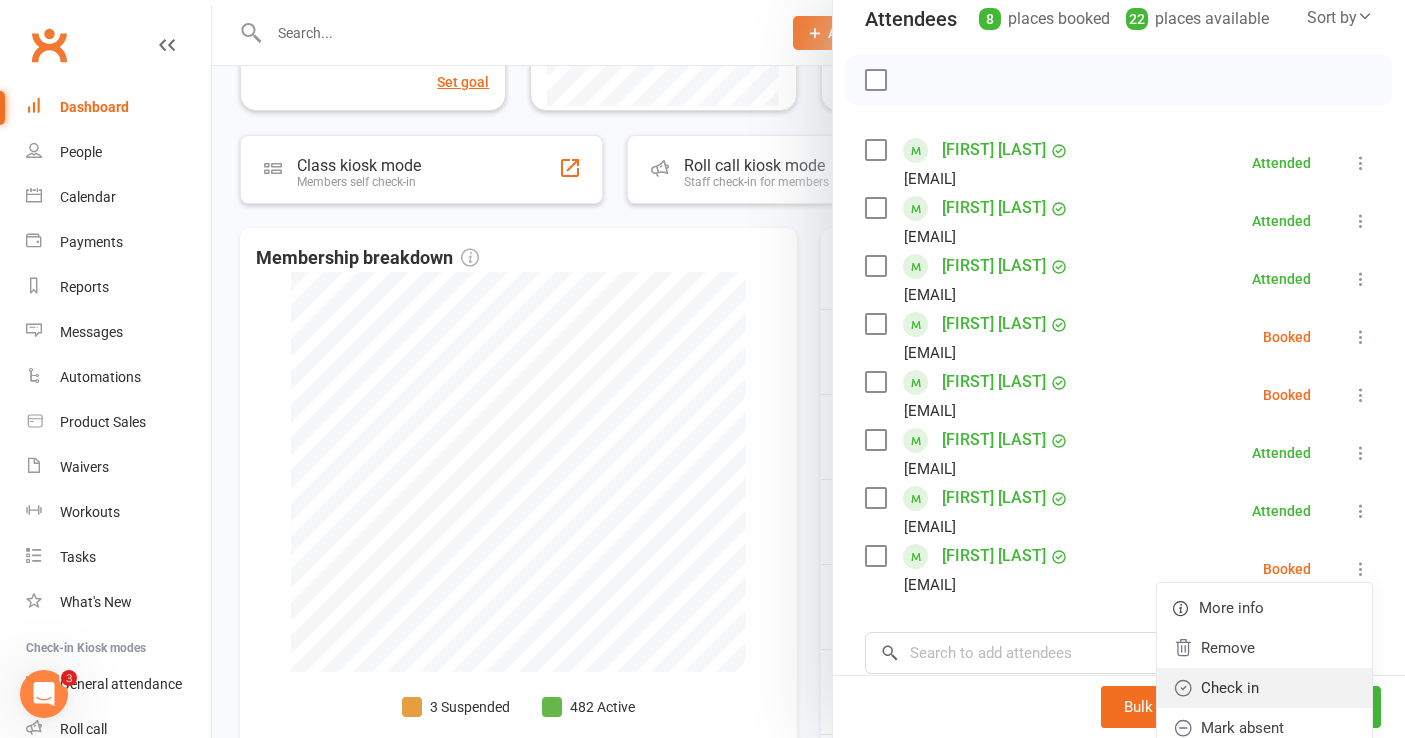 click on "Check in" at bounding box center (1264, 688) 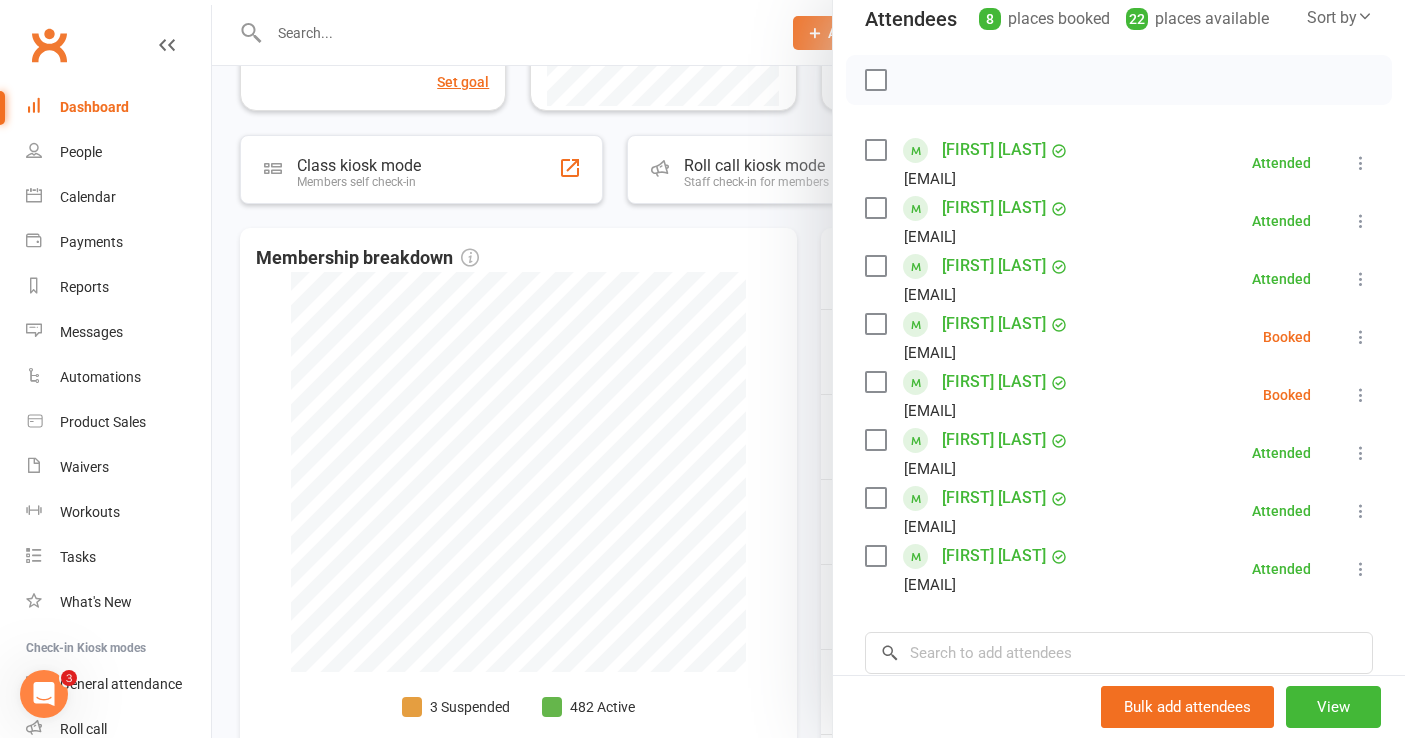 click at bounding box center (1361, 395) 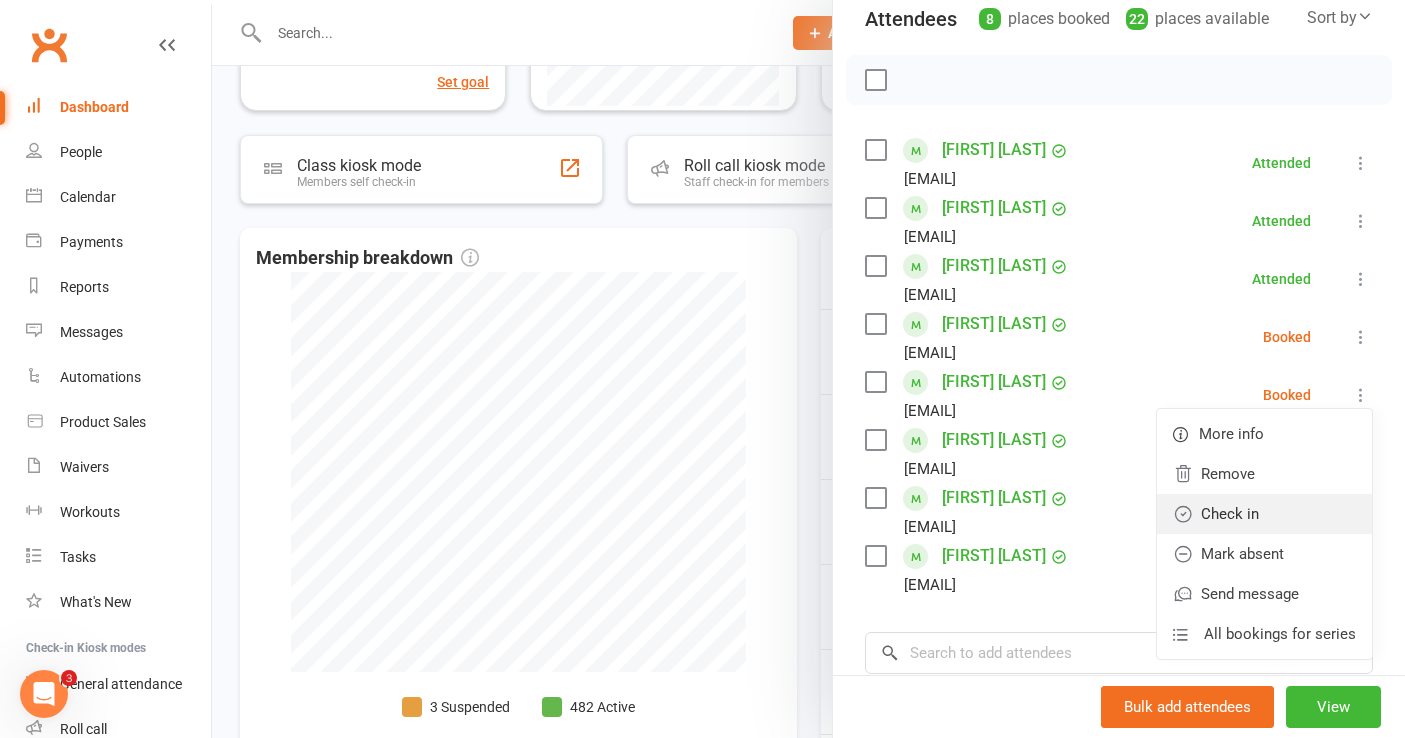 click on "Check in" at bounding box center (1264, 514) 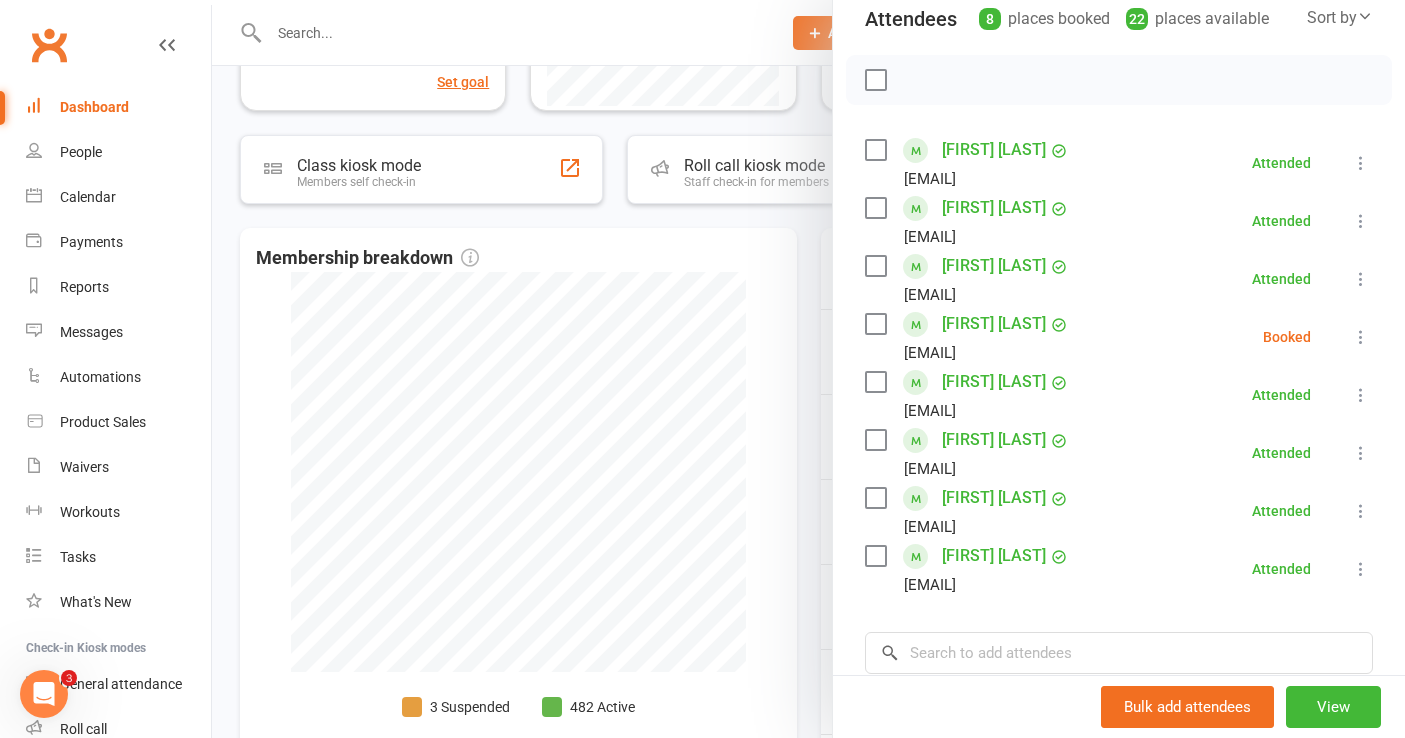 click at bounding box center (1361, 337) 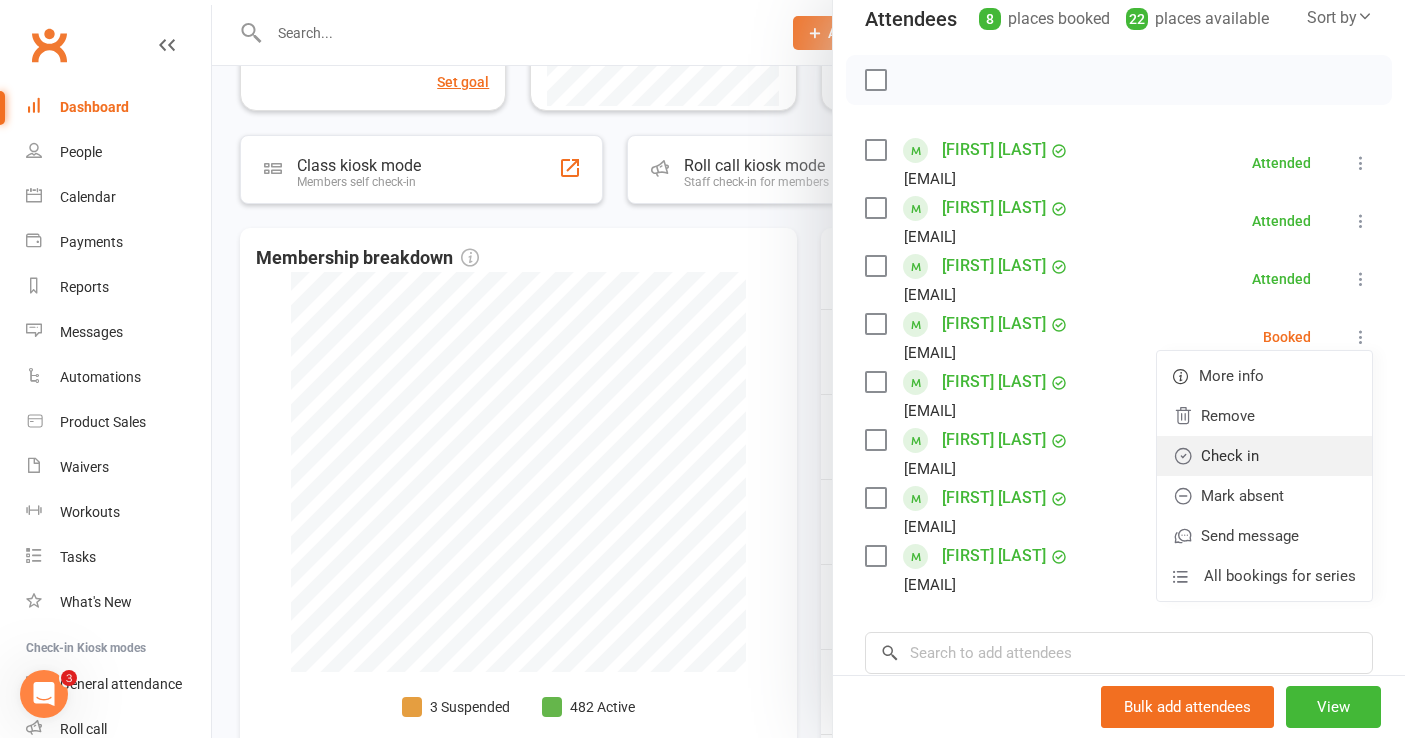 click on "Check in" at bounding box center (1264, 456) 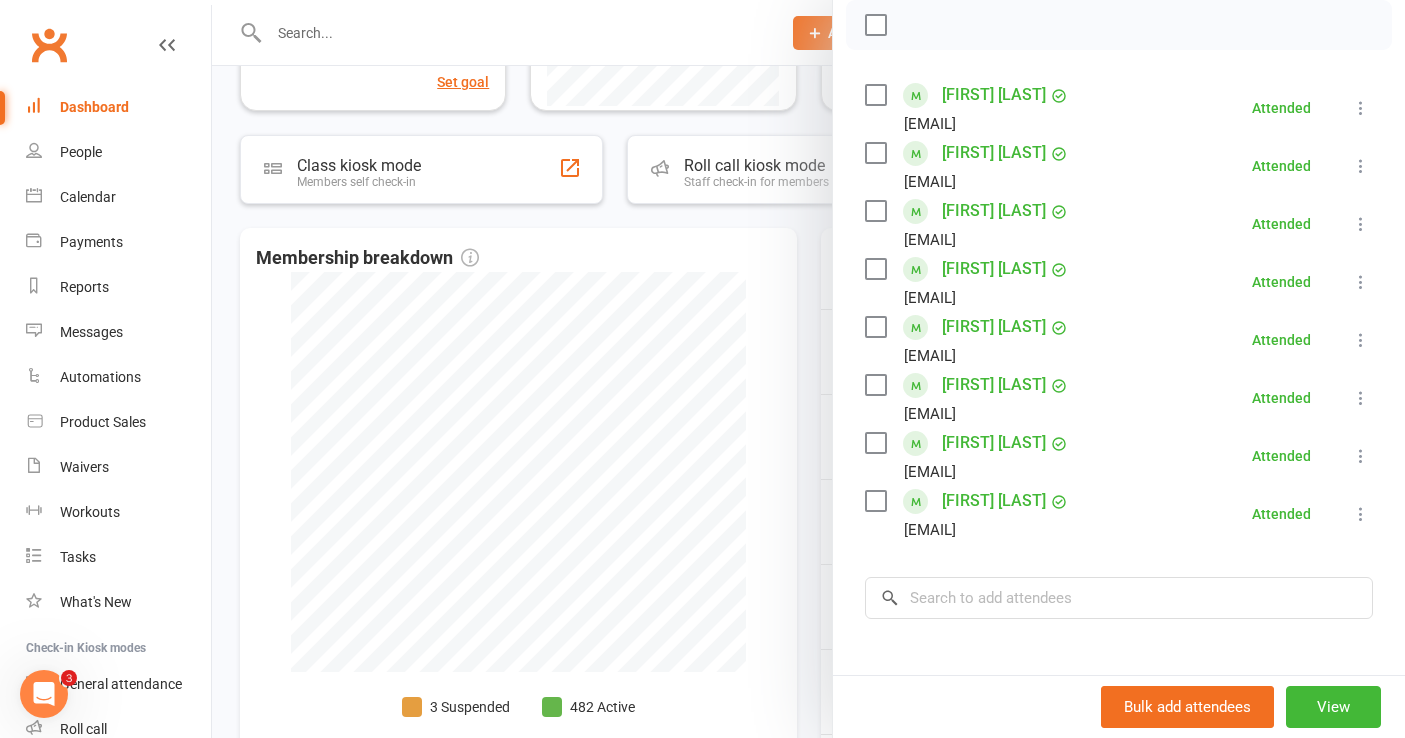 scroll, scrollTop: 0, scrollLeft: 0, axis: both 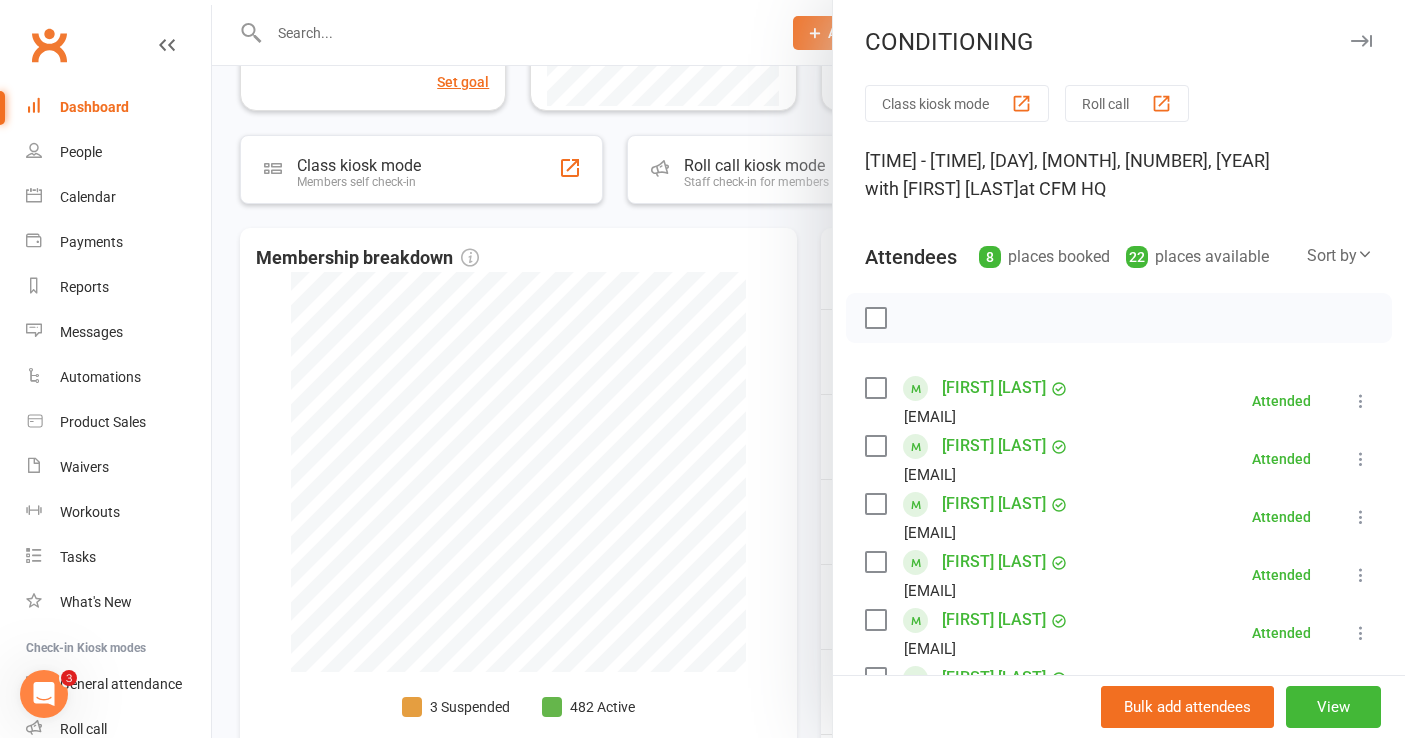 click at bounding box center (1361, 41) 